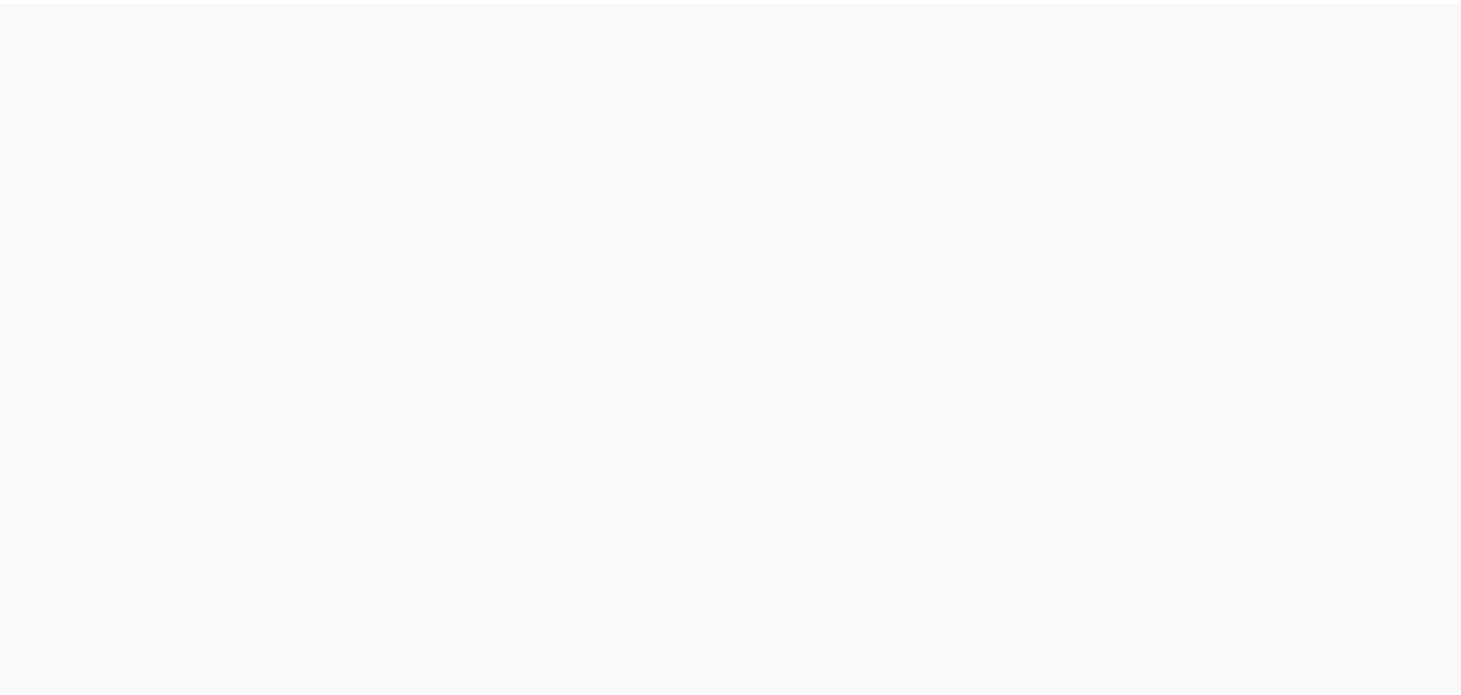 scroll, scrollTop: 0, scrollLeft: 0, axis: both 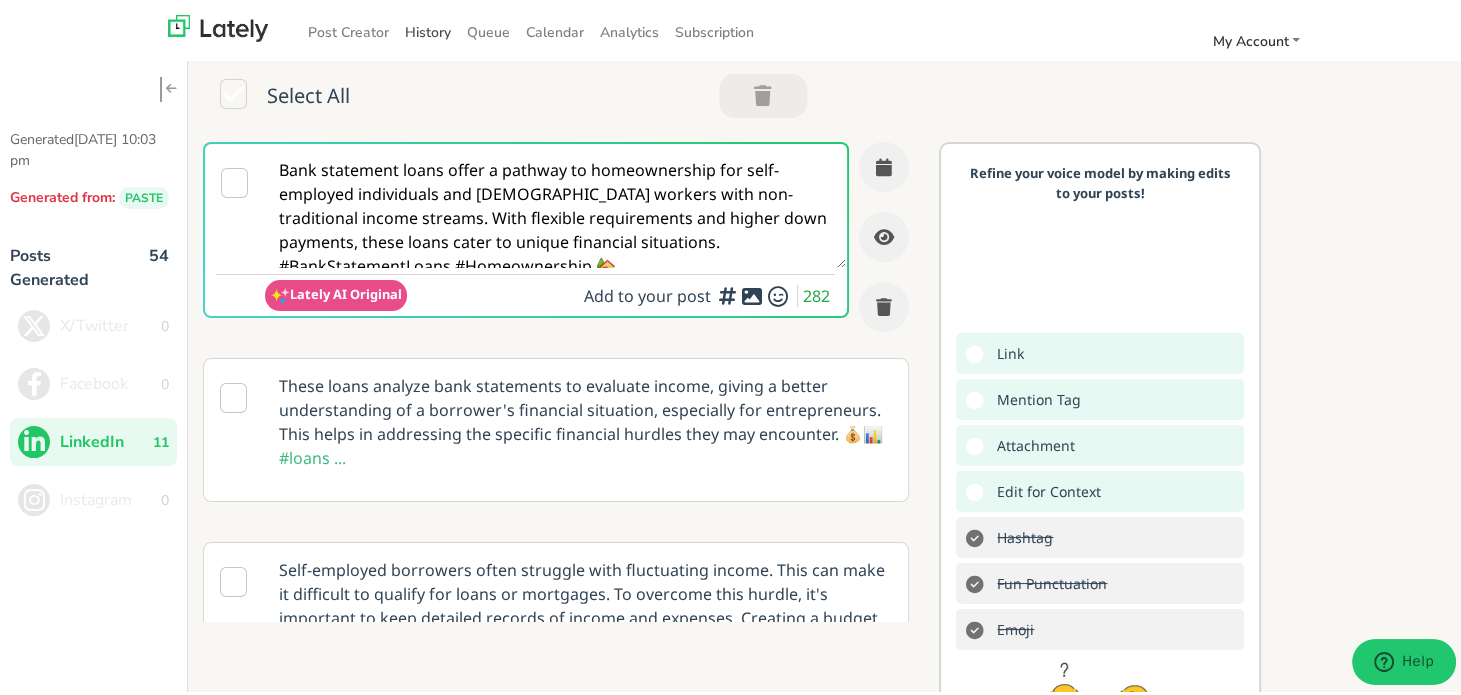 click on "History" at bounding box center (428, 28) 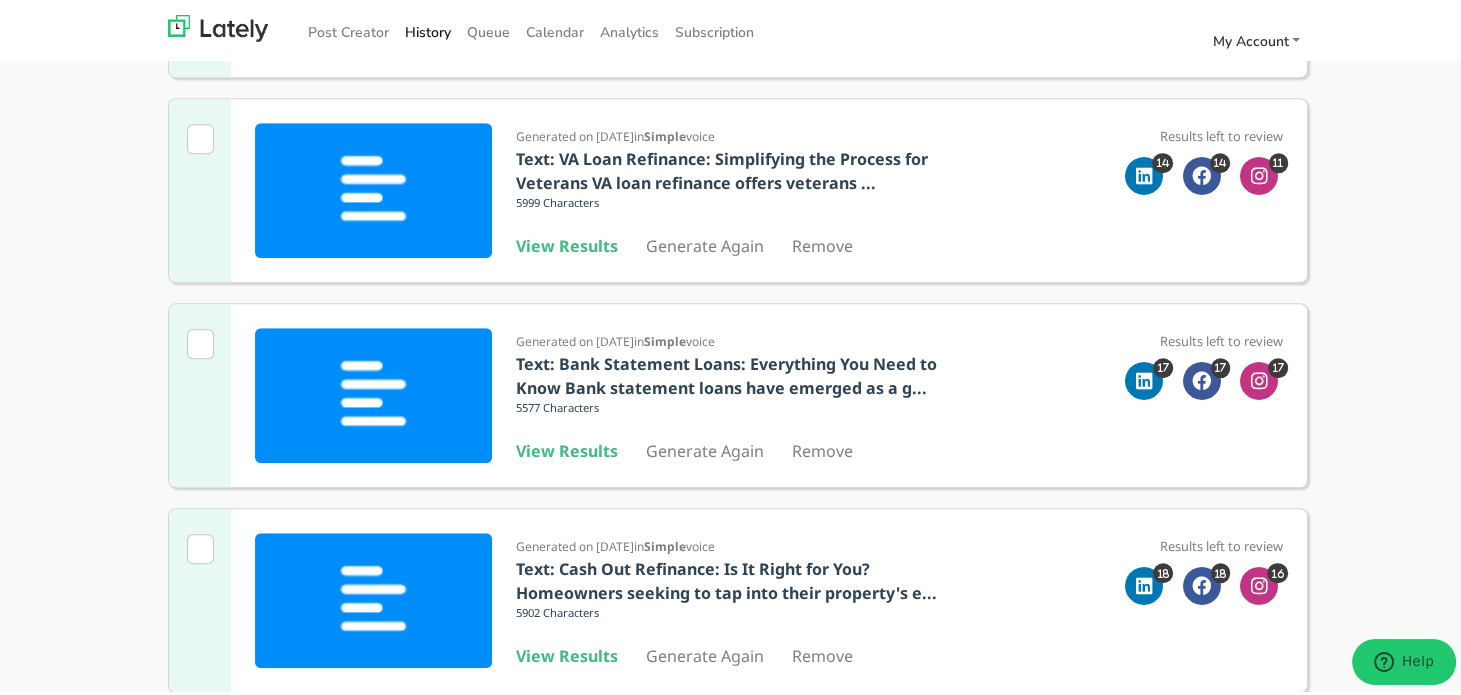 scroll, scrollTop: 1500, scrollLeft: 0, axis: vertical 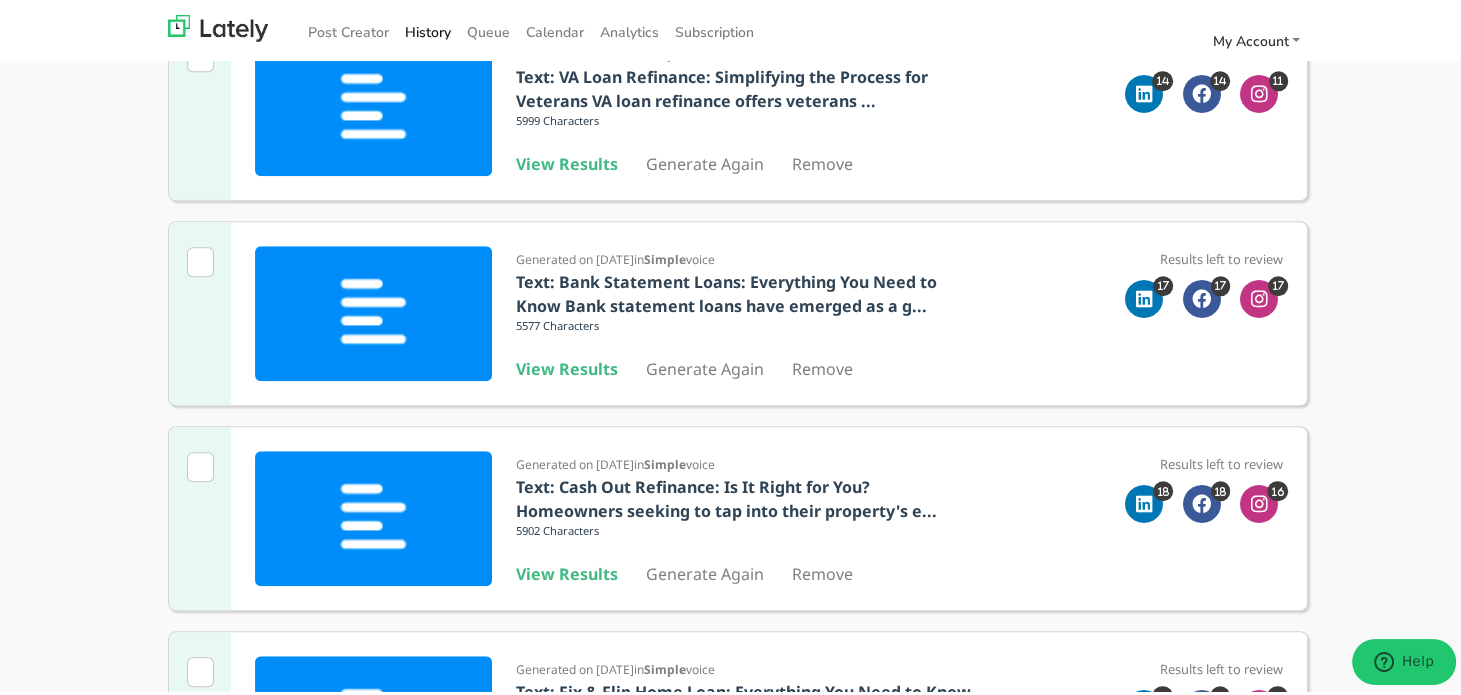 click on "View Results" at bounding box center (567, 570) 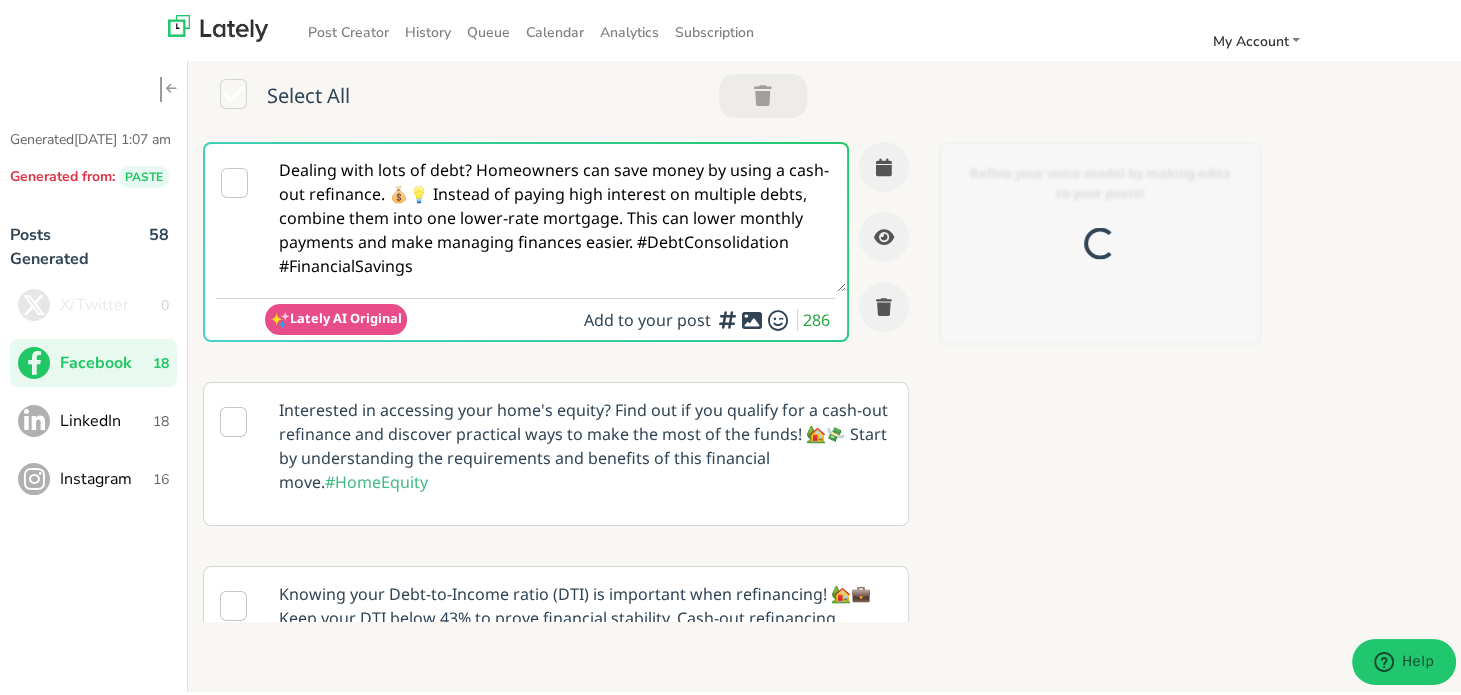 click on "Dealing with lots of debt? Homeowners can save money by using a cash-out refinance. 💰💡 Instead of paying high interest on multiple debts, combine them into one lower-rate mortgage. This can lower monthly payments and make managing finances easier. #DebtConsolidation #FinancialSavings" at bounding box center (555, 214) 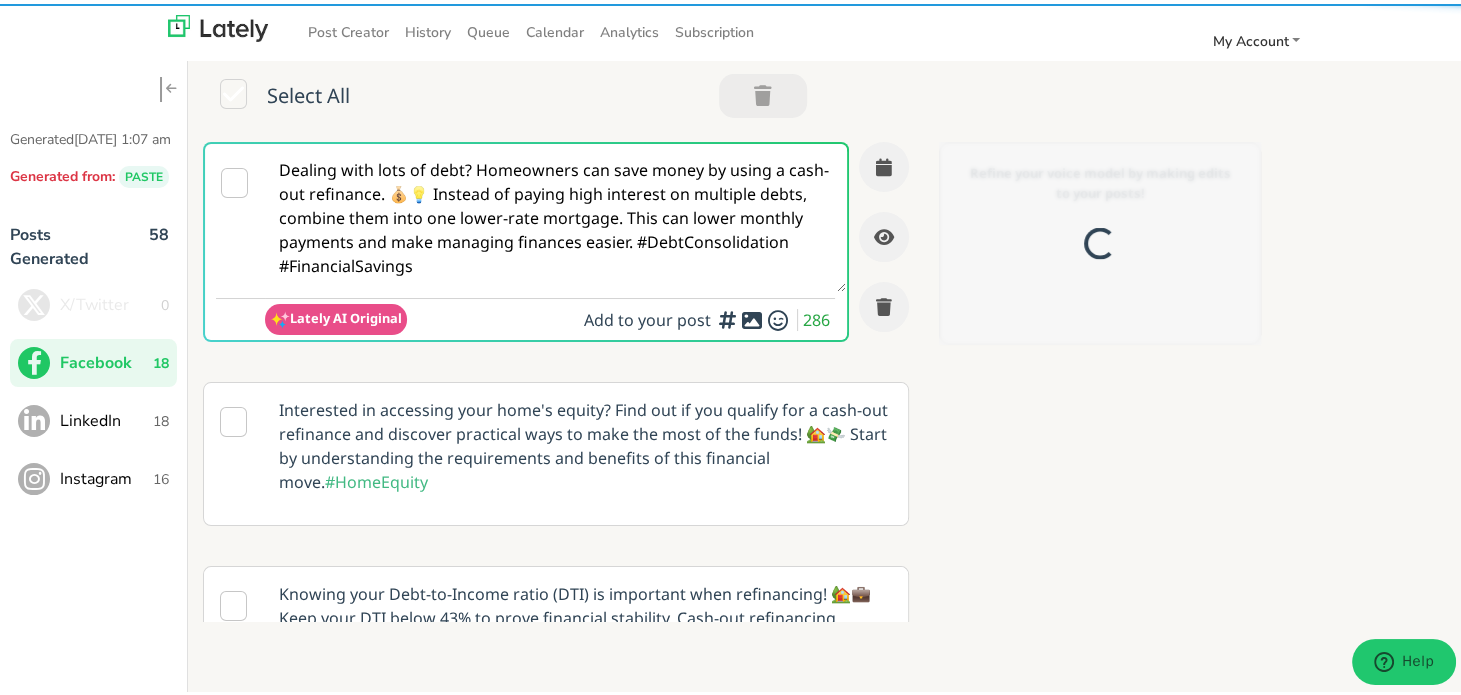 click on "Dealing with lots of debt? Homeowners can save money by using a cash-out refinance. 💰💡 Instead of paying high interest on multiple debts, combine them into one lower-rate mortgage. This can lower monthly payments and make managing finances easier. #DebtConsolidation #FinancialSavings" at bounding box center [555, 214] 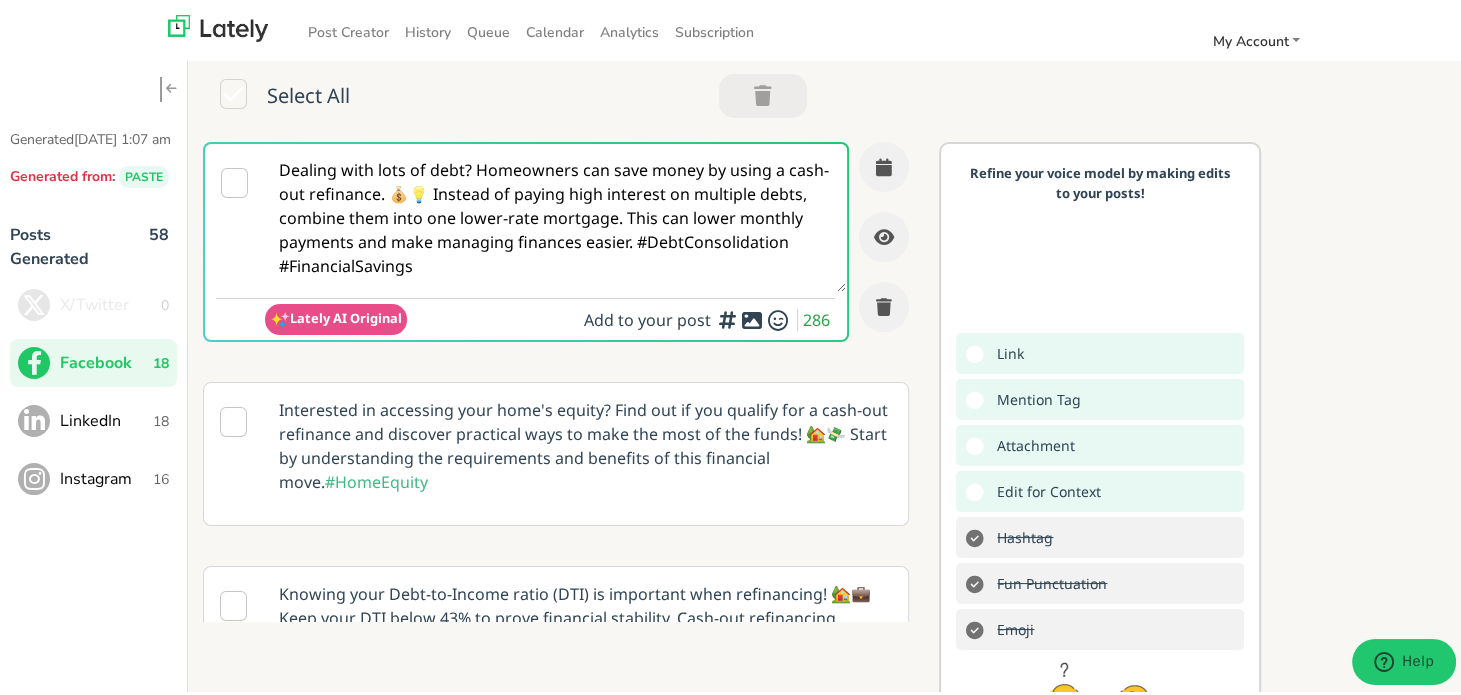 click on "Dealing with lots of debt? Homeowners can save money by using a cash-out refinance. 💰💡 Instead of paying high interest on multiple debts, combine them into one lower-rate mortgage. This can lower monthly payments and make managing finances easier. #DebtConsolidation #FinancialSavings" at bounding box center (555, 214) 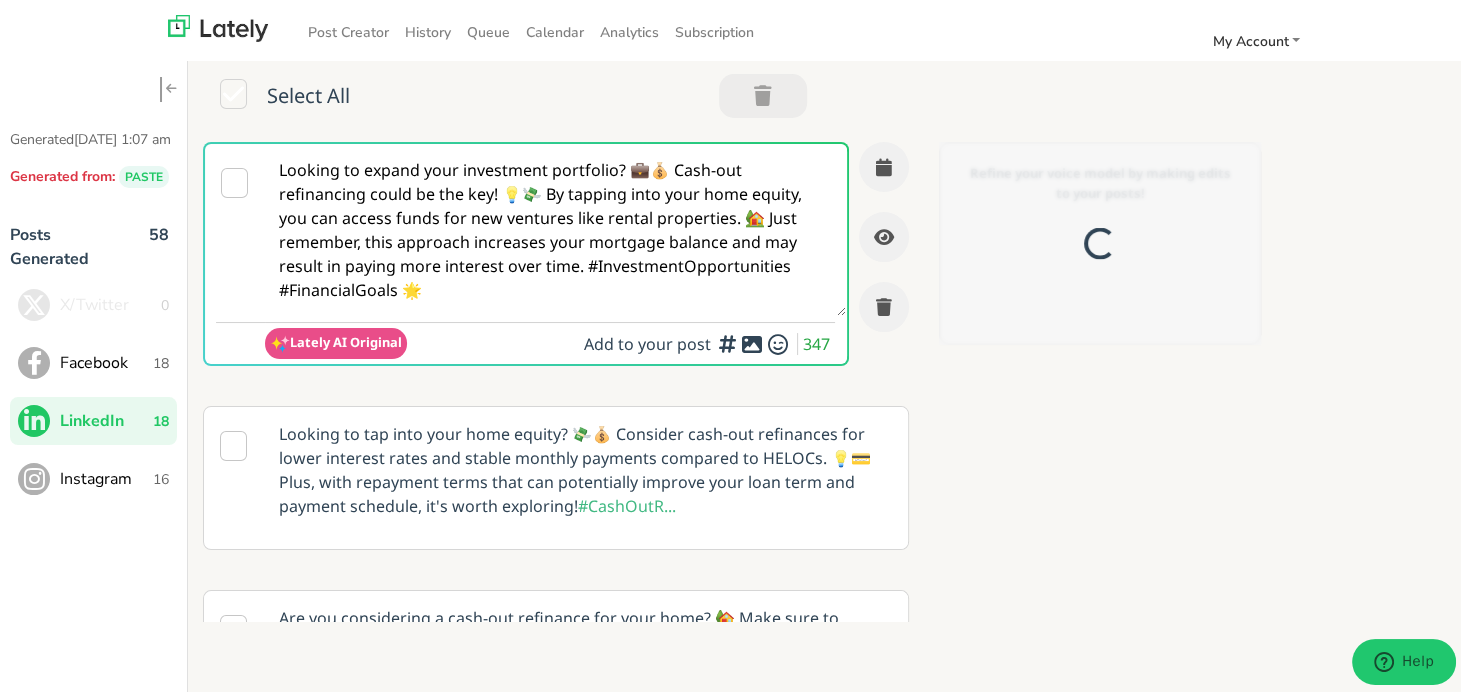 scroll, scrollTop: 0, scrollLeft: 0, axis: both 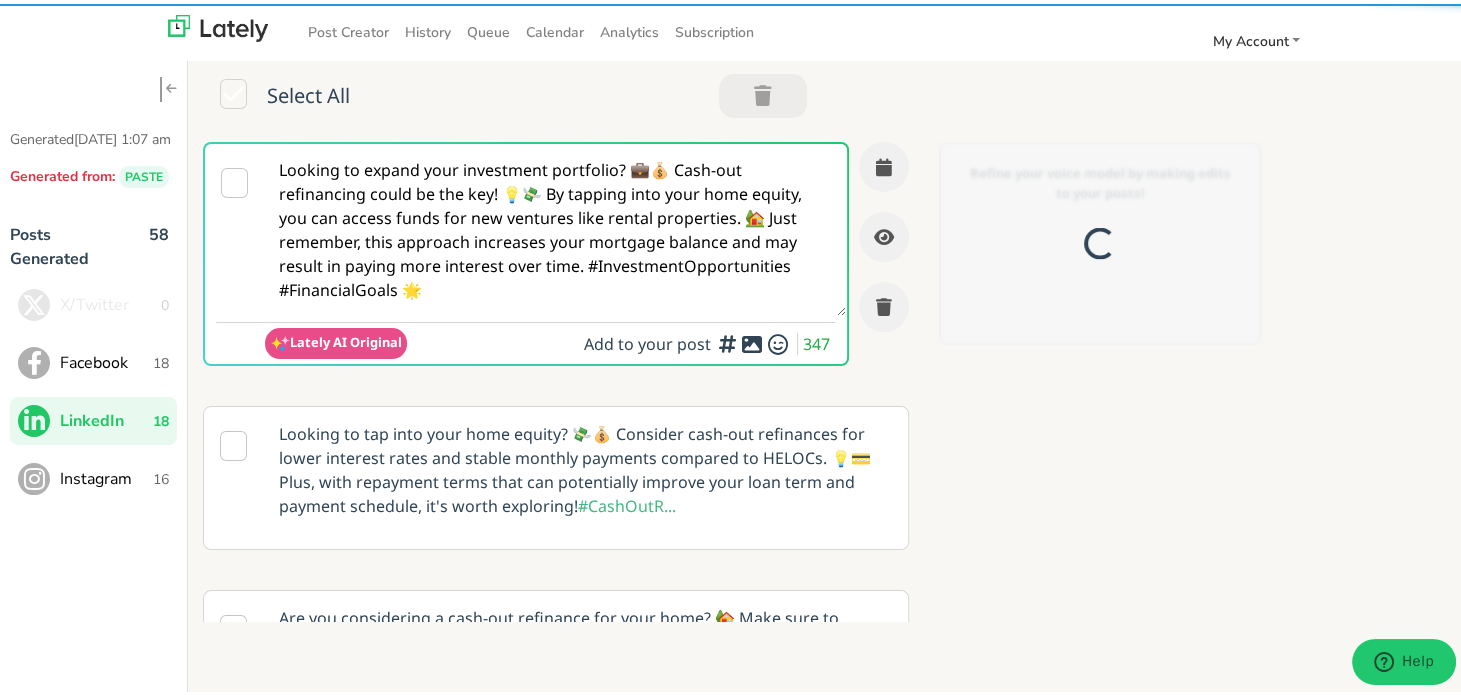 click on "Looking to expand your investment portfolio? 💼💰 Cash-out refinancing could be the key! 💡💸 By tapping into your home equity, you can access funds for new ventures like rental properties. 🏡 Just remember, this approach increases your mortgage balance and may result in paying more interest over time. #InvestmentOpportunities #FinancialGoals 🌟" at bounding box center (555, 226) 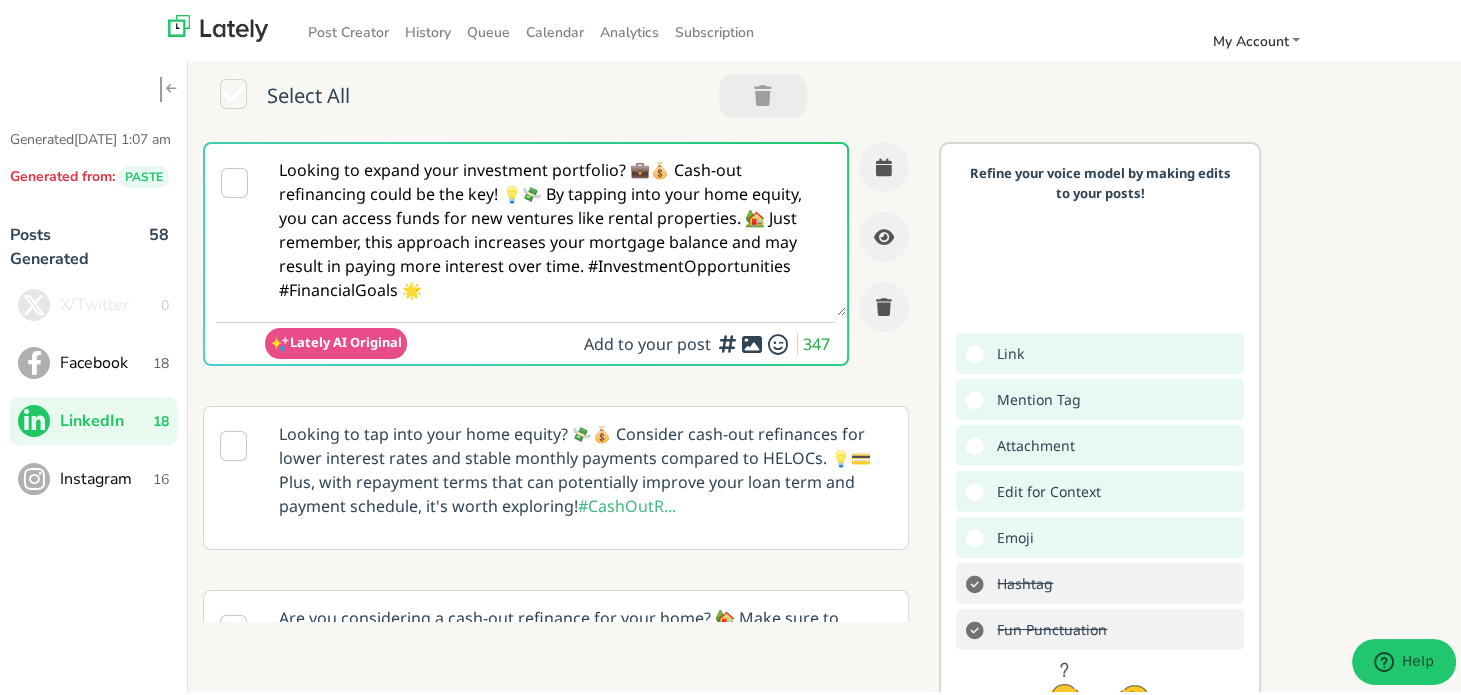 click on "Instagram 16" at bounding box center [93, 475] 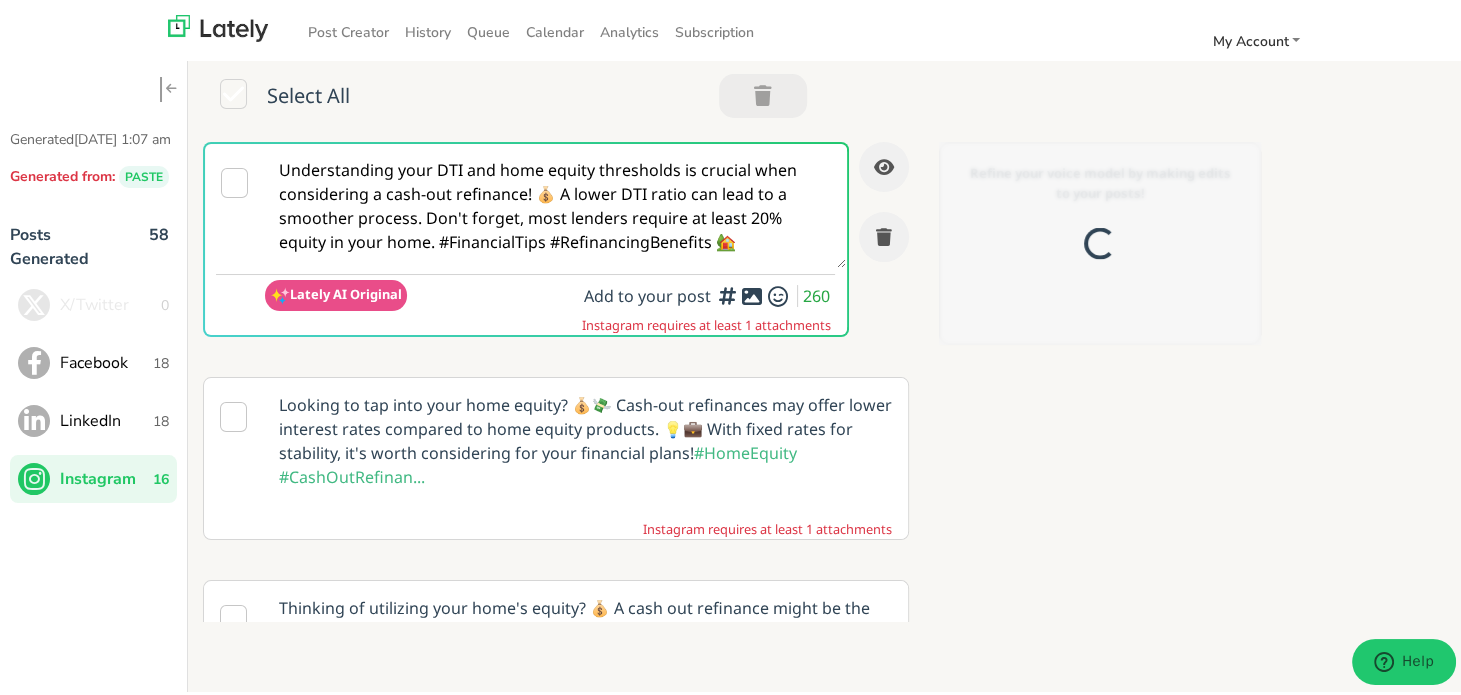 scroll, scrollTop: 0, scrollLeft: 0, axis: both 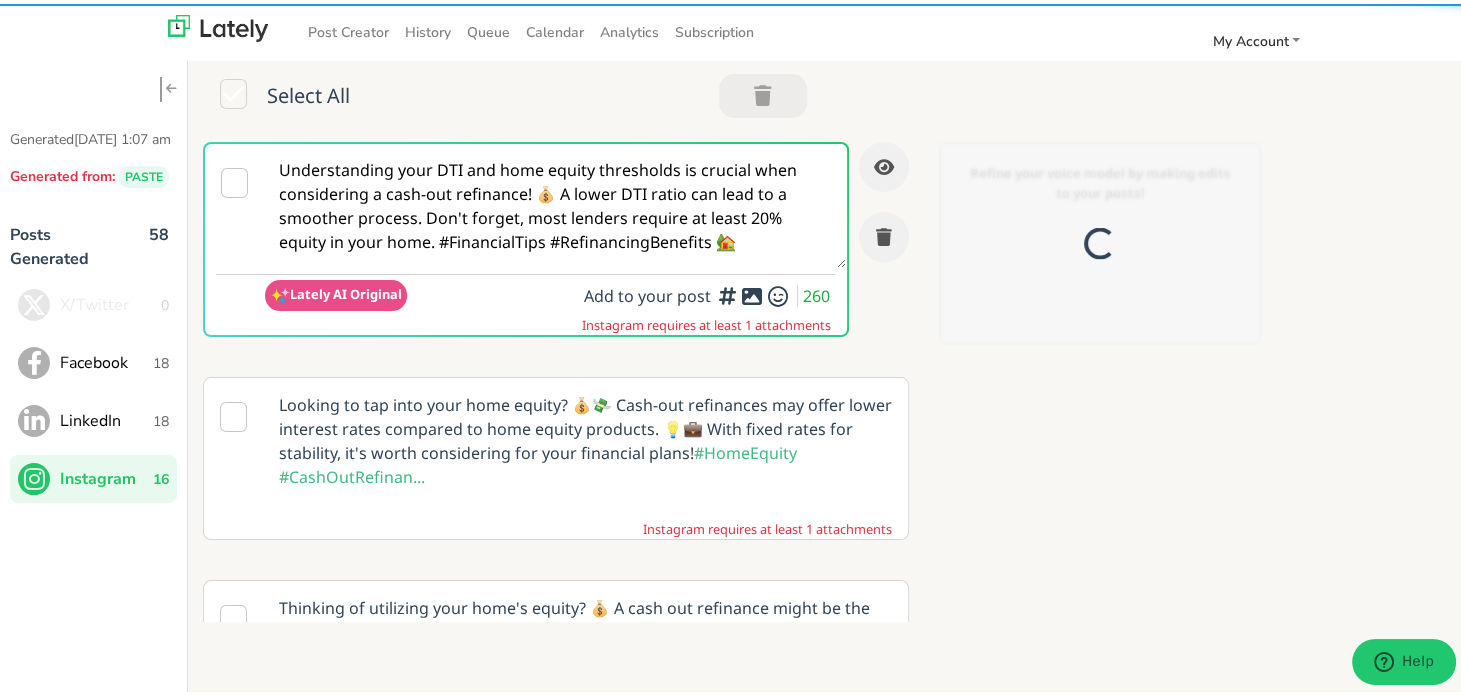 click on "Understanding your DTI and home equity thresholds is crucial when considering a cash-out refinance! 💰 A lower DTI ratio can lead to a smoother process. Don't forget, most lenders require at least 20% equity in your home. #FinancialTips #RefinancingBenefits 🏡" at bounding box center (555, 202) 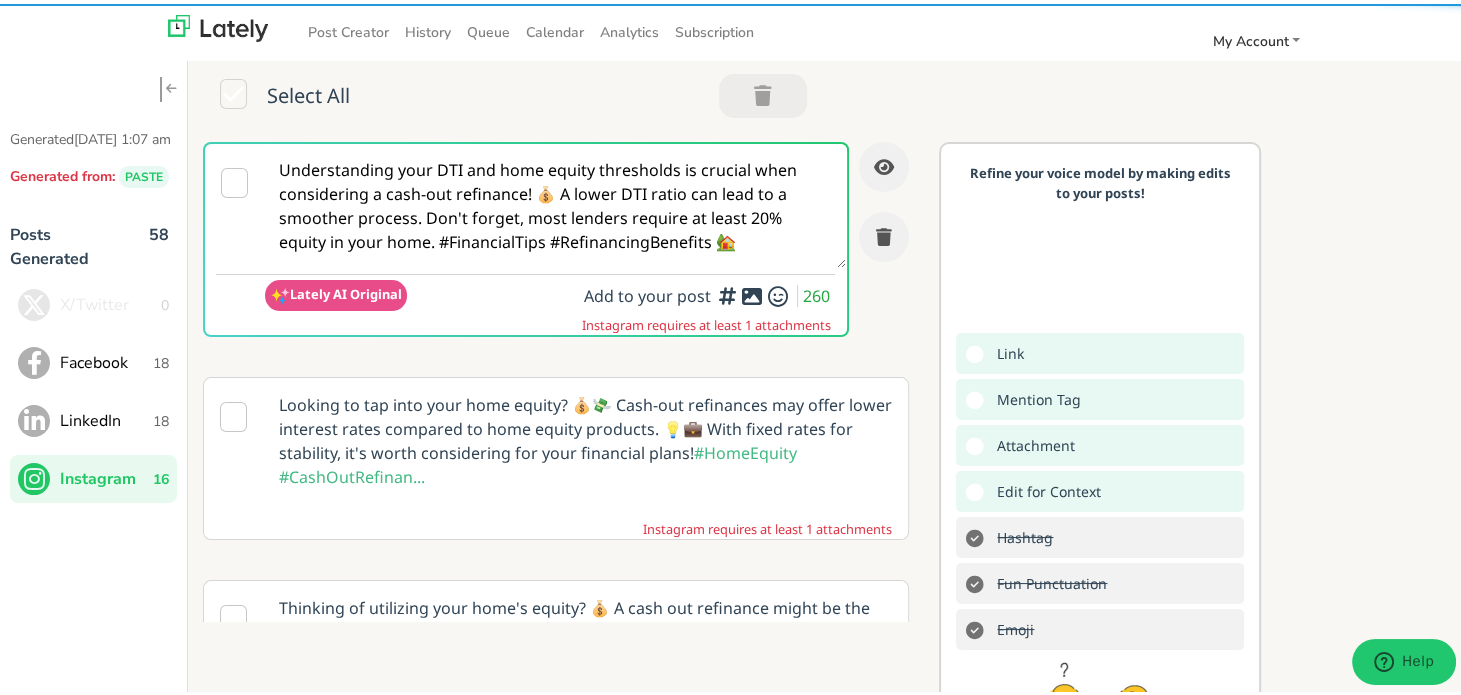 click on "Understanding your DTI and home equity thresholds is crucial when considering a cash-out refinance! 💰 A lower DTI ratio can lead to a smoother process. Don't forget, most lenders require at least 20% equity in your home. #FinancialTips #RefinancingBenefits 🏡" at bounding box center (555, 202) 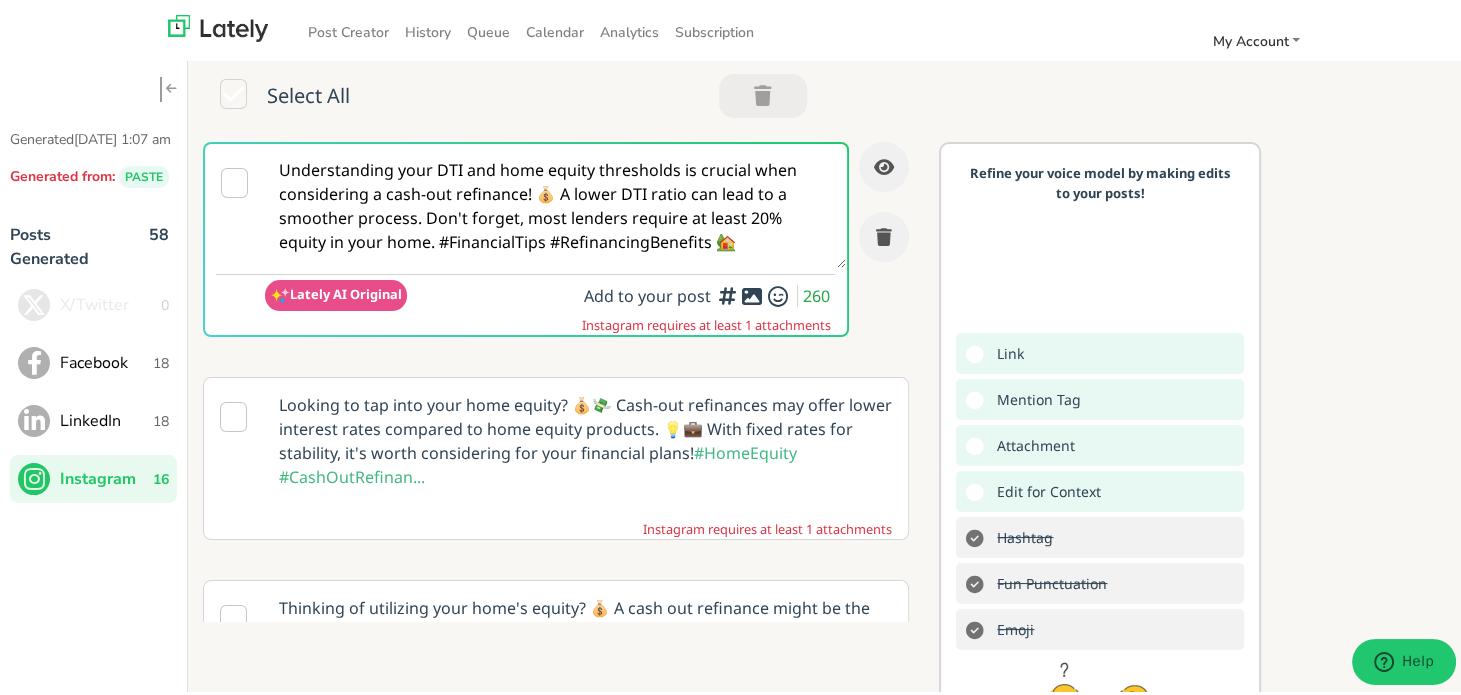 click on "Facebook" at bounding box center [106, 359] 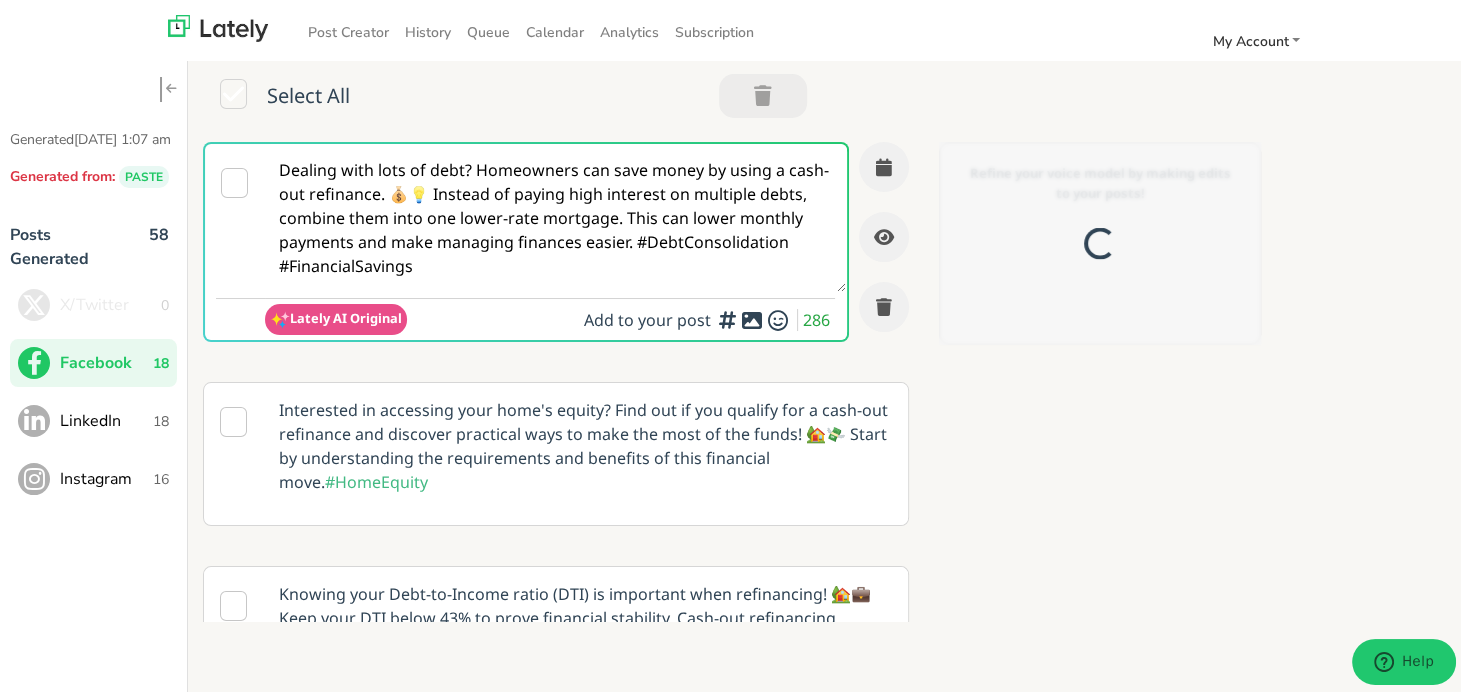 scroll, scrollTop: 0, scrollLeft: 0, axis: both 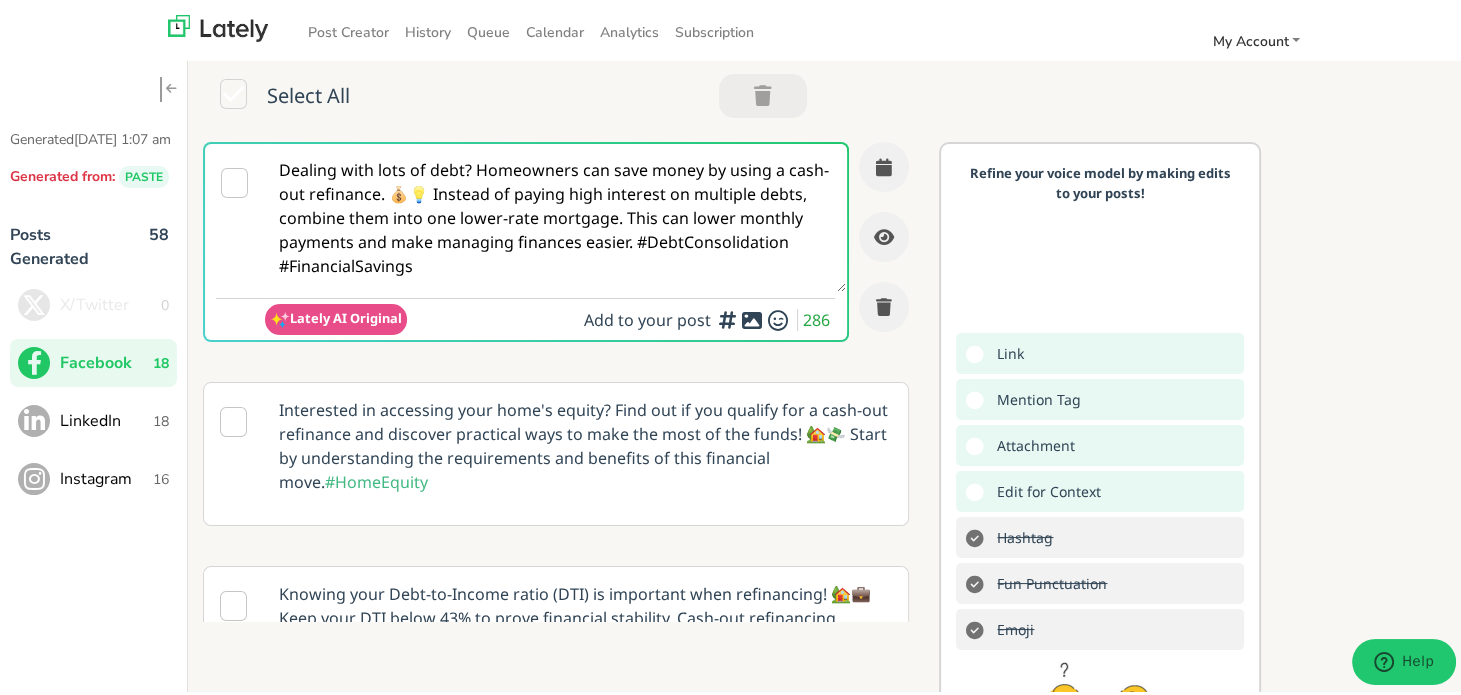 click on "Dealing with lots of debt? Homeowners can save money by using a cash-out refinance. 💰💡 Instead of paying high interest on multiple debts, combine them into one lower-rate mortgage. This can lower monthly payments and make managing finances easier. #DebtConsolidation #FinancialSavings" at bounding box center [555, 214] 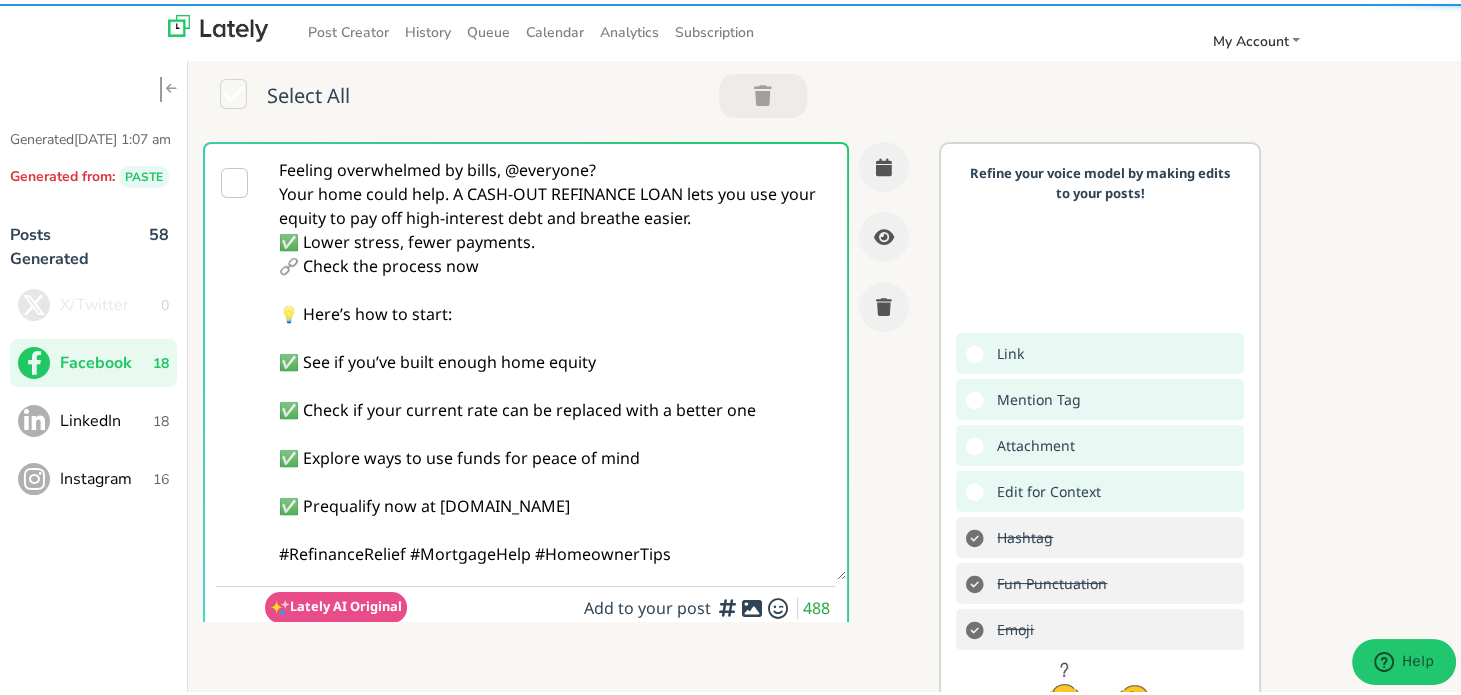 click on "Feeling overwhelmed by bills, @everyone?
Your home could help. A CASH-OUT REFINANCE LOAN lets you use your equity to pay off high-interest debt and breathe easier.
✅ Lower stress, fewer payments.
🔗 Check the process now
💡 Here’s how to start:
✅ See if you’ve built enough home equity
✅ Check if your current rate can be replaced with a better one
✅ Explore ways to use funds for peace of mind
✅ Prequalify now at [DOMAIN_NAME]
#RefinanceRelief #MortgageHelp #HomeownerTips" at bounding box center (555, 358) 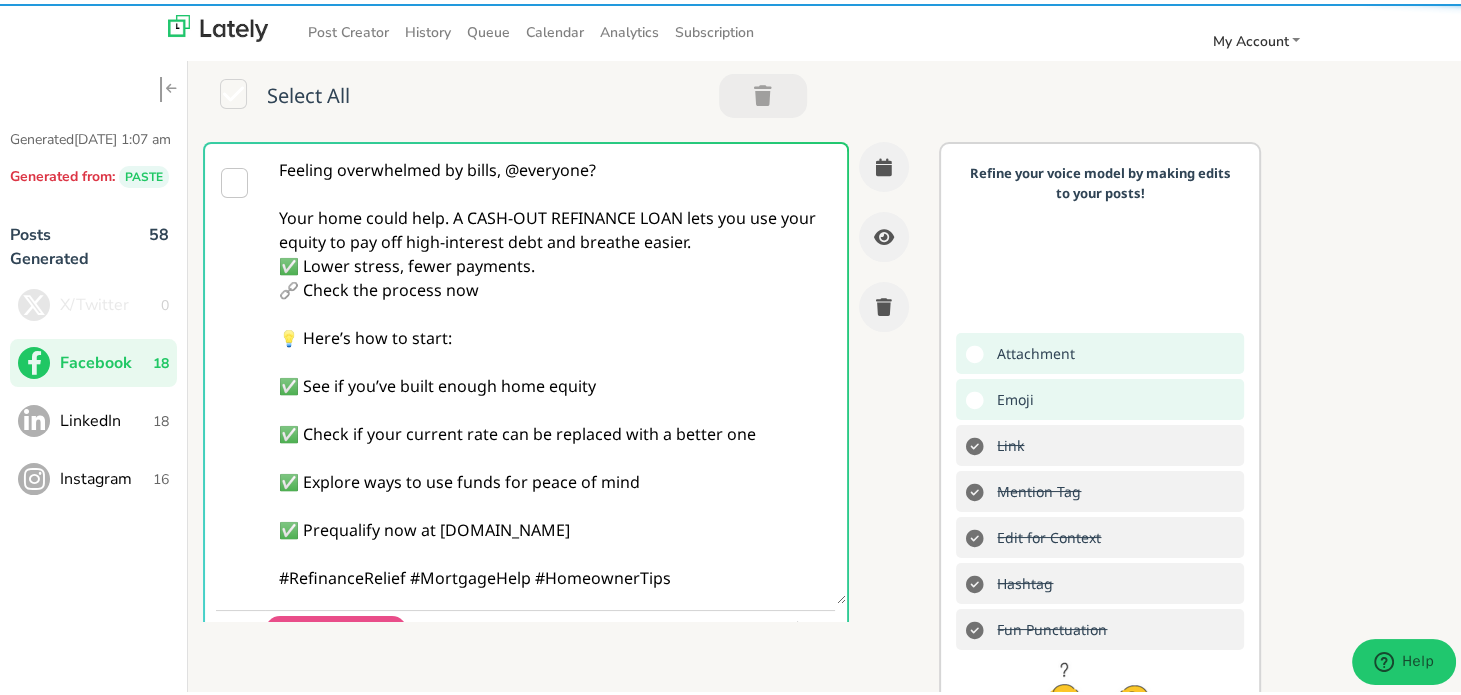 click on "Feeling overwhelmed by bills, @everyone?
Your home could help. A CASH-OUT REFINANCE LOAN lets you use your equity to pay off high-interest debt and breathe easier.
✅ Lower stress, fewer payments.
🔗 Check the process now
💡 Here’s how to start:
✅ See if you’ve built enough home equity
✅ Check if your current rate can be replaced with a better one
✅ Explore ways to use funds for peace of mind
✅ Prequalify now at [DOMAIN_NAME]
#RefinanceRelief #MortgageHelp #HomeownerTips" at bounding box center [555, 370] 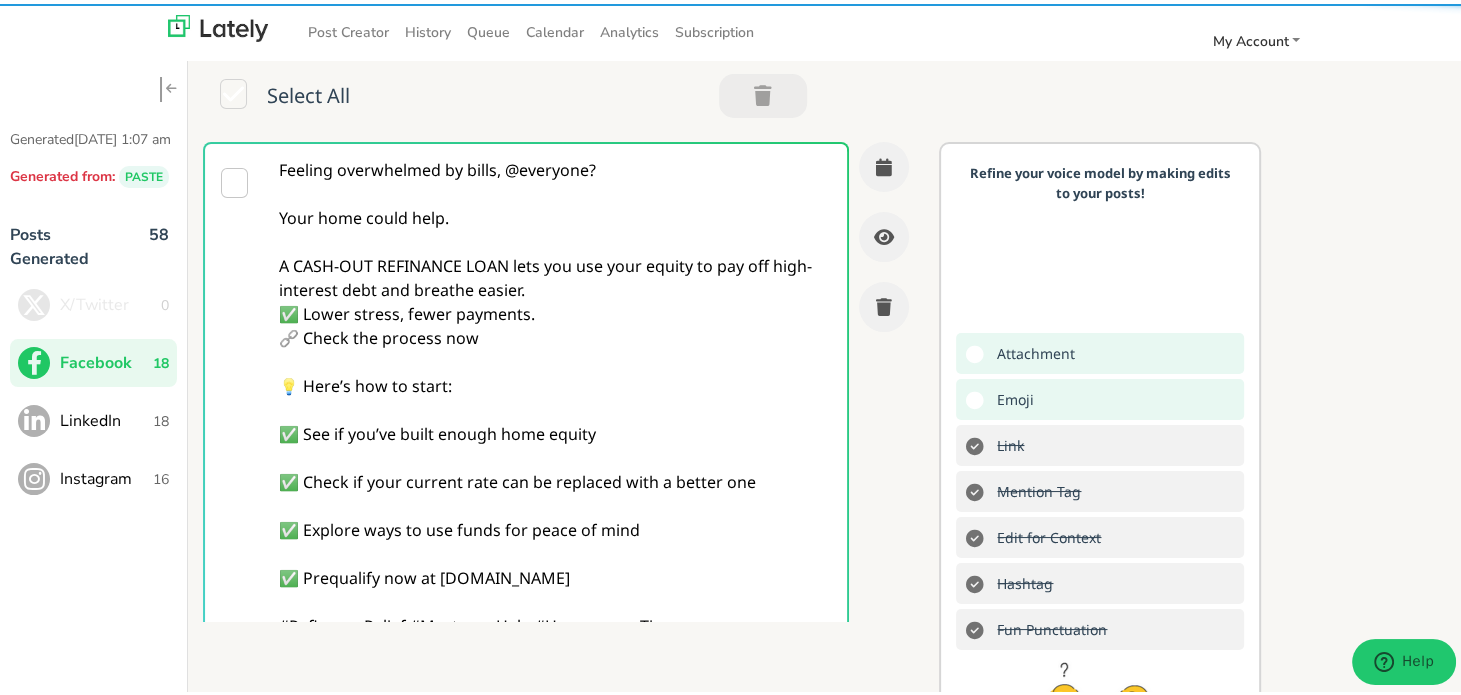click on "Feeling overwhelmed by bills, @everyone?
Your home could help.
A CASH-OUT REFINANCE LOAN lets you use your equity to pay off high-interest debt and breathe easier.
✅ Lower stress, fewer payments.
🔗 Check the process now
💡 Here’s how to start:
✅ See if you’ve built enough home equity
✅ Check if your current rate can be replaced with a better one
✅ Explore ways to use funds for peace of mind
✅ Prequalify now at [DOMAIN_NAME]
#RefinanceRelief #MortgageHelp #HomeownerTips" at bounding box center [555, 394] 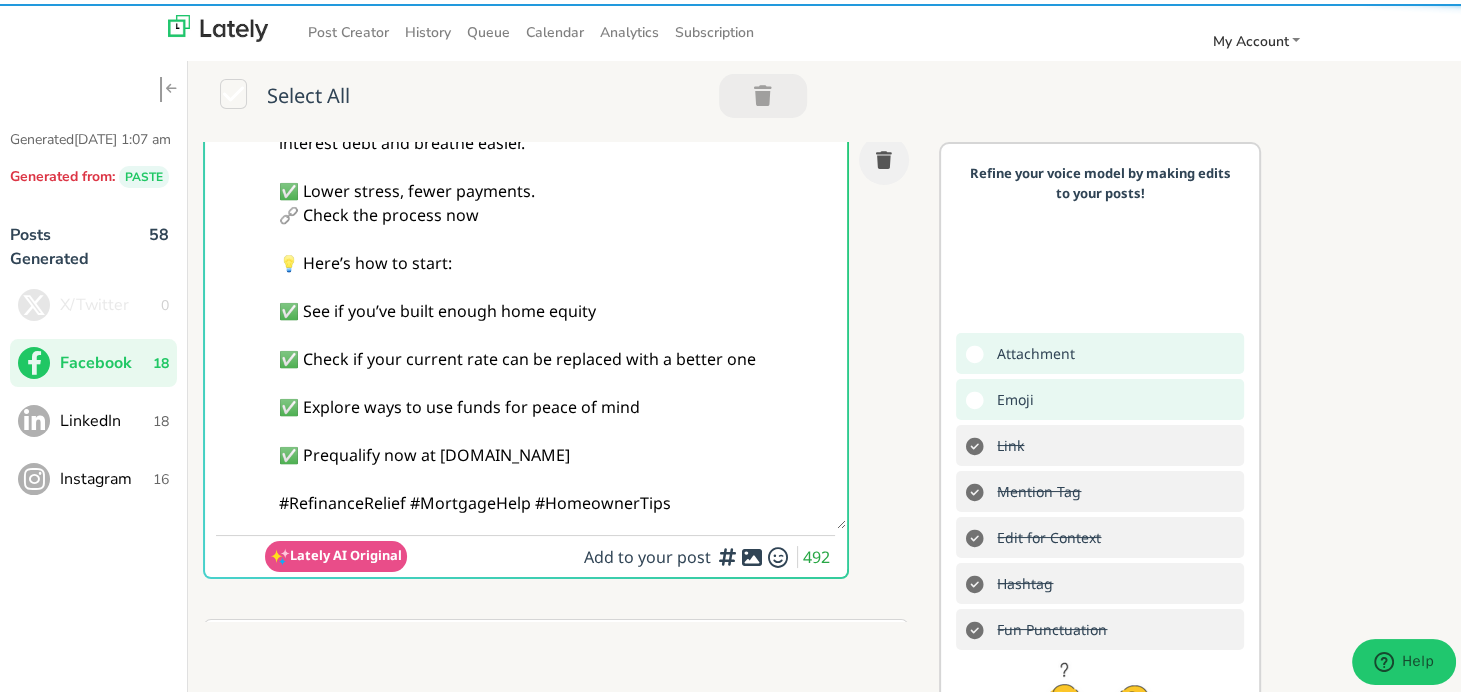 scroll, scrollTop: 100, scrollLeft: 0, axis: vertical 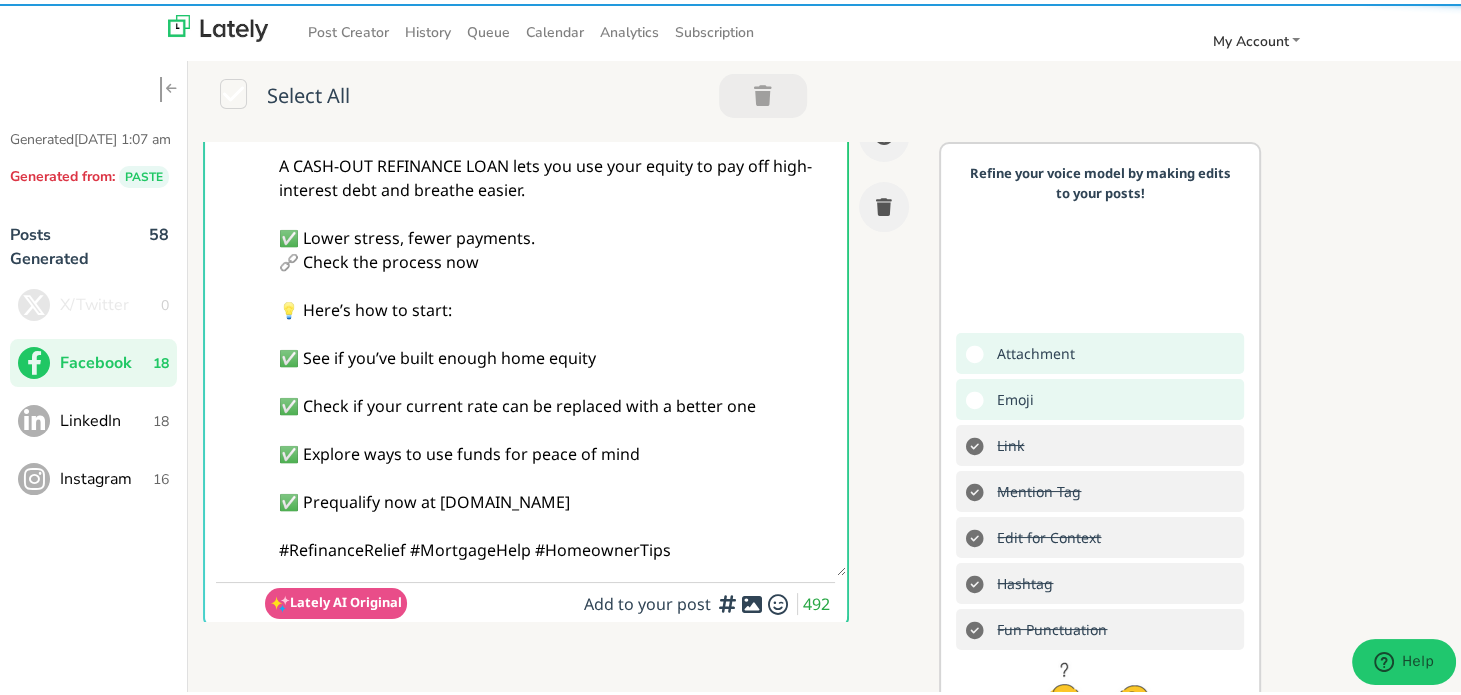 click on "Feeling overwhelmed by bills, @everyone?
Your home could help.
A CASH-OUT REFINANCE LOAN lets you use your equity to pay off high-interest debt and breathe easier.
✅ Lower stress, fewer payments.
🔗 Check the process now
💡 Here’s how to start:
✅ See if you’ve built enough home equity
✅ Check if your current rate can be replaced with a better one
✅ Explore ways to use funds for peace of mind
✅ Prequalify now at [DOMAIN_NAME]
#RefinanceRelief #MortgageHelp #HomeownerTips" at bounding box center [555, 306] 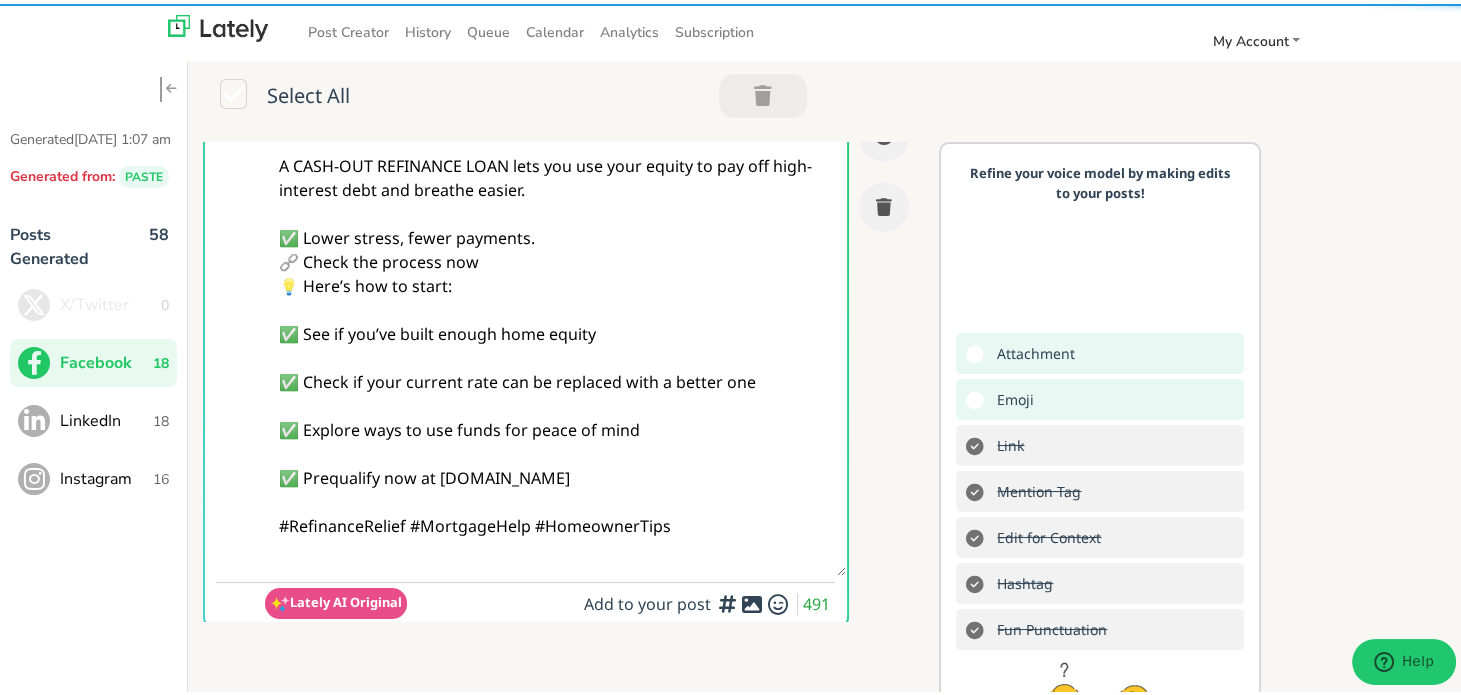 click on "Feeling overwhelmed by bills, @everyone?
Your home could help.
A CASH-OUT REFINANCE LOAN lets you use your equity to pay off high-interest debt and breathe easier.
✅ Lower stress, fewer payments.
🔗 Check the process now
💡 Here’s how to start:
✅ See if you’ve built enough home equity
✅ Check if your current rate can be replaced with a better one
✅ Explore ways to use funds for peace of mind
✅ Prequalify now at [DOMAIN_NAME]
#RefinanceRelief #MortgageHelp #HomeownerTips" at bounding box center (555, 306) 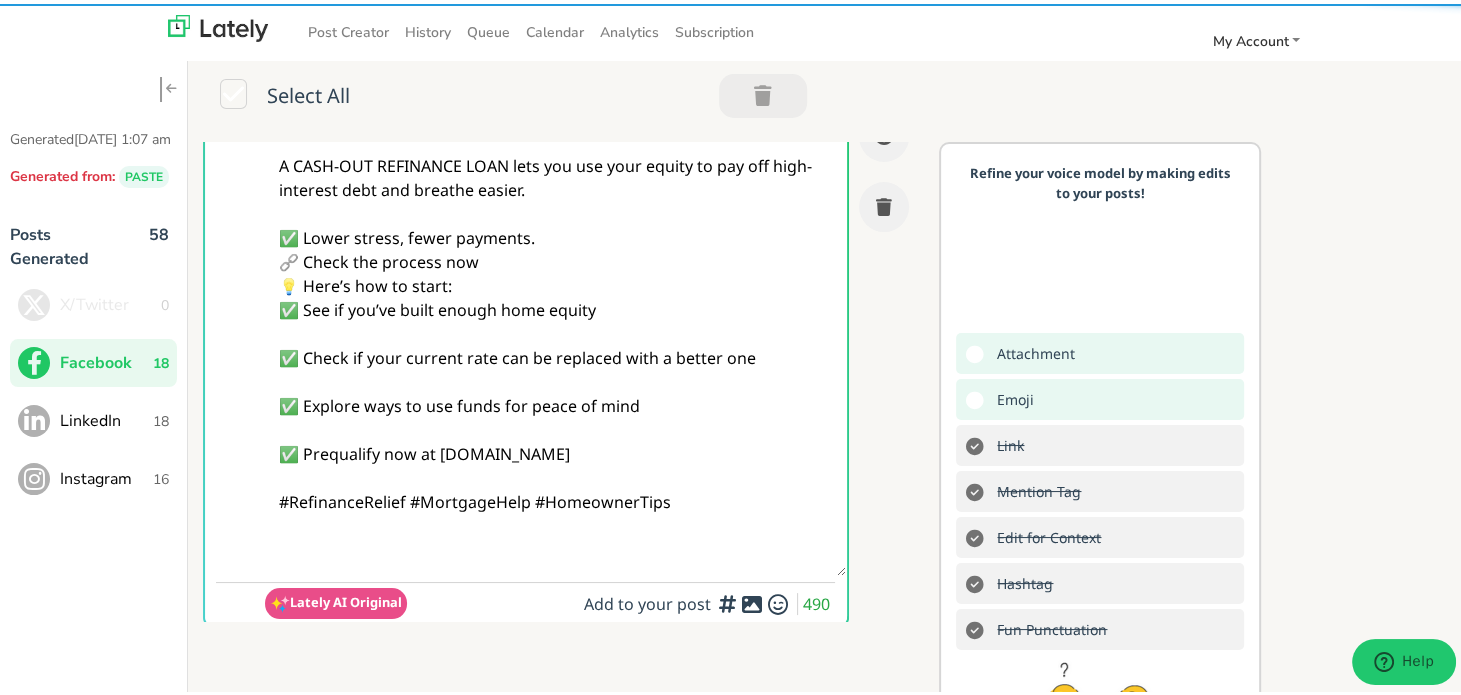 click on "Feeling overwhelmed by bills, @everyone?
Your home could help.
A CASH-OUT REFINANCE LOAN lets you use your equity to pay off high-interest debt and breathe easier.
✅ Lower stress, fewer payments.
🔗 Check the process now
💡 Here’s how to start:
✅ See if you’ve built enough home equity
✅ Check if your current rate can be replaced with a better one
✅ Explore ways to use funds for peace of mind
✅ Prequalify now at [DOMAIN_NAME]
#RefinanceRelief #MortgageHelp #HomeownerTips" at bounding box center [555, 306] 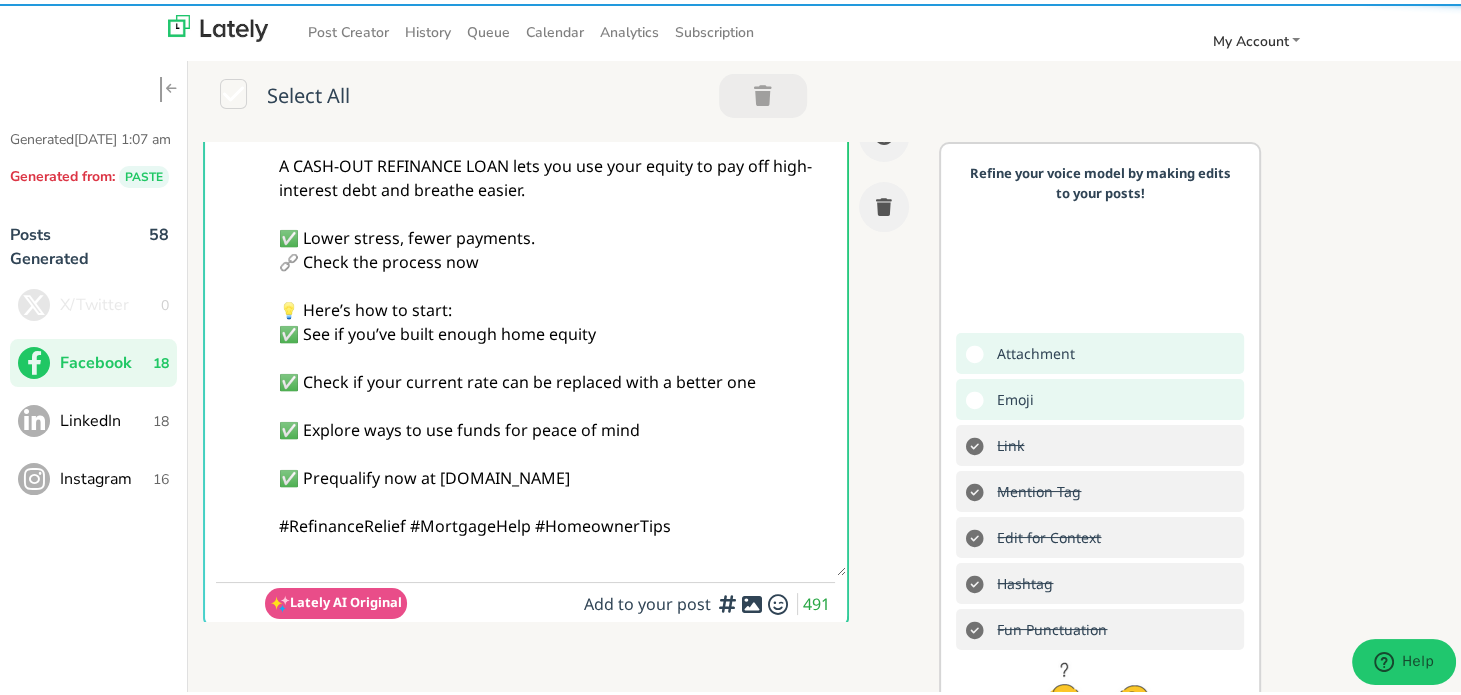 click on "Feeling overwhelmed by bills, @everyone?
Your home could help.
A CASH-OUT REFINANCE LOAN lets you use your equity to pay off high-interest debt and breathe easier.
✅ Lower stress, fewer payments.
🔗 Check the process now
💡 Here’s how to start:
✅ See if you’ve built enough home equity
✅ Check if your current rate can be replaced with a better one
✅ Explore ways to use funds for peace of mind
✅ Prequalify now at [DOMAIN_NAME]
#RefinanceRelief #MortgageHelp #HomeownerTips" at bounding box center (555, 306) 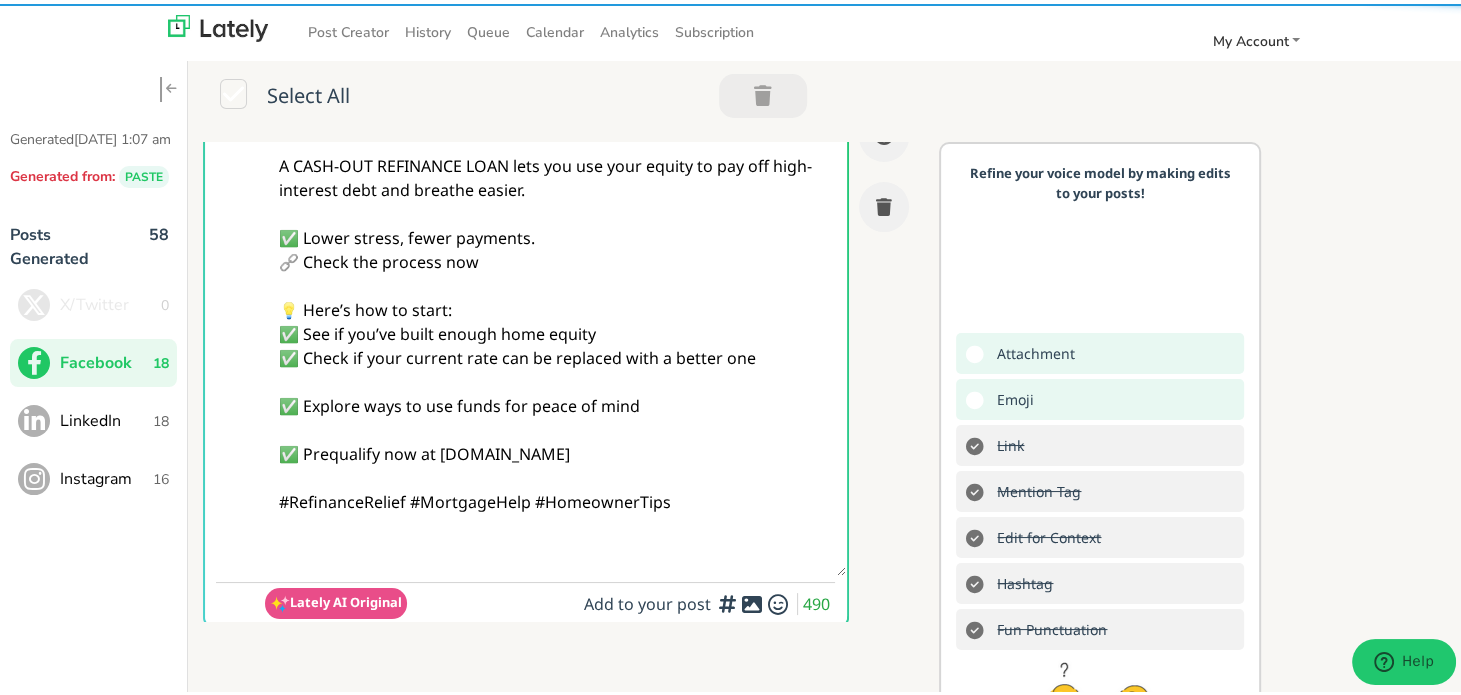 click on "Feeling overwhelmed by bills, @everyone?
Your home could help.
A CASH-OUT REFINANCE LOAN lets you use your equity to pay off high-interest debt and breathe easier.
✅ Lower stress, fewer payments.
🔗 Check the process now
💡 Here’s how to start:
✅ See if you’ve built enough home equity
✅ Check if your current rate can be replaced with a better one
✅ Explore ways to use funds for peace of mind
✅ Prequalify now at [DOMAIN_NAME]
#RefinanceRelief #MortgageHelp #HomeownerTips" at bounding box center [555, 306] 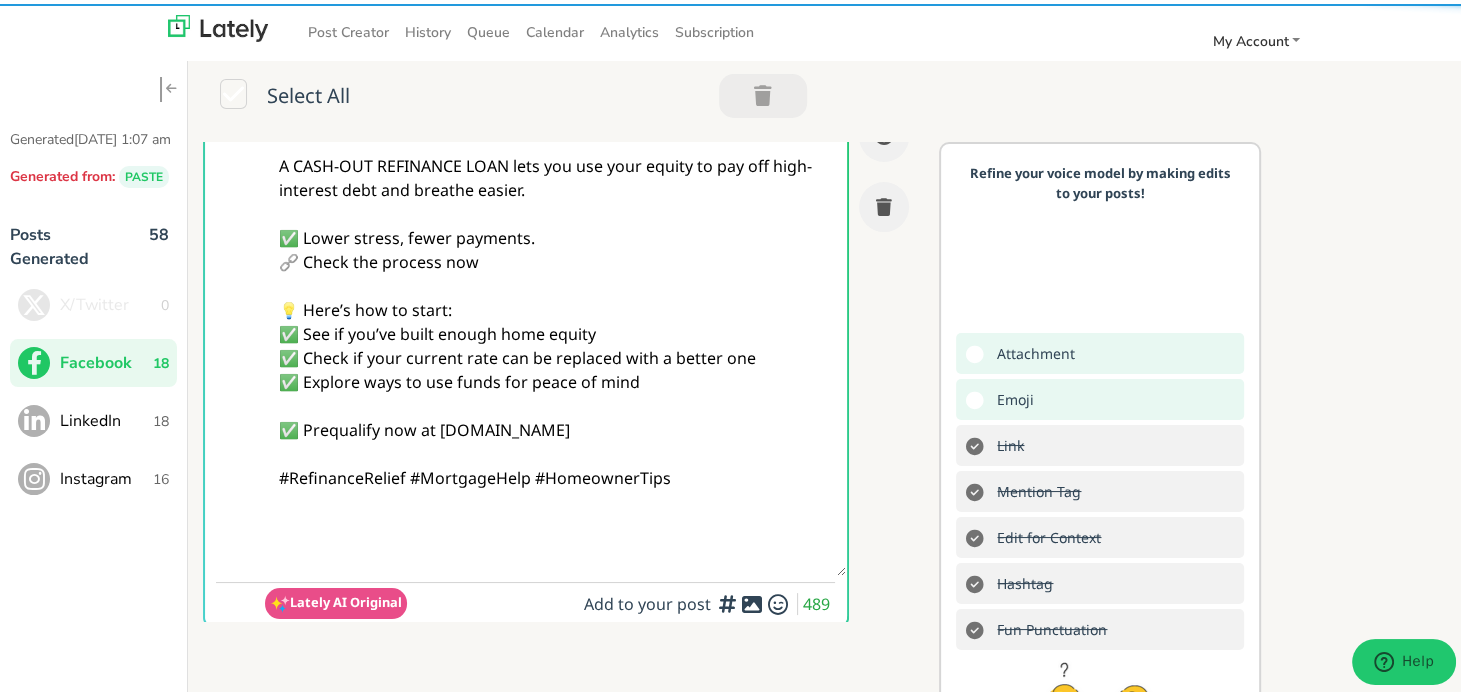 click on "Feeling overwhelmed by bills, @everyone?
Your home could help.
A CASH-OUT REFINANCE LOAN lets you use your equity to pay off high-interest debt and breathe easier.
✅ Lower stress, fewer payments.
🔗 Check the process now
💡 Here’s how to start:
✅ See if you’ve built enough home equity
✅ Check if your current rate can be replaced with a better one
✅ Explore ways to use funds for peace of mind
✅ Prequalify now at [DOMAIN_NAME]
#RefinanceRelief #MortgageHelp #HomeownerTips" at bounding box center [555, 306] 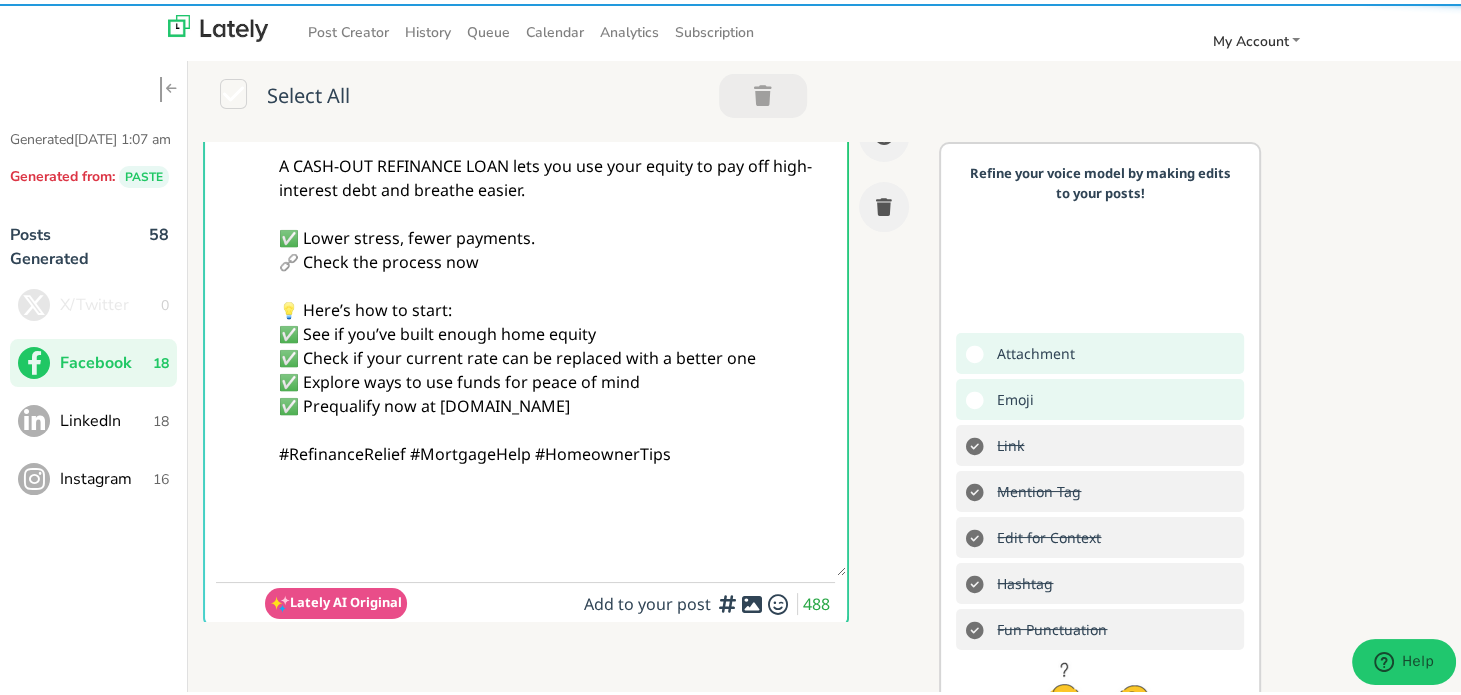 click on "Feeling overwhelmed by bills, @everyone?
Your home could help.
A CASH-OUT REFINANCE LOAN lets you use your equity to pay off high-interest debt and breathe easier.
✅ Lower stress, fewer payments.
🔗 Check the process now
💡 Here’s how to start:
✅ See if you’ve built enough home equity
✅ Check if your current rate can be replaced with a better one
✅ Explore ways to use funds for peace of mind
✅ Prequalify now at [DOMAIN_NAME]
#RefinanceRelief #MortgageHelp #HomeownerTips" at bounding box center (555, 306) 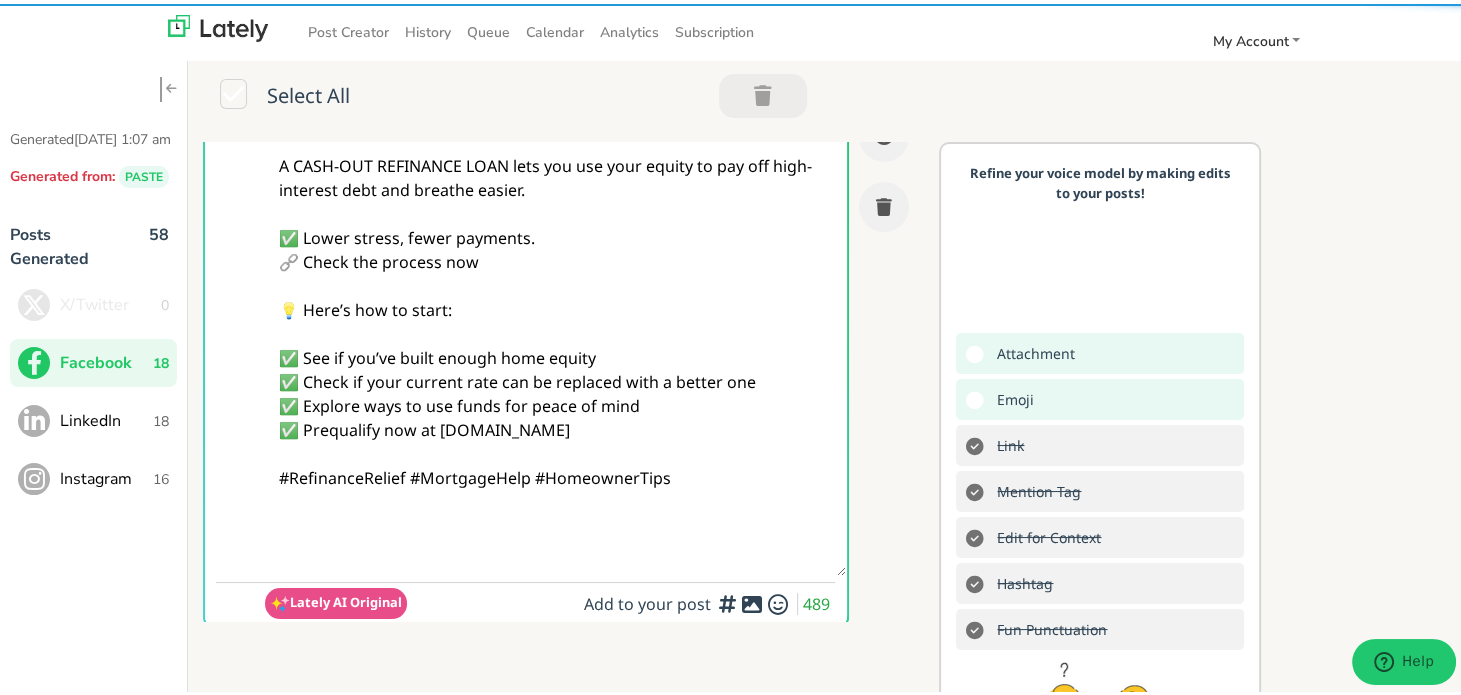 click on "Feeling overwhelmed by bills, @everyone?
Your home could help.
A CASH-OUT REFINANCE LOAN lets you use your equity to pay off high-interest debt and breathe easier.
✅ Lower stress, fewer payments.
🔗 Check the process now
💡 Here’s how to start:
✅ See if you’ve built enough home equity
✅ Check if your current rate can be replaced with a better one
✅ Explore ways to use funds for peace of mind
✅ Prequalify now at [DOMAIN_NAME]
#RefinanceRelief #MortgageHelp #HomeownerTips" at bounding box center [555, 306] 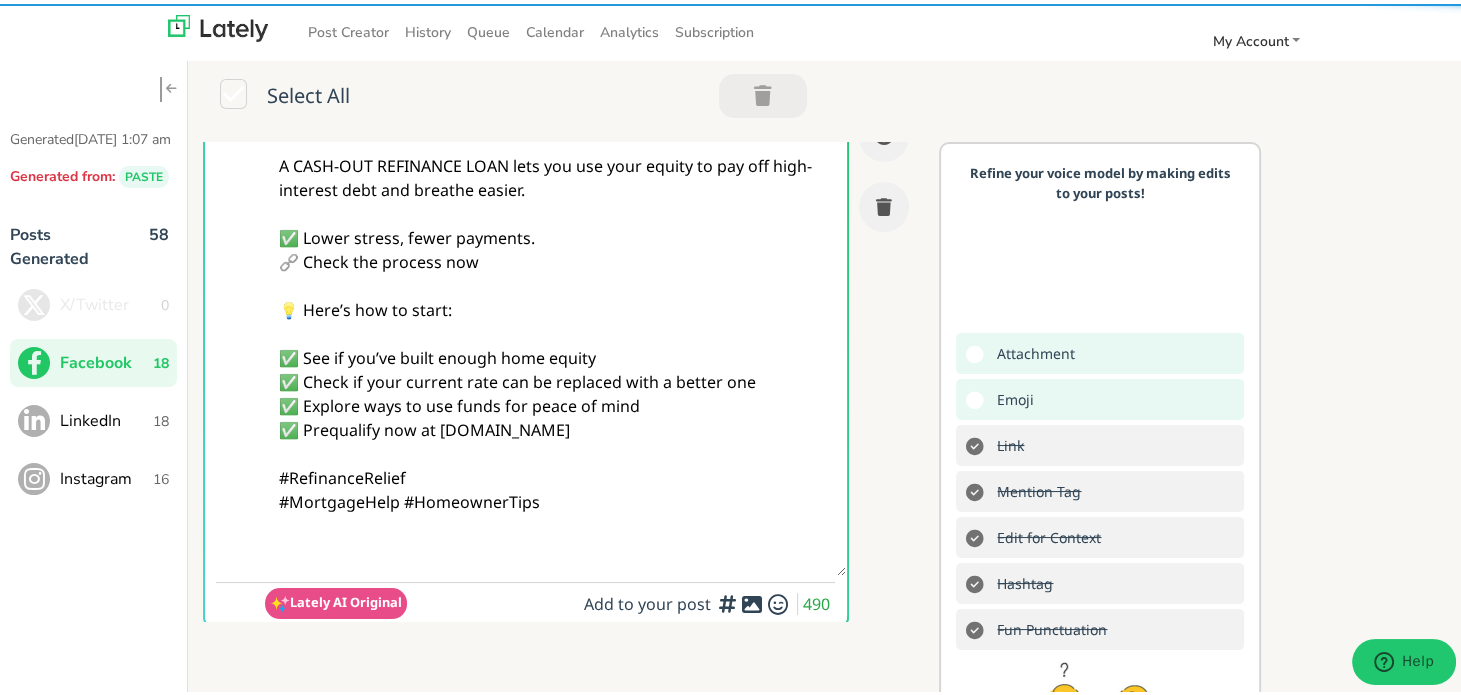 click on "Feeling overwhelmed by bills, @everyone?
Your home could help.
A CASH-OUT REFINANCE LOAN lets you use your equity to pay off high-interest debt and breathe easier.
✅ Lower stress, fewer payments.
🔗 Check the process now
💡 Here’s how to start:
✅ See if you’ve built enough home equity
✅ Check if your current rate can be replaced with a better one
✅ Explore ways to use funds for peace of mind
✅ Prequalify now at [DOMAIN_NAME]
#RefinanceRelief
#MortgageHelp #HomeownerTips" at bounding box center [555, 306] 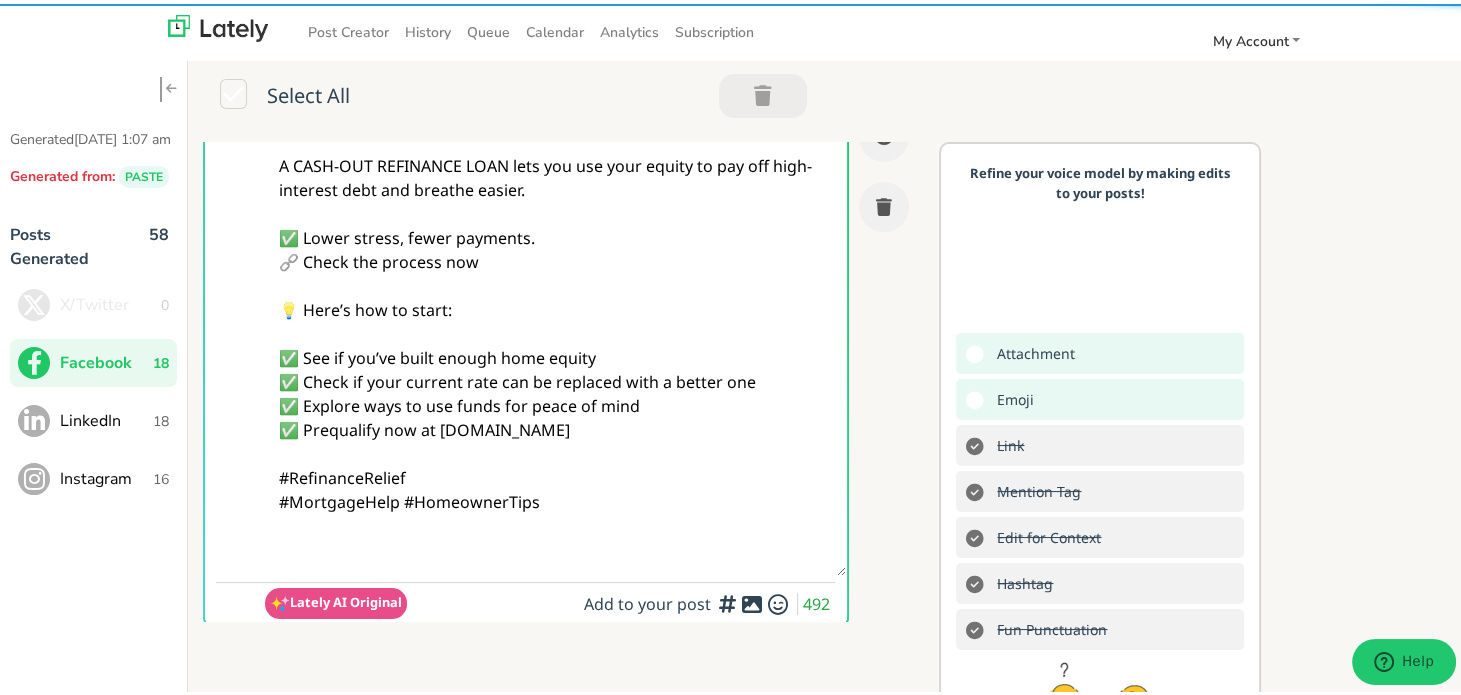 paste on "Follow Us On Our Social Media Platforms!
Facebook: [URL][DOMAIN_NAME]
LinkedIn: [URL][DOMAIN_NAME]
Instagram: [URL][DOMAIN_NAME][DOMAIN_NAME]" 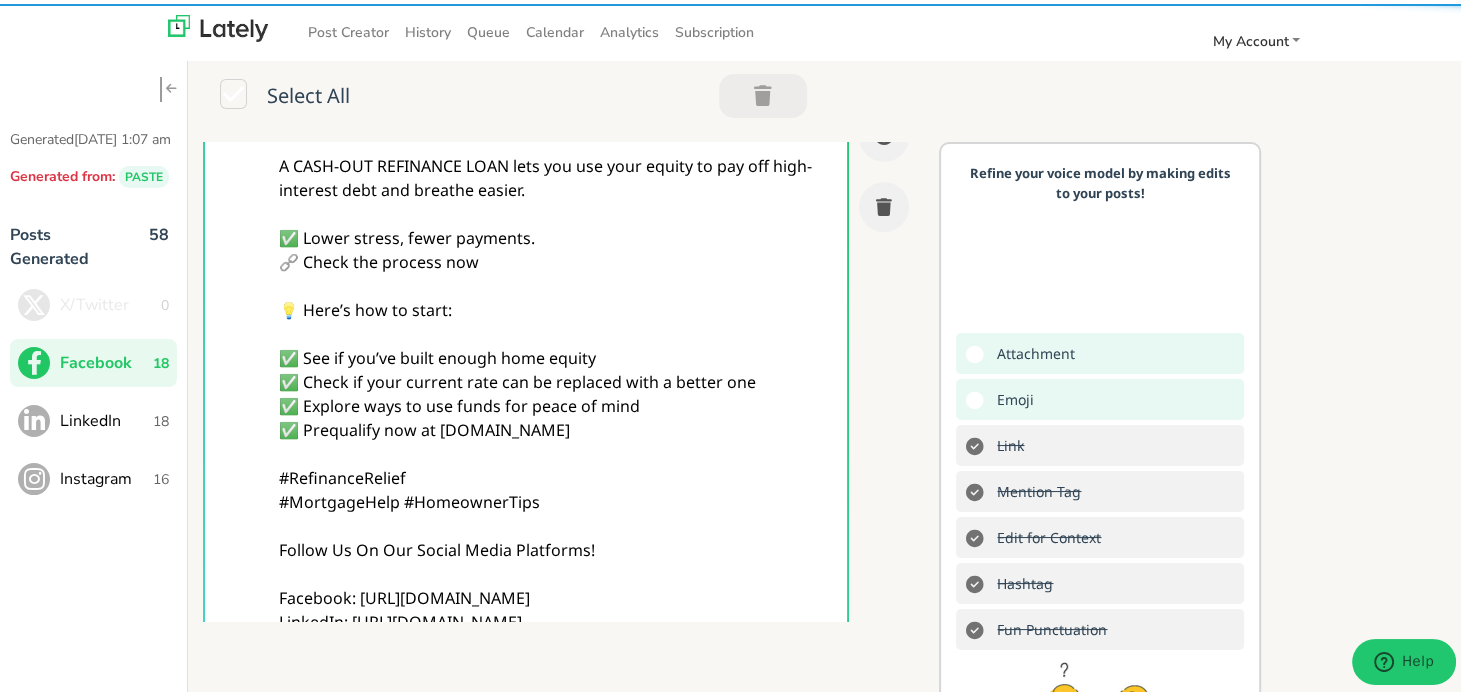 type on "Feeling overwhelmed by bills, @everyone?
Your home could help.
A CASH-OUT REFINANCE LOAN lets you use your equity to pay off high-interest debt and breathe easier.
✅ Lower stress, fewer payments.
🔗 Check the process now
💡 Here’s how to start:
✅ See if you’ve built enough home equity
✅ Check if your current rate can be replaced with a better one
✅ Explore ways to use funds for peace of mind
✅ Prequalify now at [DOMAIN_NAME]
#RefinanceRelief
#MortgageHelp #HomeownerTips
Follow Us On Our Social Media Platforms!
Facebook: [URL][DOMAIN_NAME]
LinkedIn: [URL][DOMAIN_NAME]
Instagram: [URL][DOMAIN_NAME][DOMAIN_NAME]" 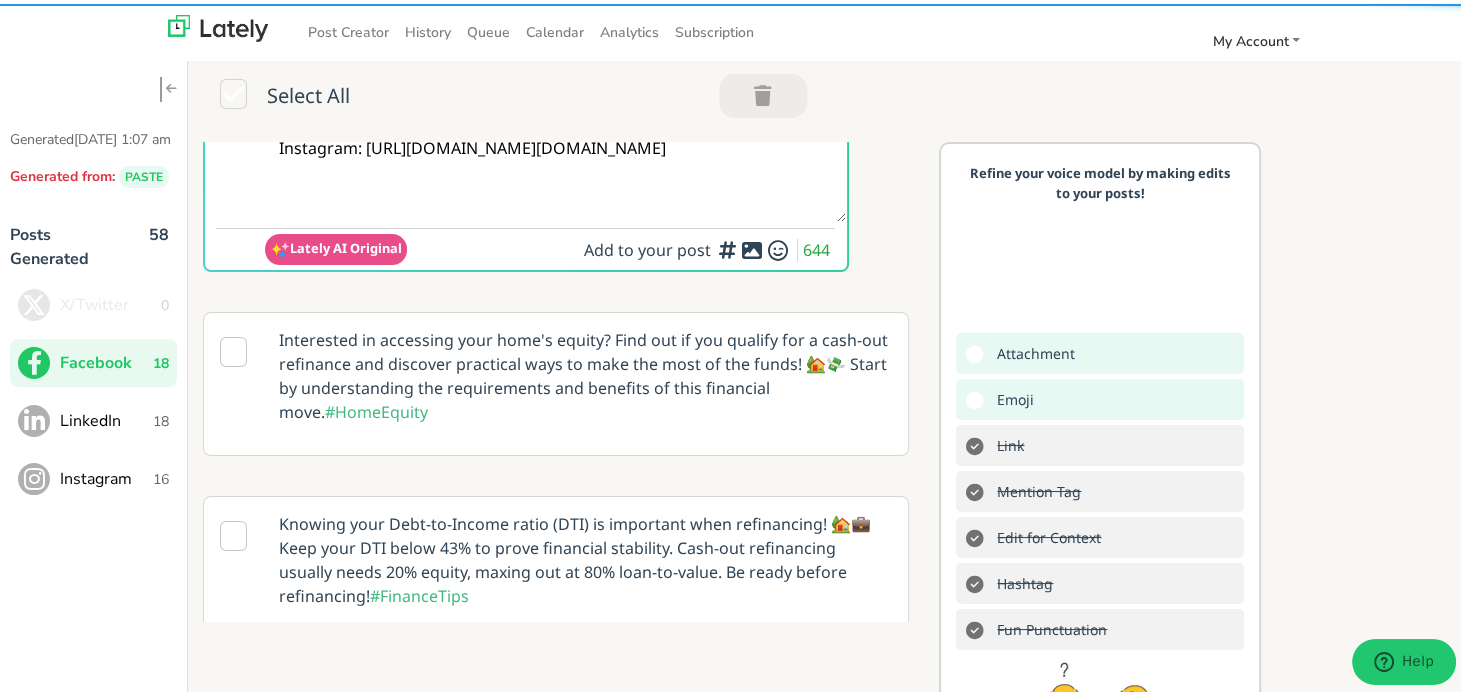scroll, scrollTop: 600, scrollLeft: 0, axis: vertical 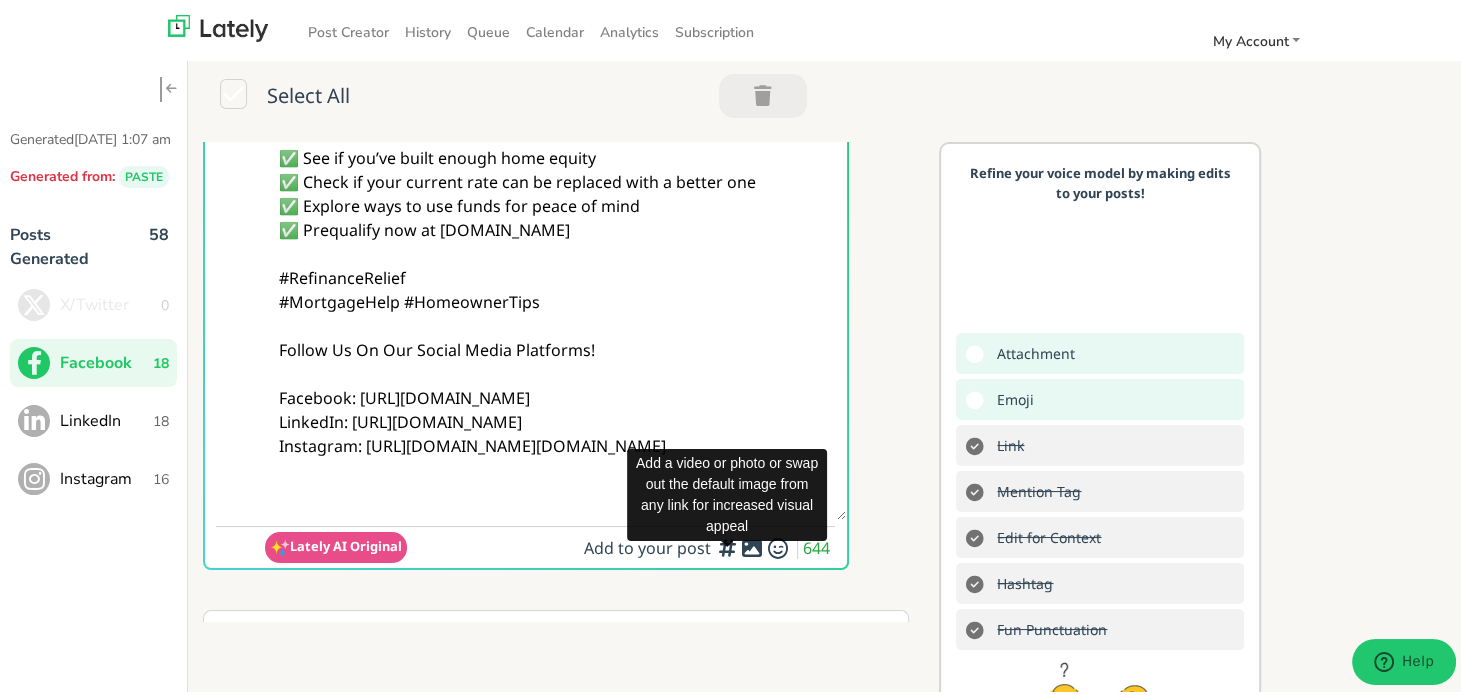 click at bounding box center [752, 544] 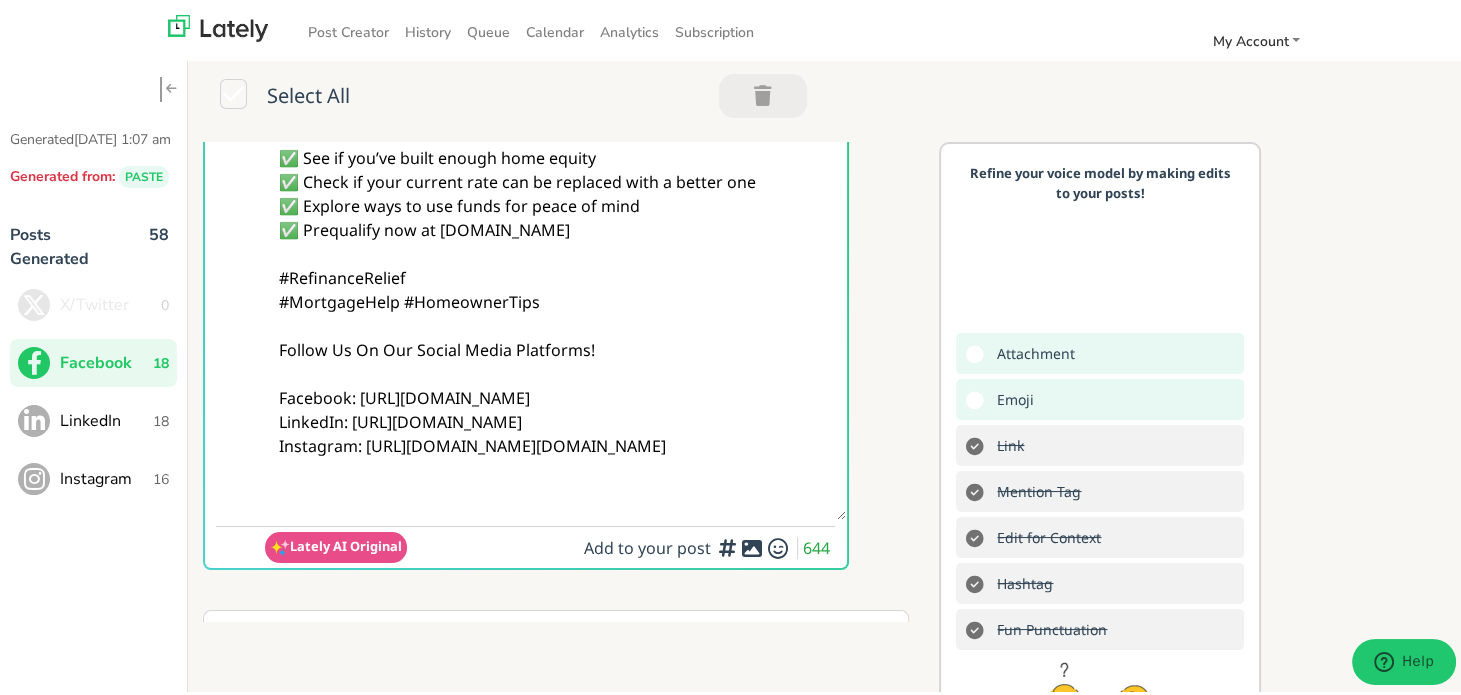 click at bounding box center (728, 544) 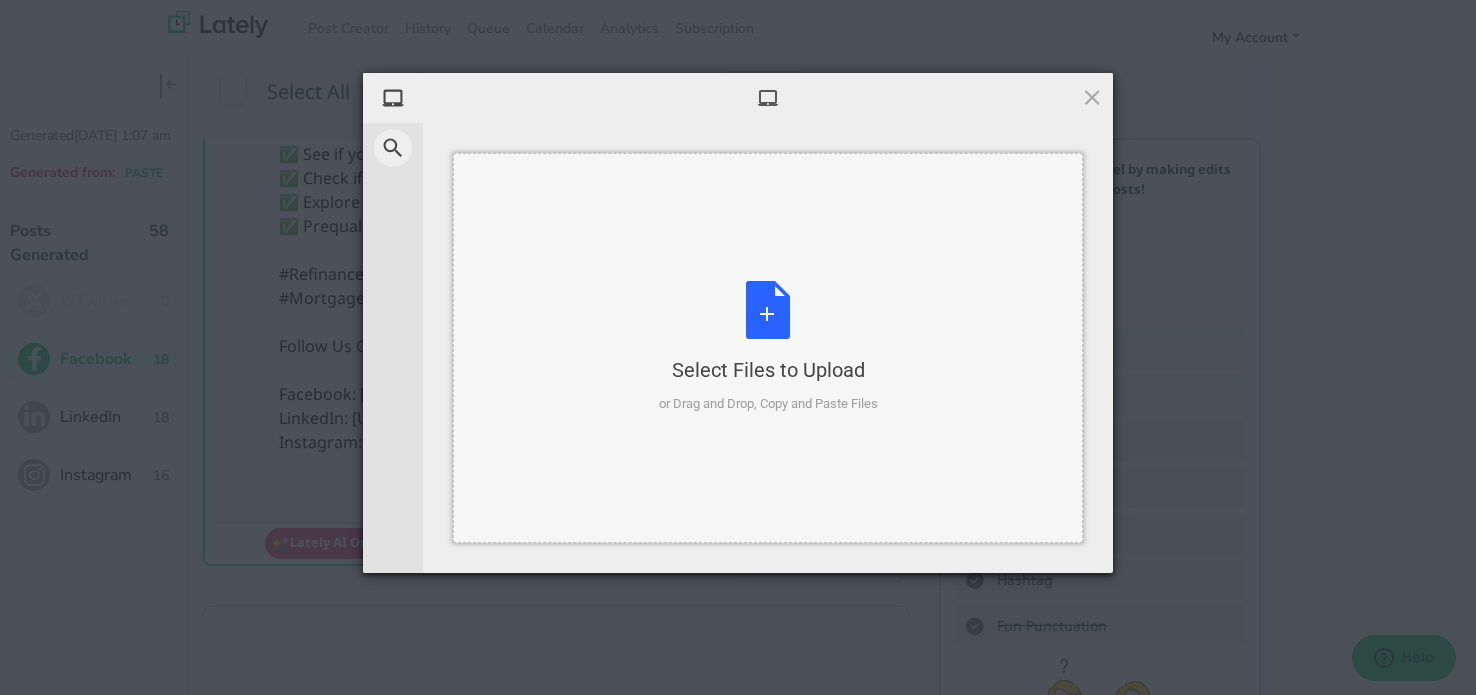 click on "Select Files to Upload
or Drag and Drop, Copy and Paste Files" at bounding box center (768, 347) 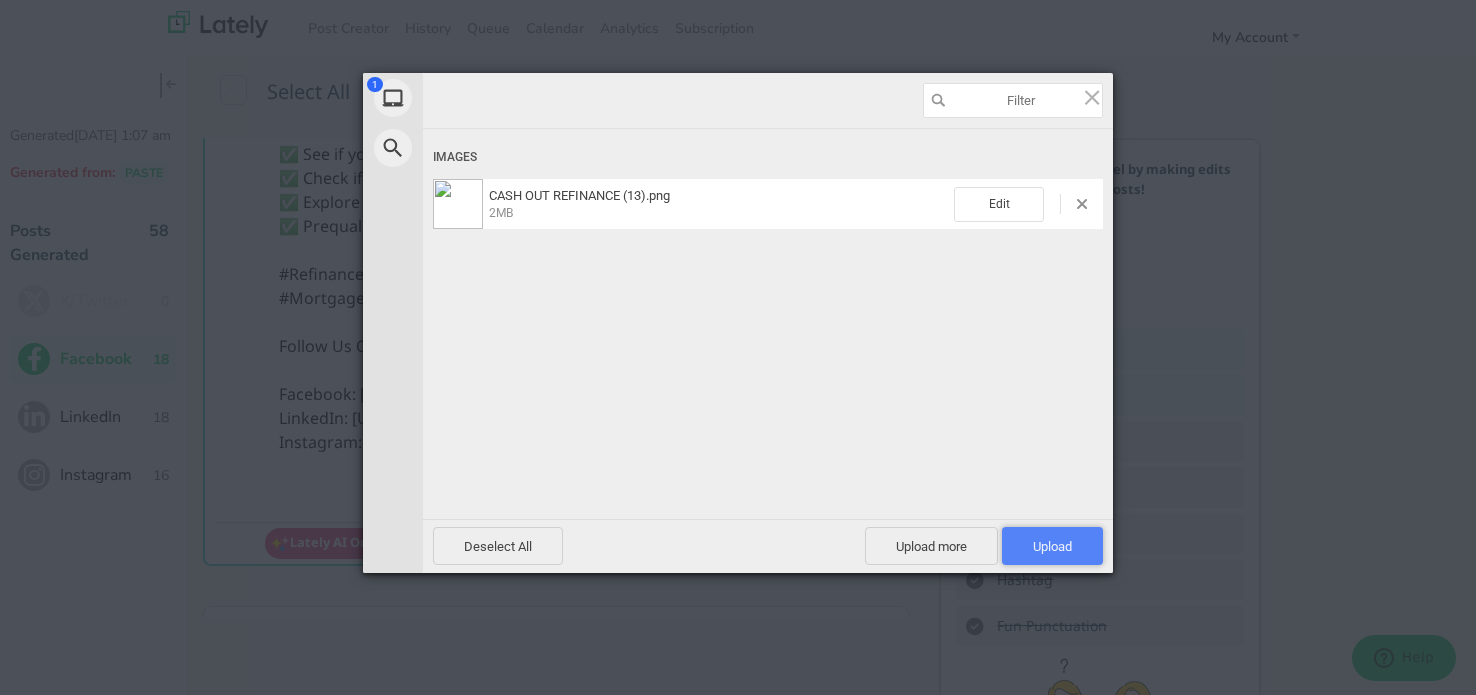 click on "Upload
1" at bounding box center [1052, 546] 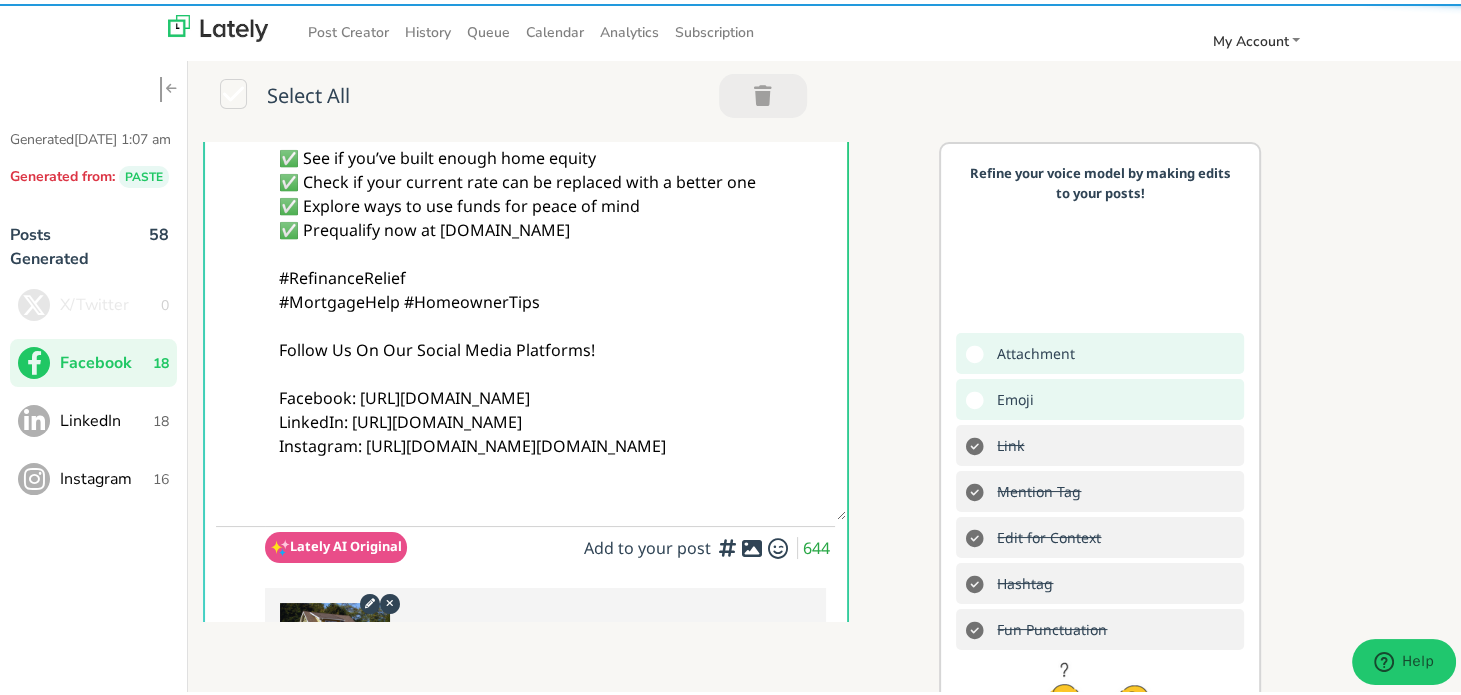 scroll, scrollTop: 0, scrollLeft: 0, axis: both 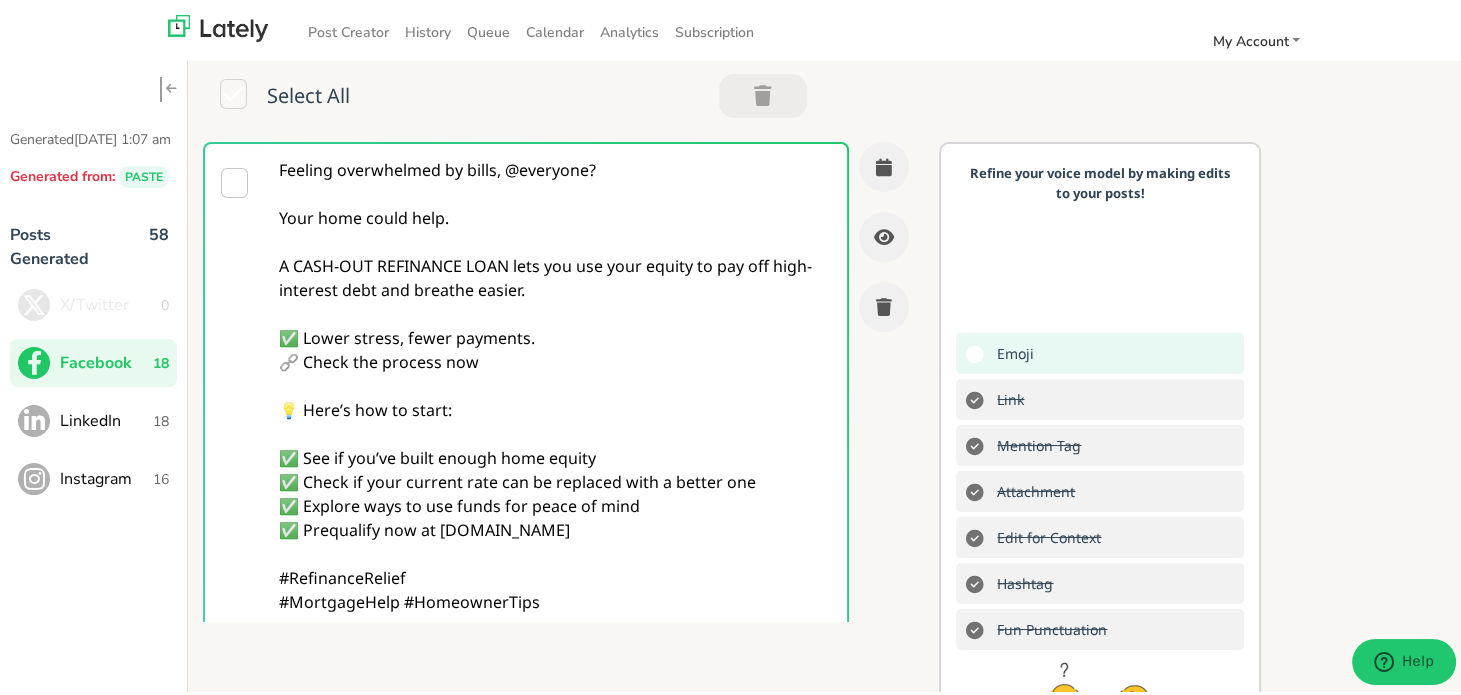 click on "Feeling overwhelmed by bills, @everyone?
Your home could help.
A CASH-OUT REFINANCE LOAN lets you use your equity to pay off high-interest debt and breathe easier.
✅ Lower stress, fewer payments.
🔗 Check the process now
💡 Here’s how to start:
✅ See if you’ve built enough home equity
✅ Check if your current rate can be replaced with a better one
✅ Explore ways to use funds for peace of mind
✅ Prequalify now at [DOMAIN_NAME]
#RefinanceRelief
#MortgageHelp #HomeownerTips
Follow Us On Our Social Media Platforms!
Facebook: [URL][DOMAIN_NAME]
LinkedIn: [URL][DOMAIN_NAME]
Instagram: [URL][DOMAIN_NAME][DOMAIN_NAME]" at bounding box center (555, 478) 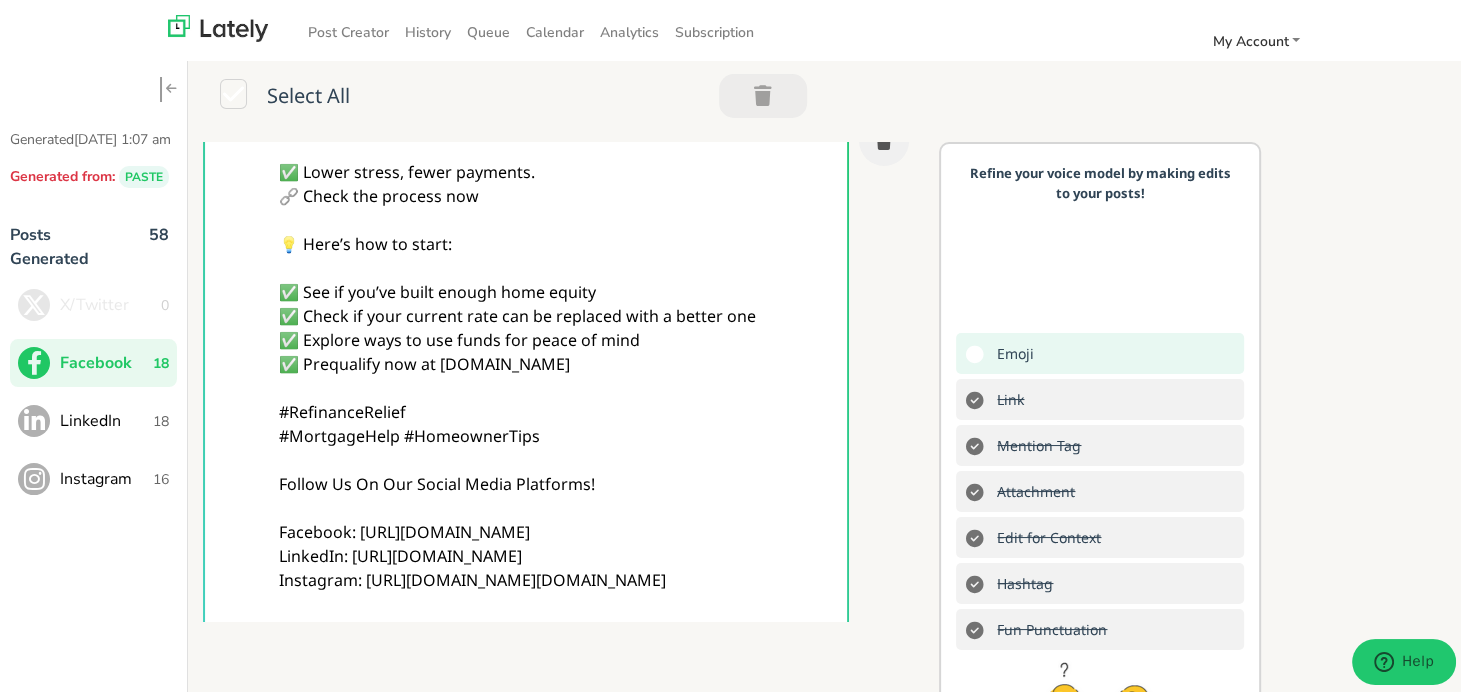 scroll, scrollTop: 0, scrollLeft: 0, axis: both 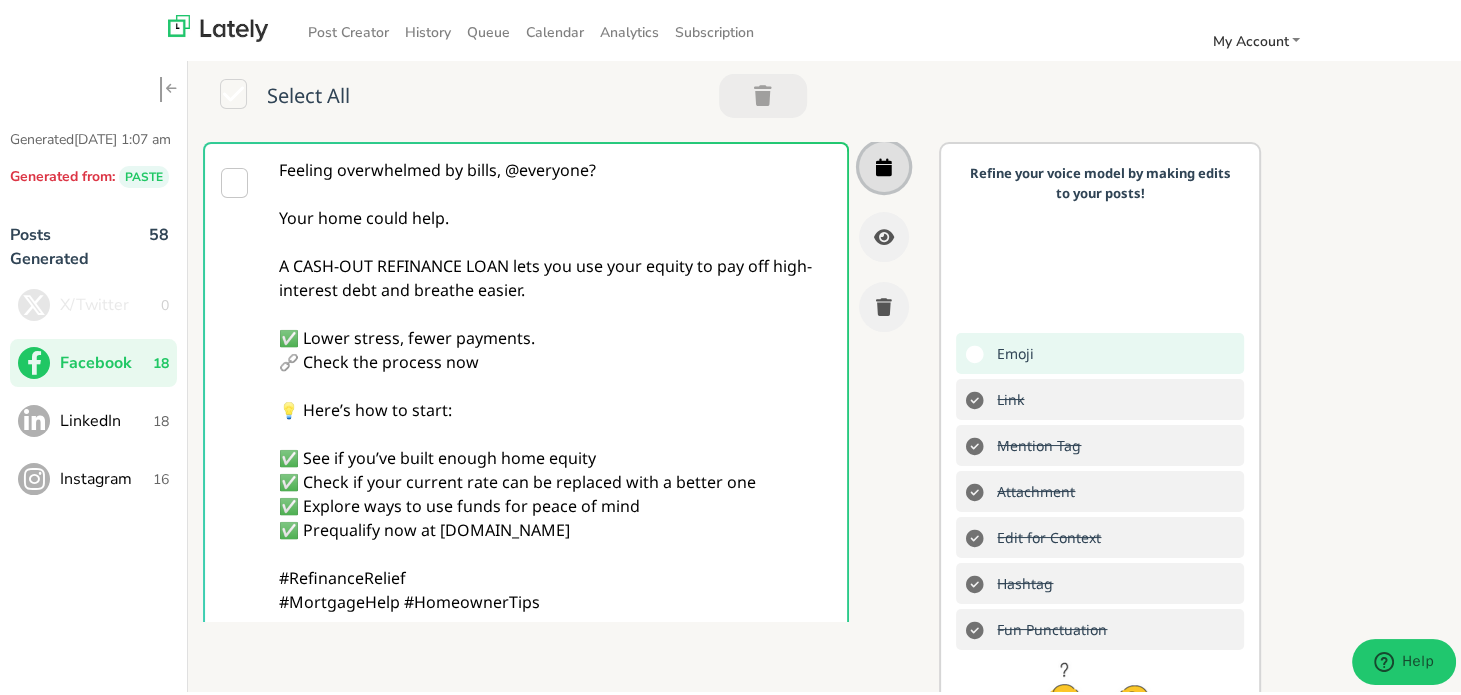 click at bounding box center [884, 163] 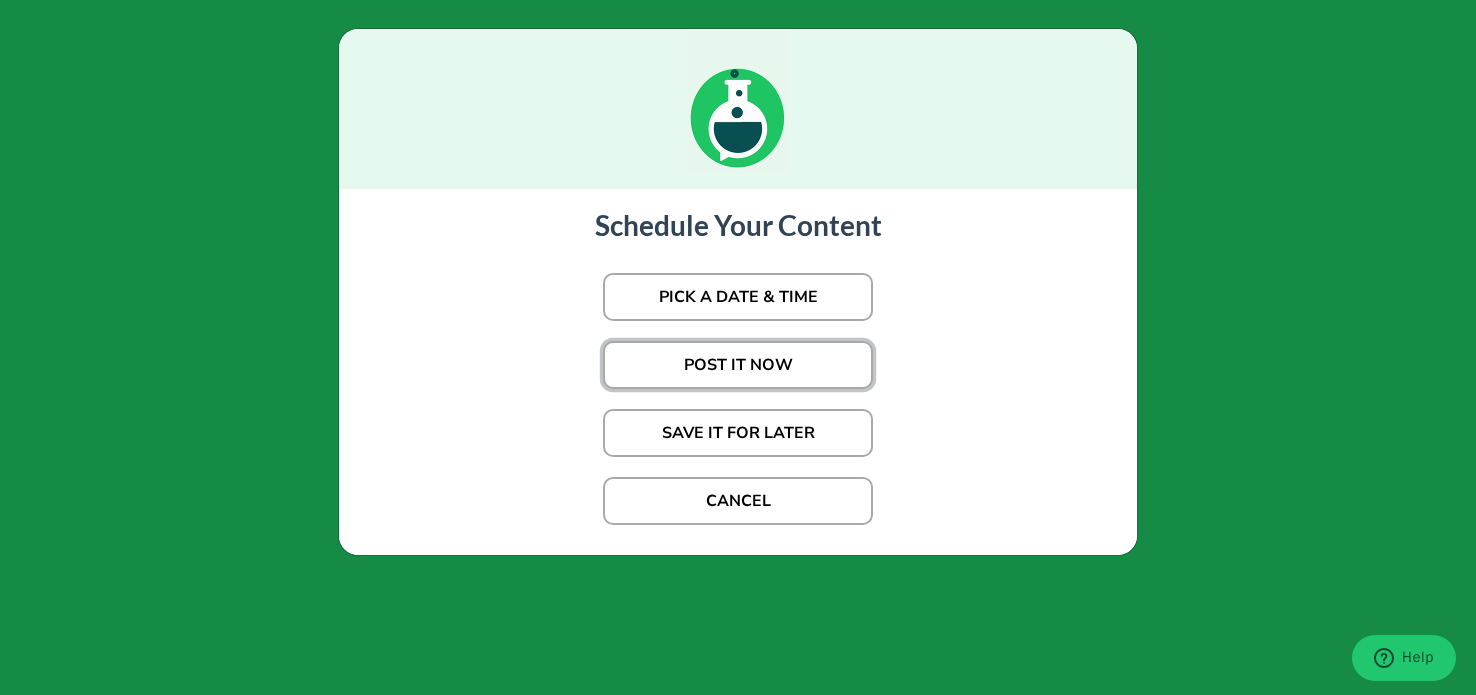 click on "POST IT NOW" at bounding box center [738, 365] 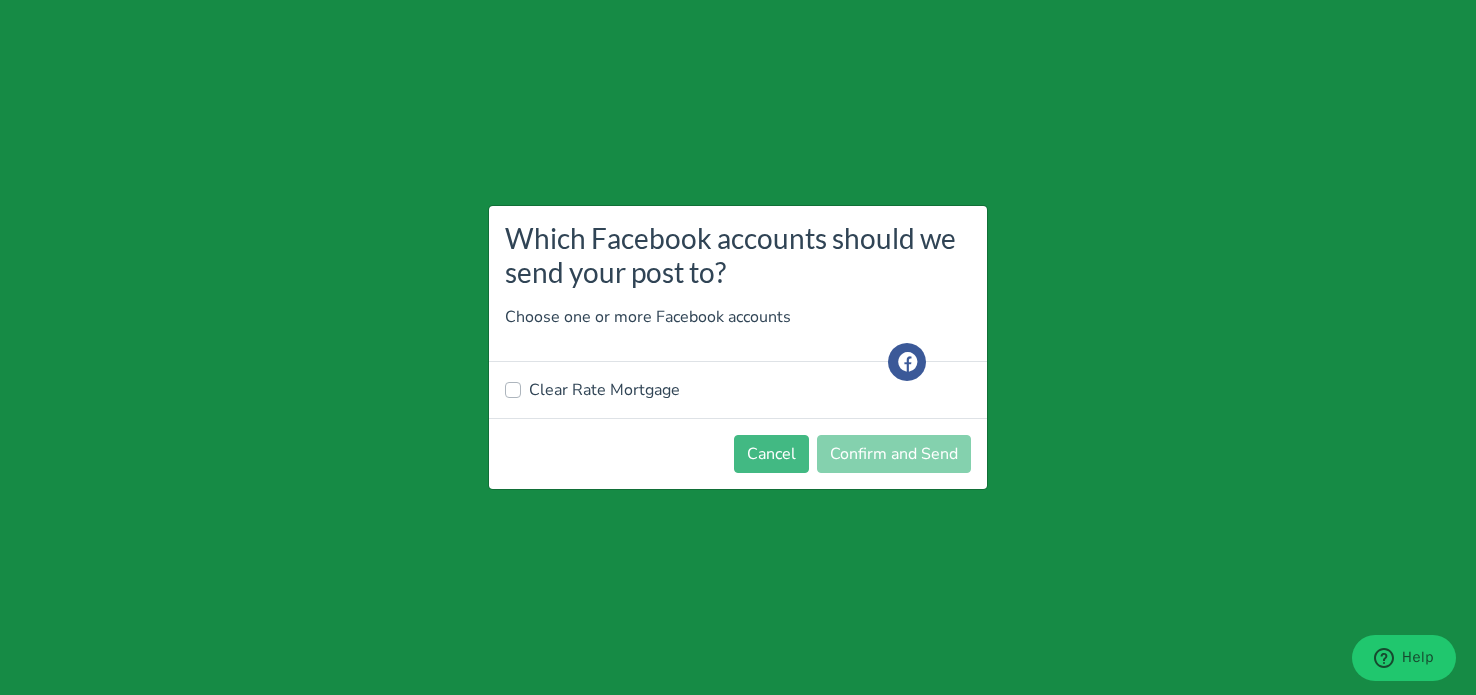click on "Clear Rate Mortgage" at bounding box center (738, 390) 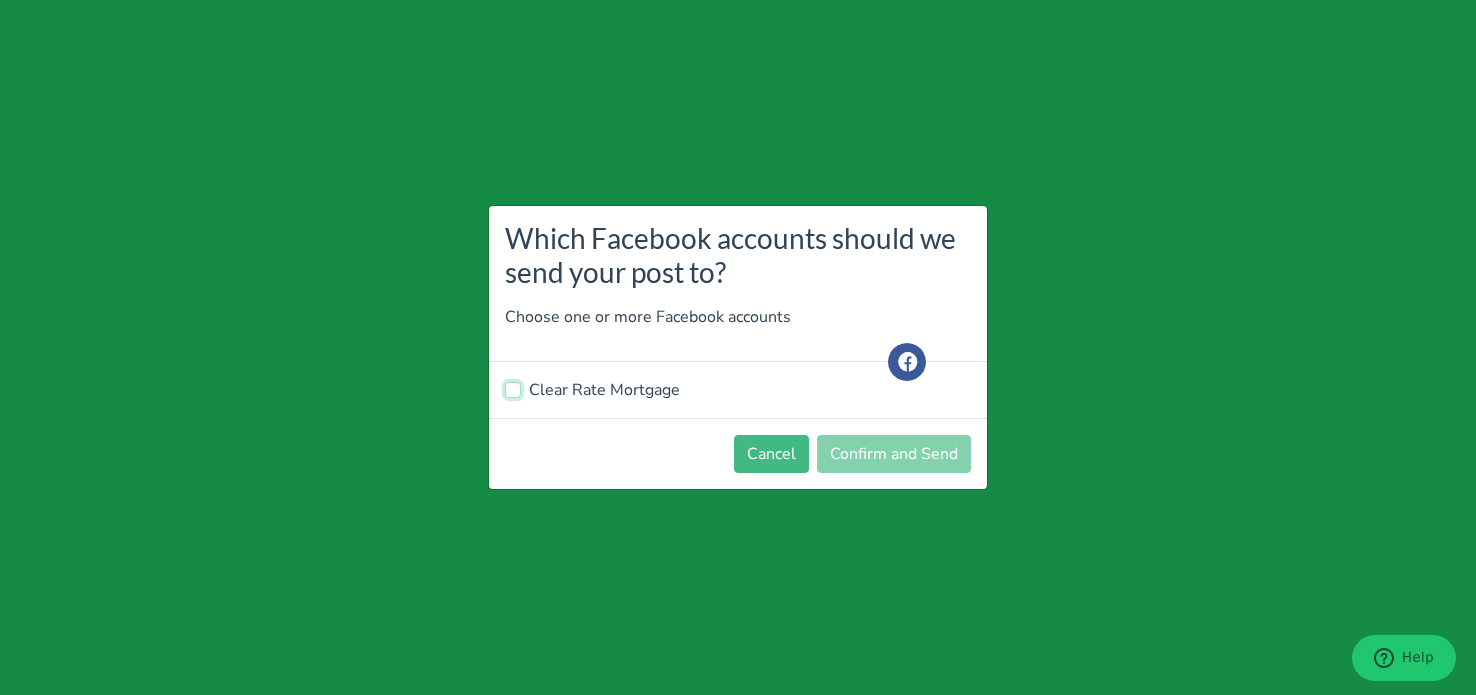 click on "Clear Rate Mortgage" at bounding box center (513, 388) 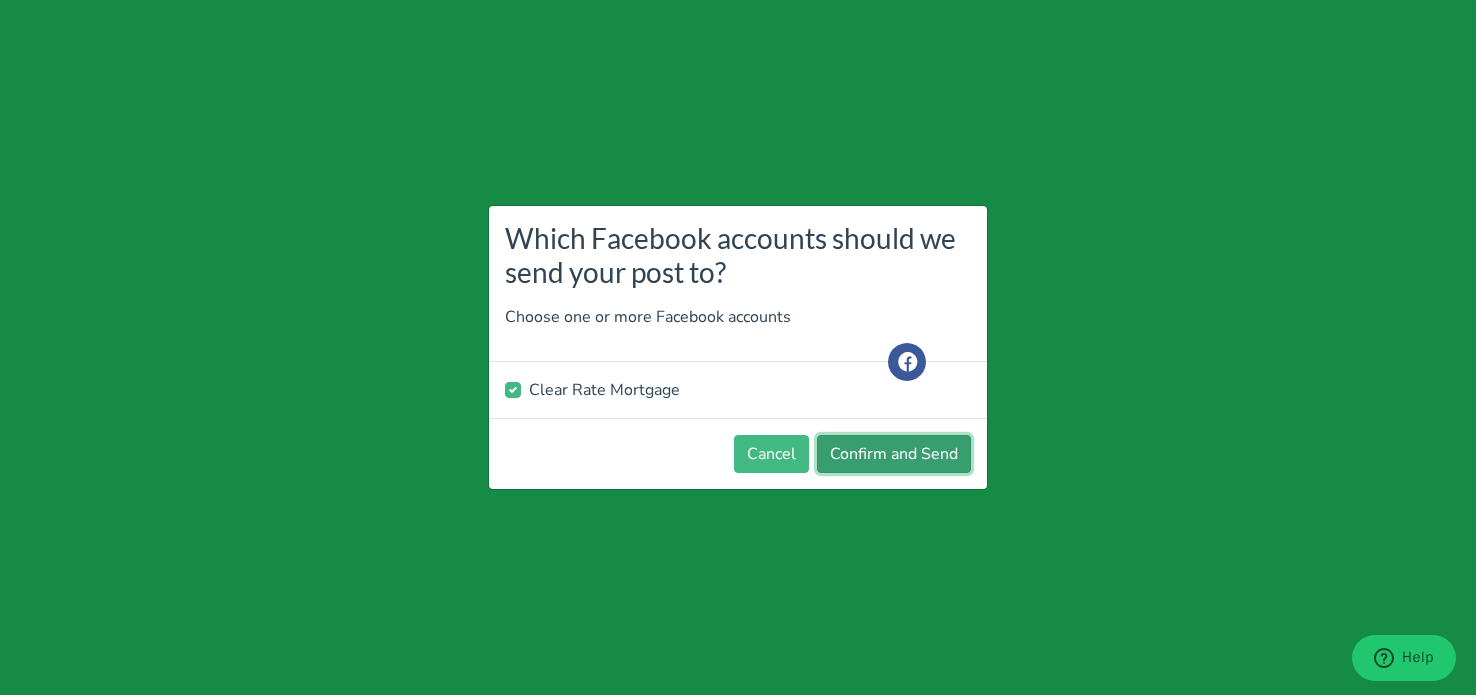 click on "Confirm and Send" at bounding box center [894, 454] 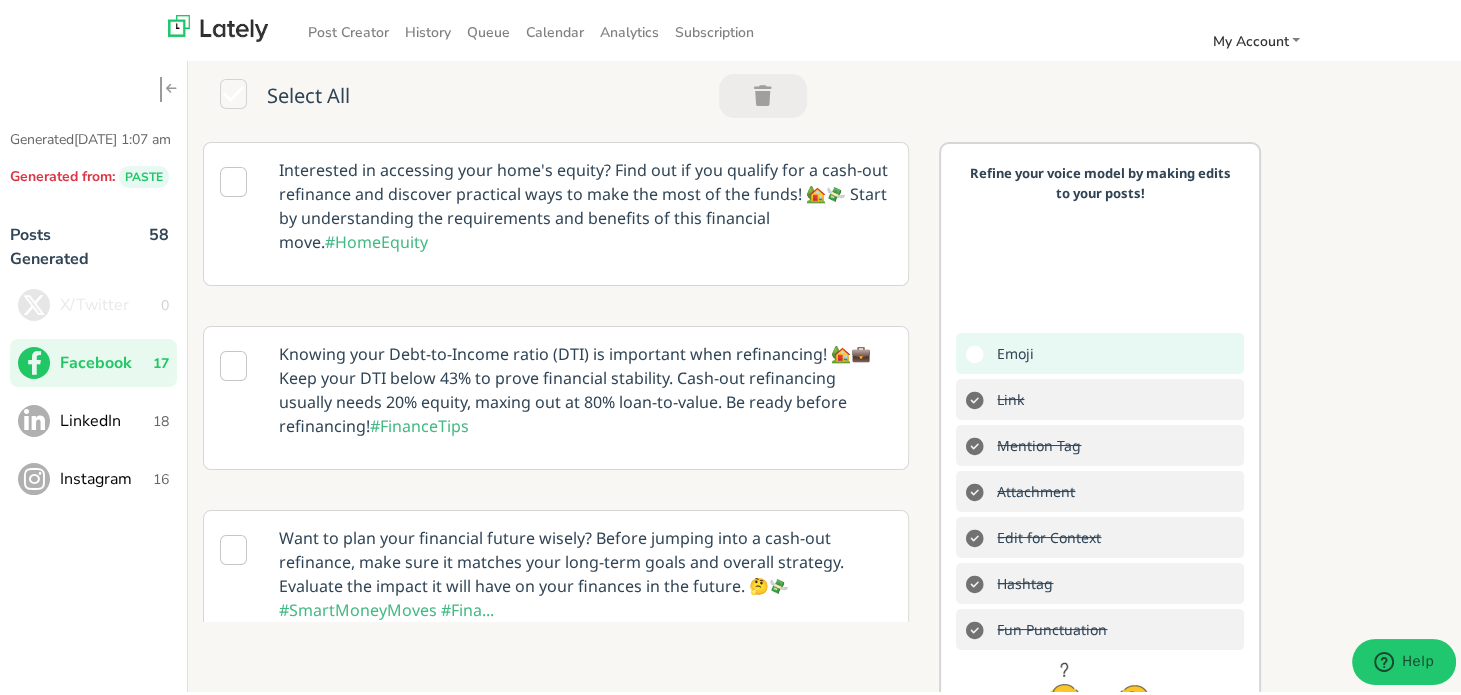 click on "LinkedIn 18" at bounding box center (93, 417) 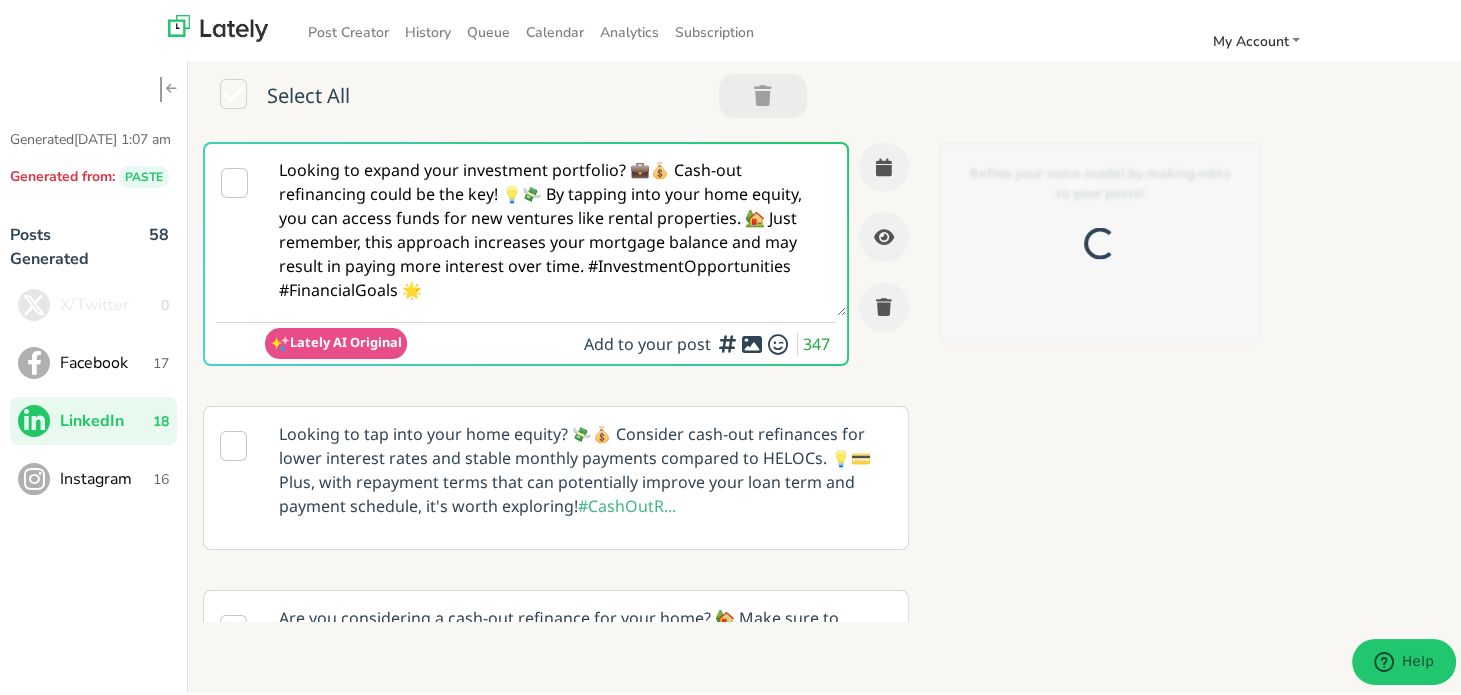 scroll, scrollTop: 0, scrollLeft: 0, axis: both 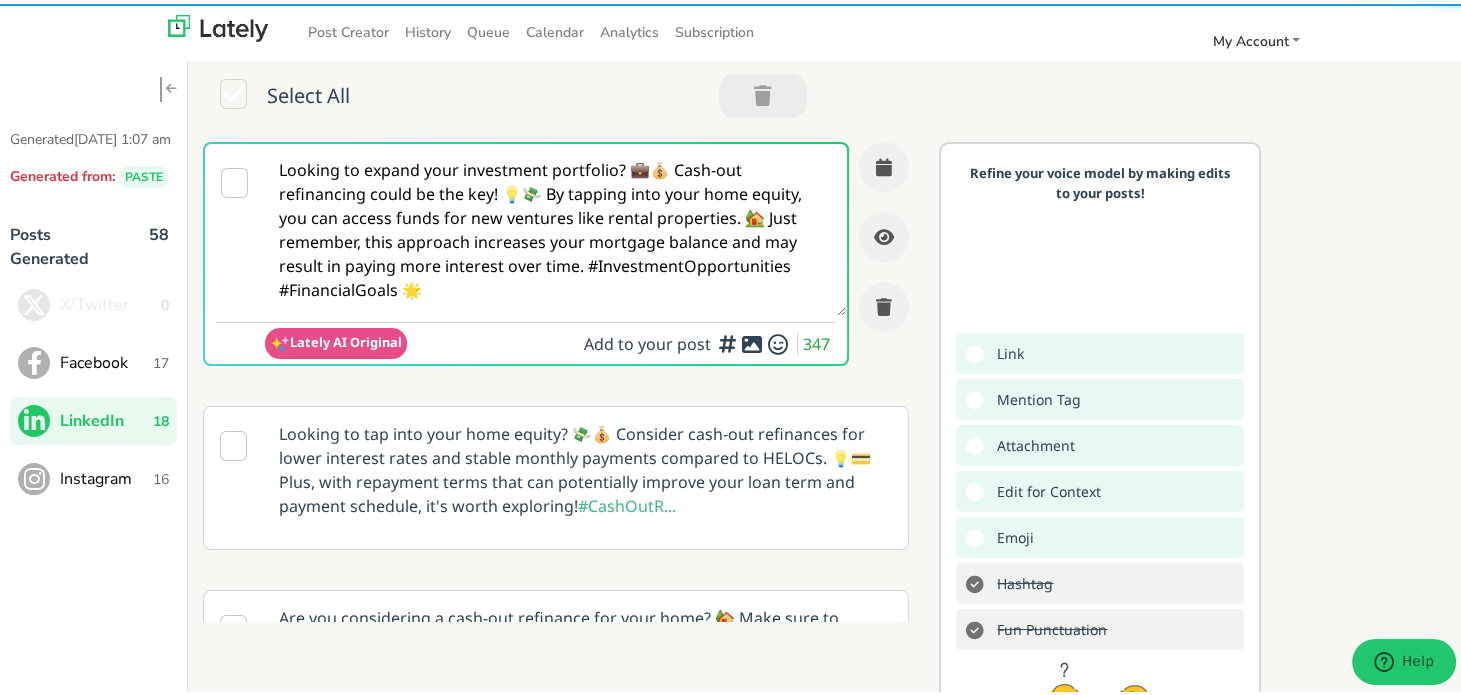 click on "Looking to expand your investment portfolio? 💼💰 Cash-out refinancing could be the key! 💡💸 By tapping into your home equity, you can access funds for new ventures like rental properties. 🏡 Just remember, this approach increases your mortgage balance and may result in paying more interest over time. #InvestmentOpportunities #FinancialGoals 🌟" at bounding box center [555, 226] 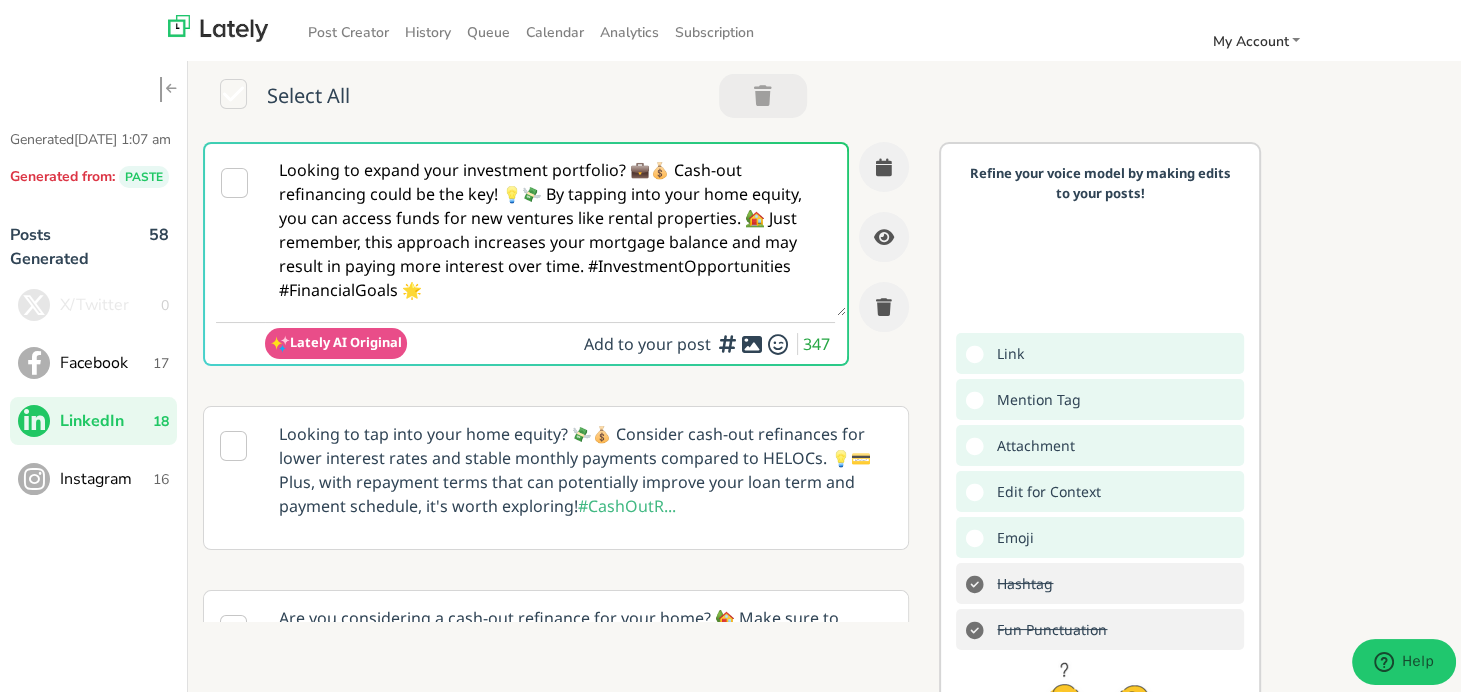 click on "Looking to expand your investment portfolio? 💼💰 Cash-out refinancing could be the key! 💡💸 By tapping into your home equity, you can access funds for new ventures like rental properties. 🏡 Just remember, this approach increases your mortgage balance and may result in paying more interest over time. #InvestmentOpportunities #FinancialGoals 🌟" at bounding box center (555, 226) 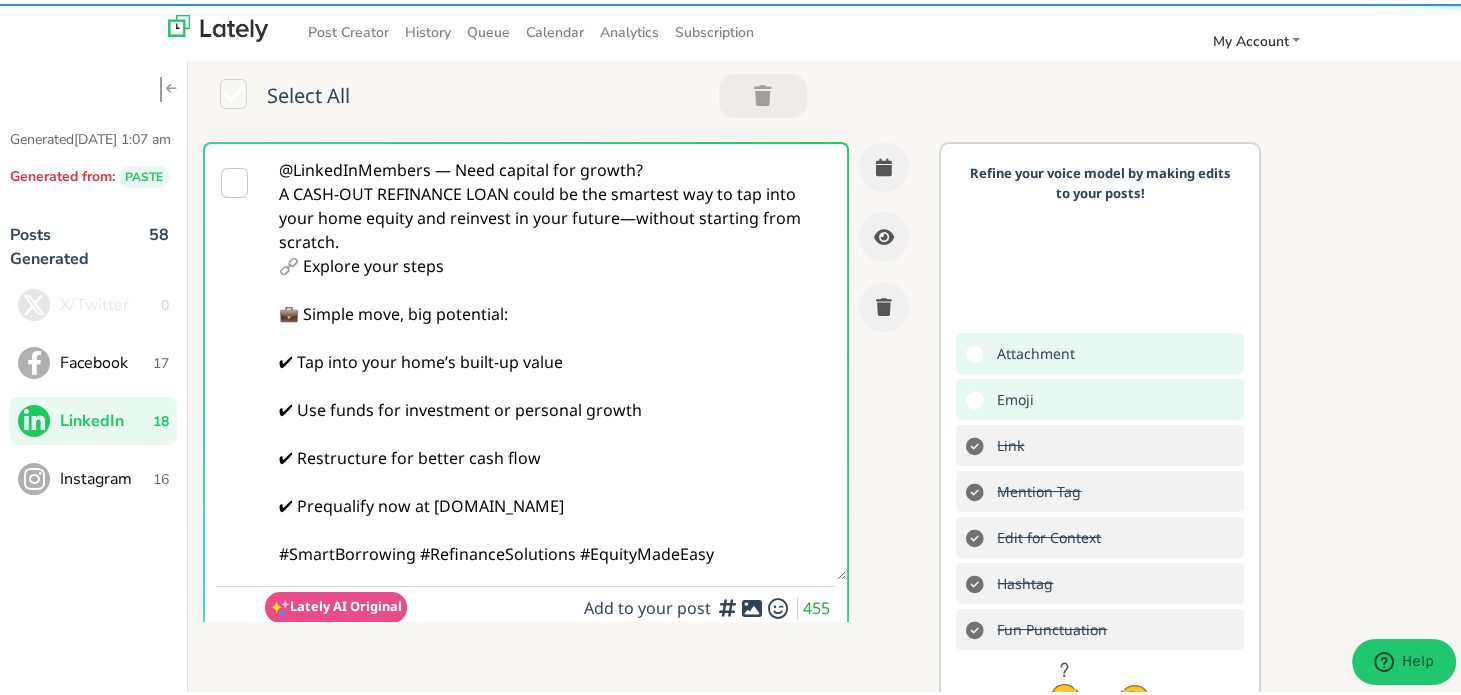 click on "@LinkedInMembers — Need capital for growth?
A CASH-OUT REFINANCE LOAN could be the smartest way to tap into your home equity and reinvest in your future—without starting from scratch.
🔗 Explore your steps
💼 Simple move, big potential:
✔ Tap into your home’s built-up value
✔ Use funds for investment or personal growth
✔ Restructure for better cash flow
✔ Prequalify now at [DOMAIN_NAME]
#SmartBorrowing #RefinanceSolutions #EquityMadeEasy" at bounding box center [555, 358] 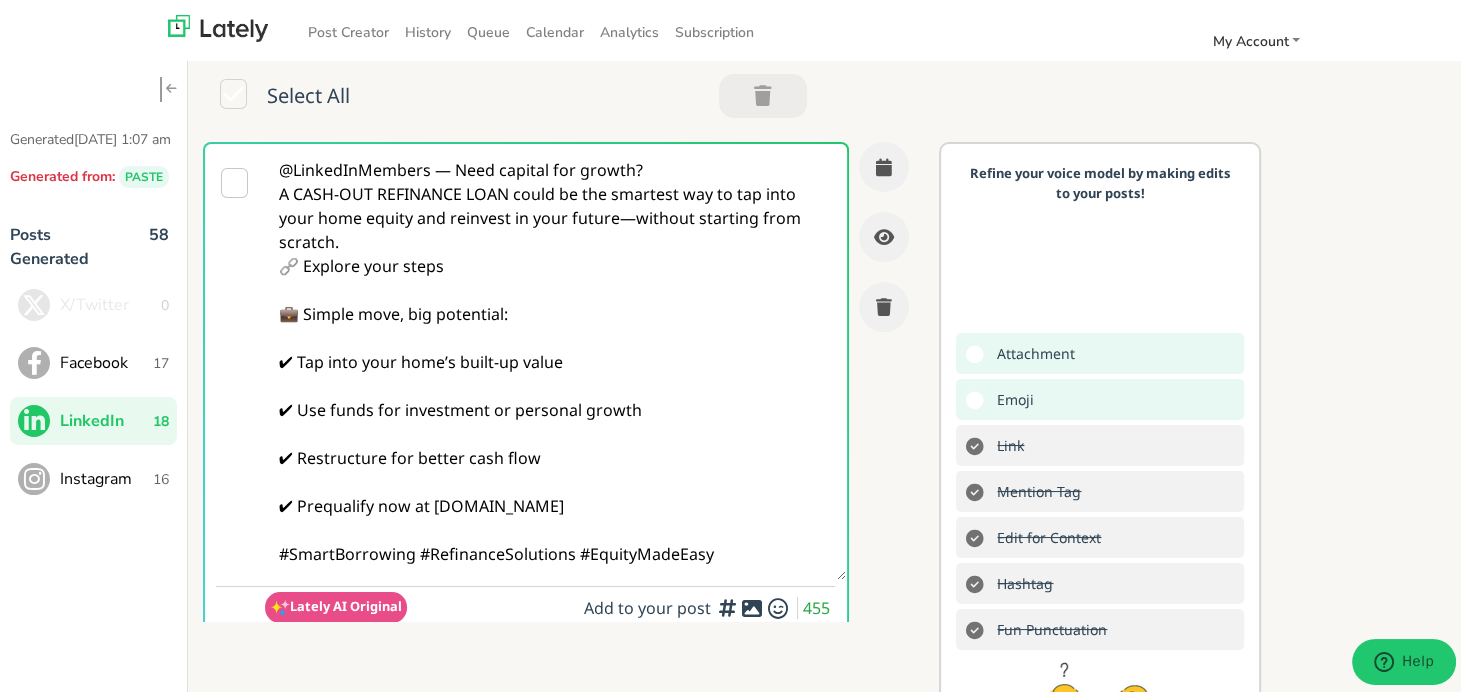 click on "@LinkedInMembers — Need capital for growth?
A CASH-OUT REFINANCE LOAN could be the smartest way to tap into your home equity and reinvest in your future—without starting from scratch.
🔗 Explore your steps
💼 Simple move, big potential:
✔ Tap into your home’s built-up value
✔ Use funds for investment or personal growth
✔ Restructure for better cash flow
✔ Prequalify now at [DOMAIN_NAME]
#SmartBorrowing #RefinanceSolutions #EquityMadeEasy" at bounding box center [555, 358] 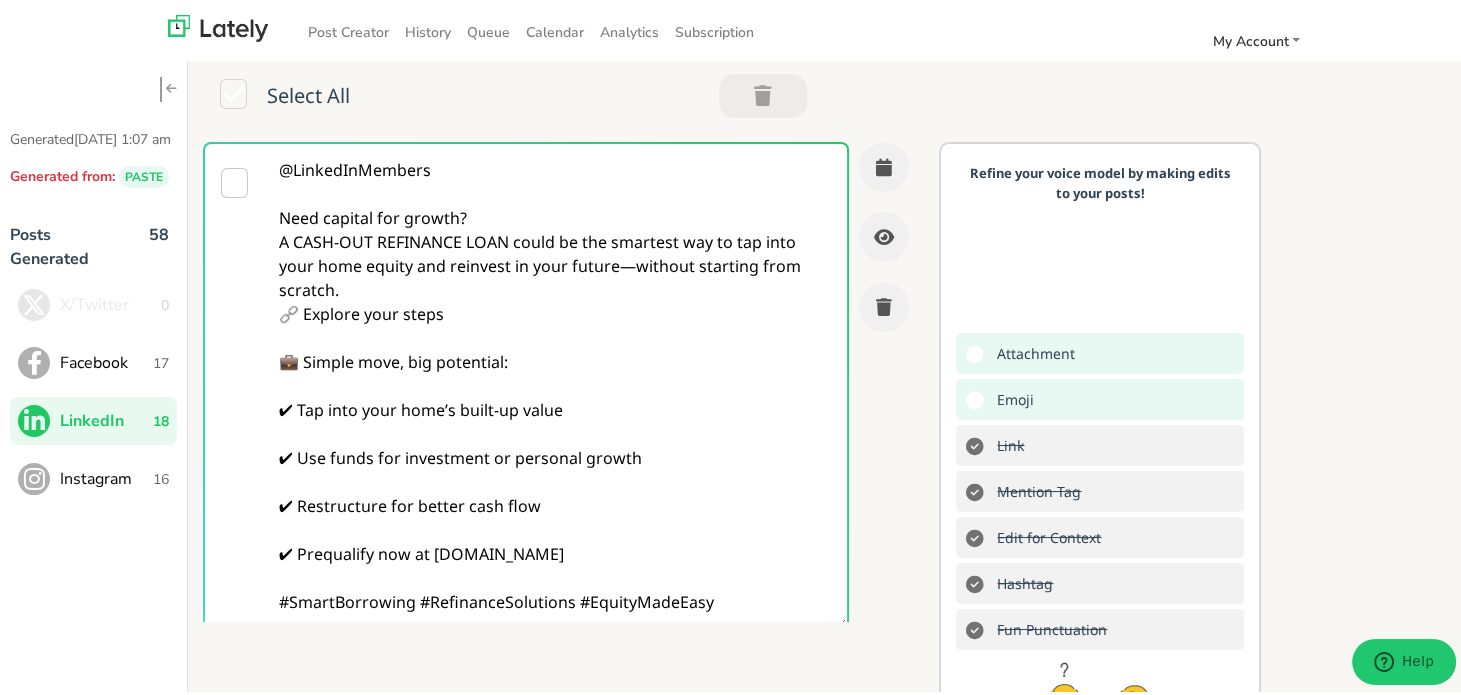 drag, startPoint x: 487, startPoint y: 210, endPoint x: 337, endPoint y: 239, distance: 152.77762 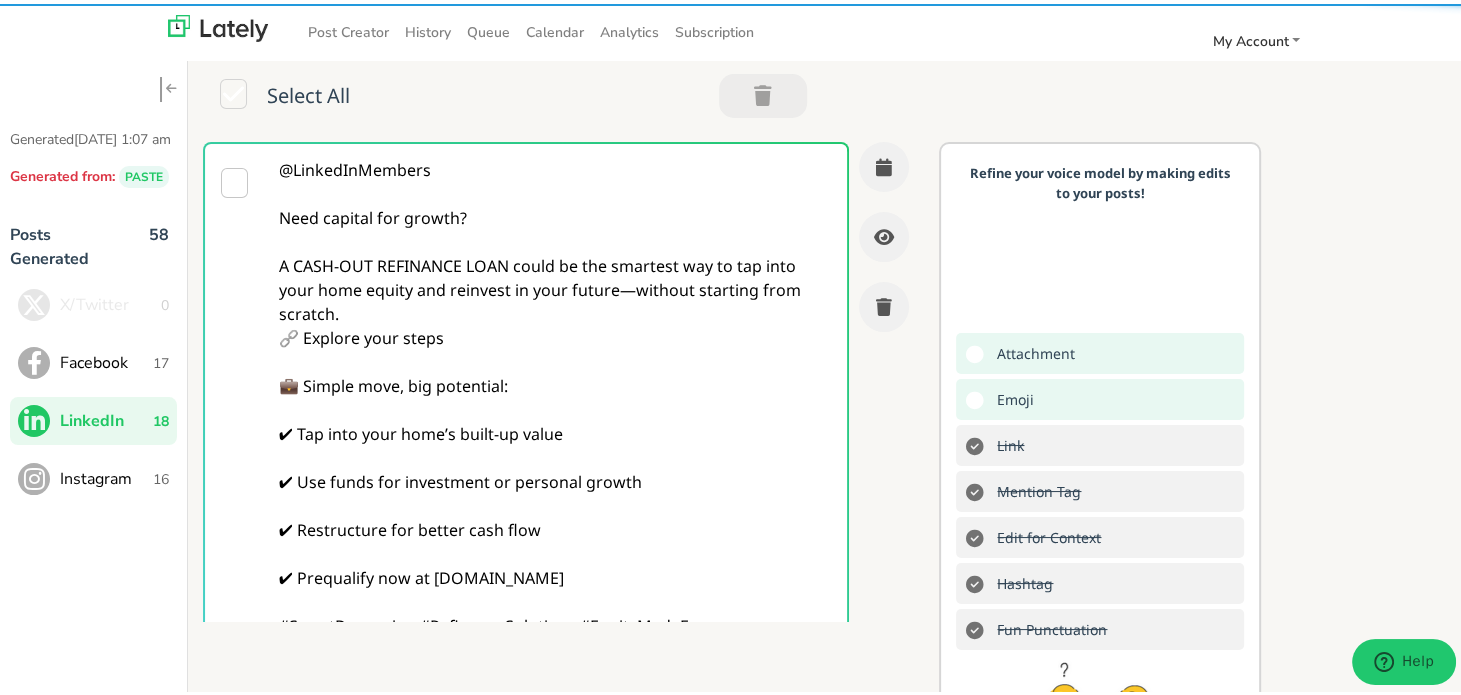 click on "@LinkedInMembers
Need capital for growth?
A CASH-OUT REFINANCE LOAN could be the smartest way to tap into your home equity and reinvest in your future—without starting from scratch.
🔗 Explore your steps
💼 Simple move, big potential:
✔ Tap into your home’s built-up value
✔ Use funds for investment or personal growth
✔ Restructure for better cash flow
✔ Prequalify now at [DOMAIN_NAME]
#SmartBorrowing #RefinanceSolutions #EquityMadeEasy" at bounding box center [555, 394] 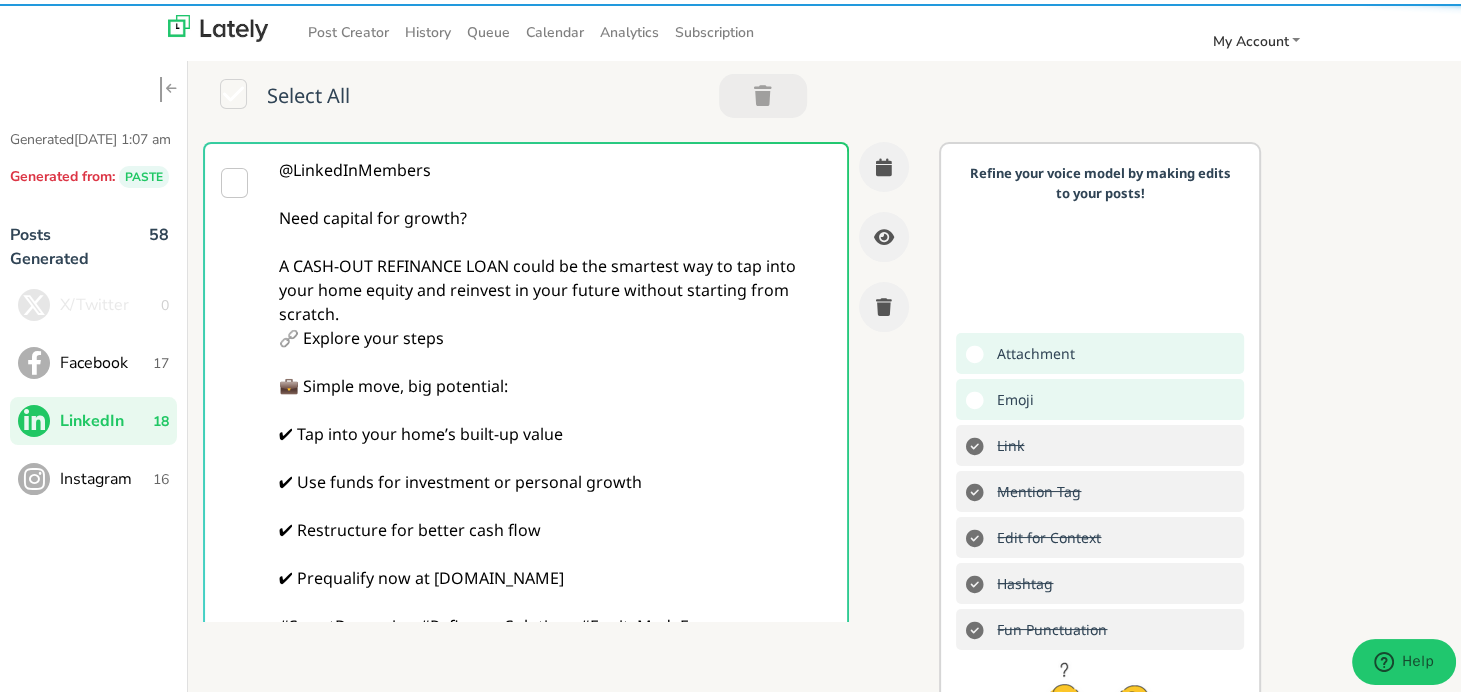 click on "@LinkedInMembers
Need capital for growth?
A CASH-OUT REFINANCE LOAN could be the smartest way to tap into your home equity and reinvest in your future without starting from scratch.
🔗 Explore your steps
💼 Simple move, big potential:
✔ Tap into your home’s built-up value
✔ Use funds for investment or personal growth
✔ Restructure for better cash flow
✔ Prequalify now at [DOMAIN_NAME]
#SmartBorrowing #RefinanceSolutions #EquityMadeEasy" at bounding box center (555, 394) 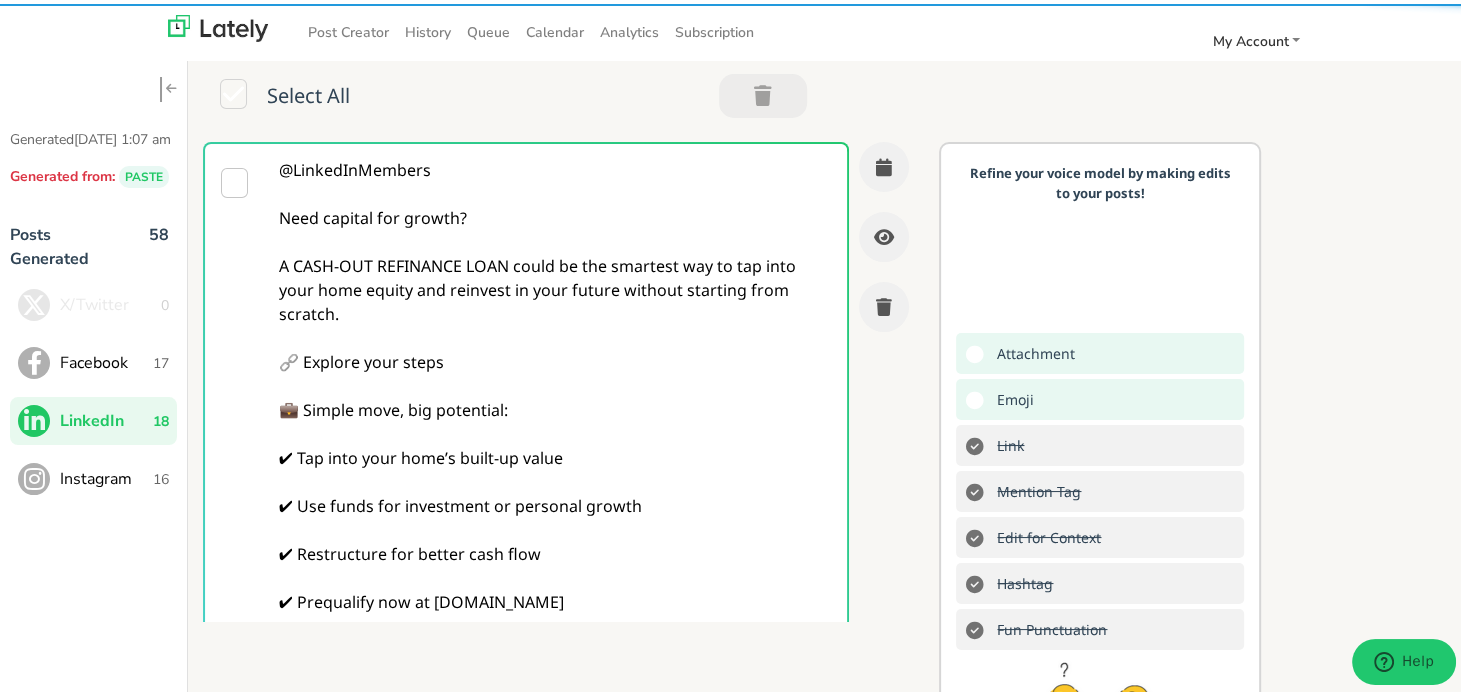 click on "@LinkedInMembers
Need capital for growth?
A CASH-OUT REFINANCE LOAN could be the smartest way to tap into your home equity and reinvest in your future without starting from scratch.
🔗 Explore your steps
💼 Simple move, big potential:
✔ Tap into your home’s built-up value
✔ Use funds for investment or personal growth
✔ Restructure for better cash flow
✔ Prequalify now at [DOMAIN_NAME]
#SmartBorrowing #RefinanceSolutions #EquityMadeEasy" at bounding box center (555, 406) 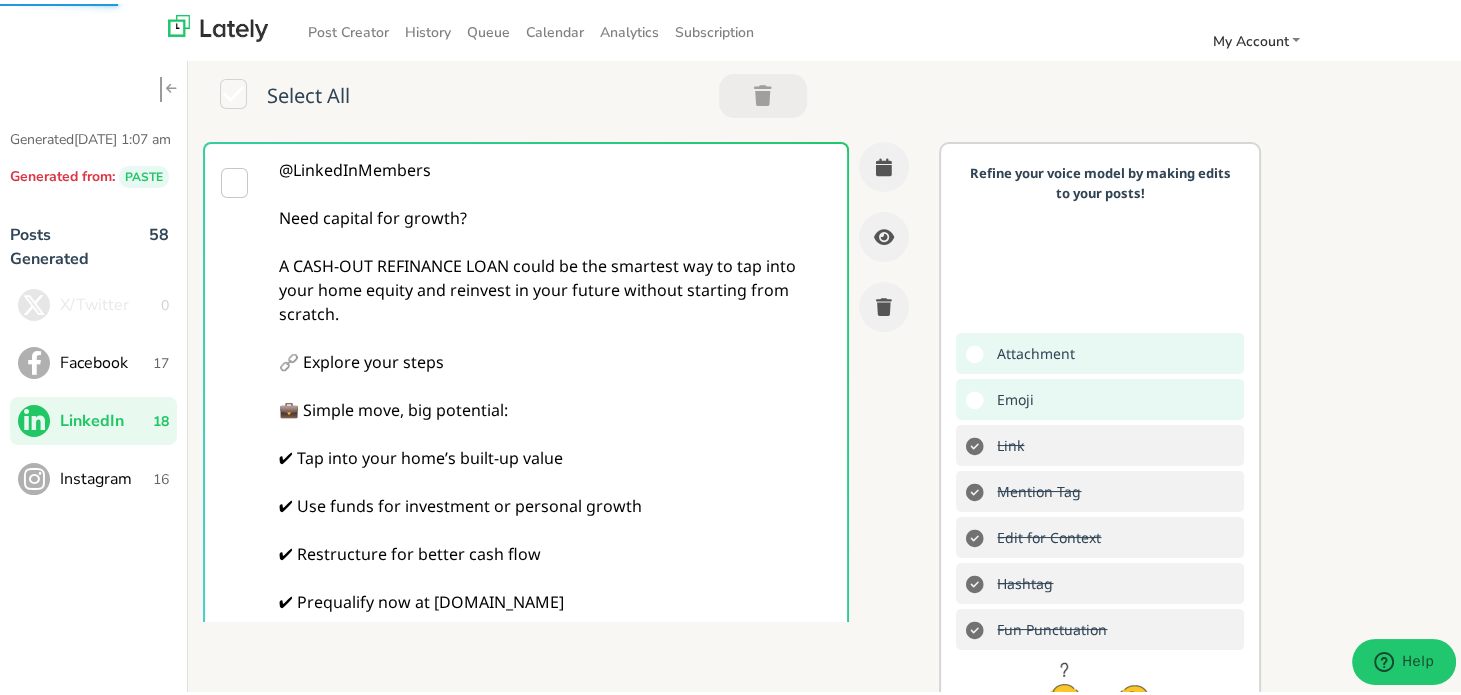click on "@LinkedInMembers
Need capital for growth?
A CASH-OUT REFINANCE LOAN could be the smartest way to tap into your home equity and reinvest in your future without starting from scratch.
🔗 Explore your steps
💼 Simple move, big potential:
✔ Tap into your home’s built-up value
✔ Use funds for investment or personal growth
✔ Restructure for better cash flow
✔ Prequalify now at [DOMAIN_NAME]
#SmartBorrowing #RefinanceSolutions #EquityMadeEasy" at bounding box center (555, 406) 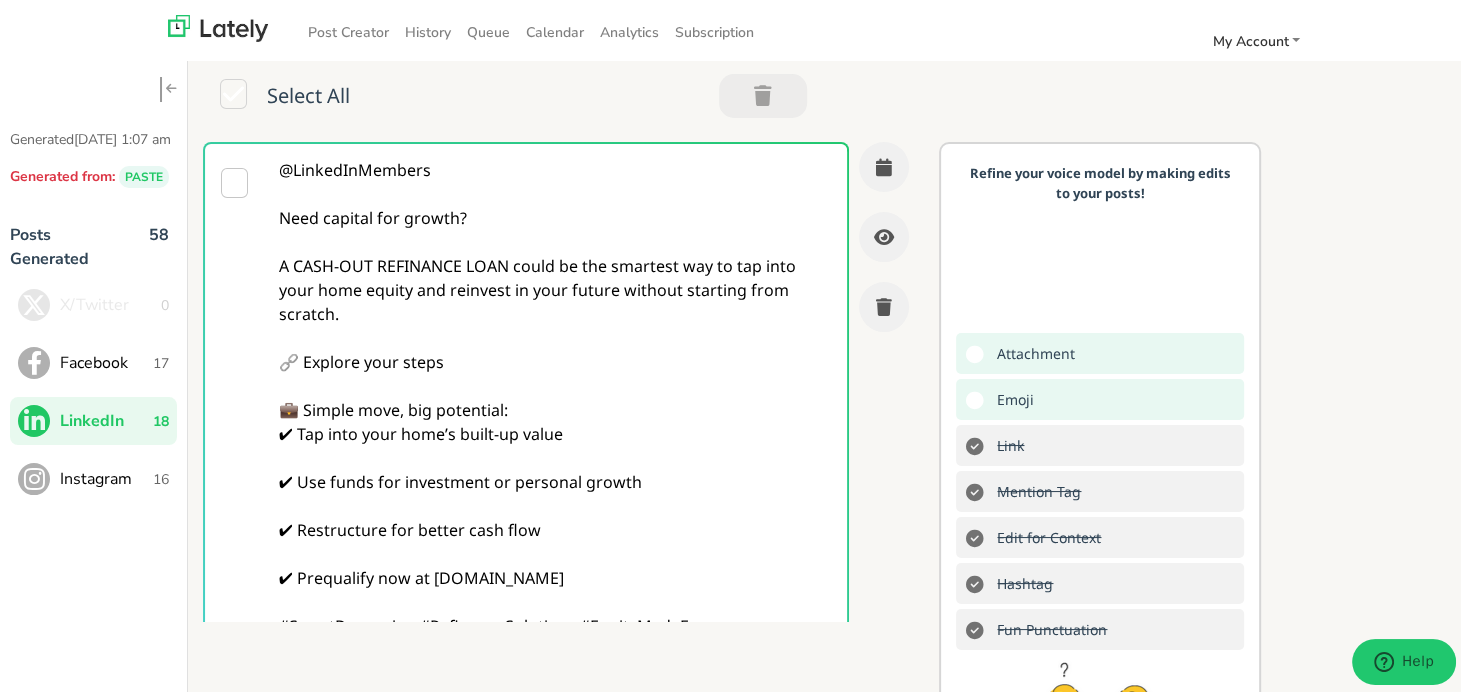 click on "@LinkedInMembers
Need capital for growth?
A CASH-OUT REFINANCE LOAN could be the smartest way to tap into your home equity and reinvest in your future without starting from scratch.
🔗 Explore your steps
💼 Simple move, big potential:
✔ Tap into your home’s built-up value
✔ Use funds for investment or personal growth
✔ Restructure for better cash flow
✔ Prequalify now at [DOMAIN_NAME]
#SmartBorrowing #RefinanceSolutions #EquityMadeEasy" at bounding box center (555, 406) 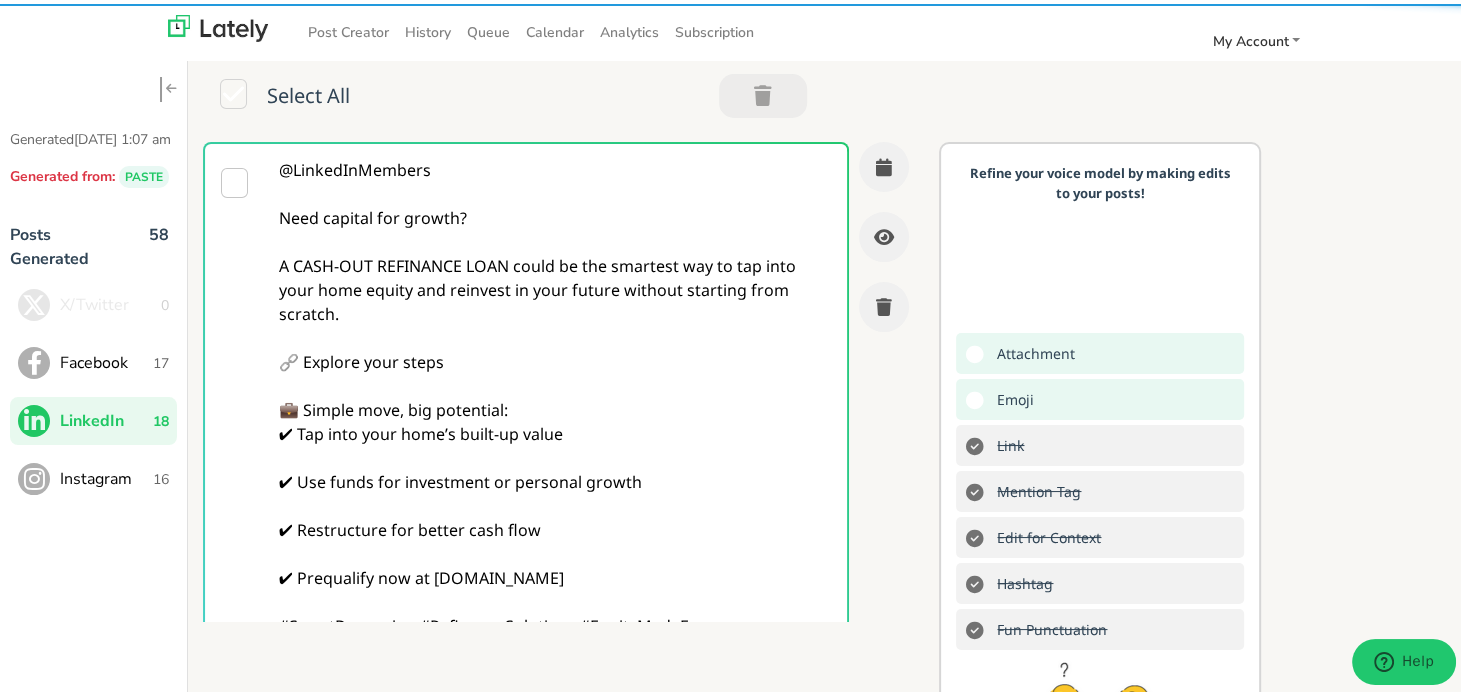 click on "@LinkedInMembers
Need capital for growth?
A CASH-OUT REFINANCE LOAN could be the smartest way to tap into your home equity and reinvest in your future without starting from scratch.
🔗 Explore your steps
💼 Simple move, big potential:
✔ Tap into your home’s built-up value
✔ Use funds for investment or personal growth
✔ Restructure for better cash flow
✔ Prequalify now at [DOMAIN_NAME]
#SmartBorrowing #RefinanceSolutions #EquityMadeEasy" at bounding box center [555, 406] 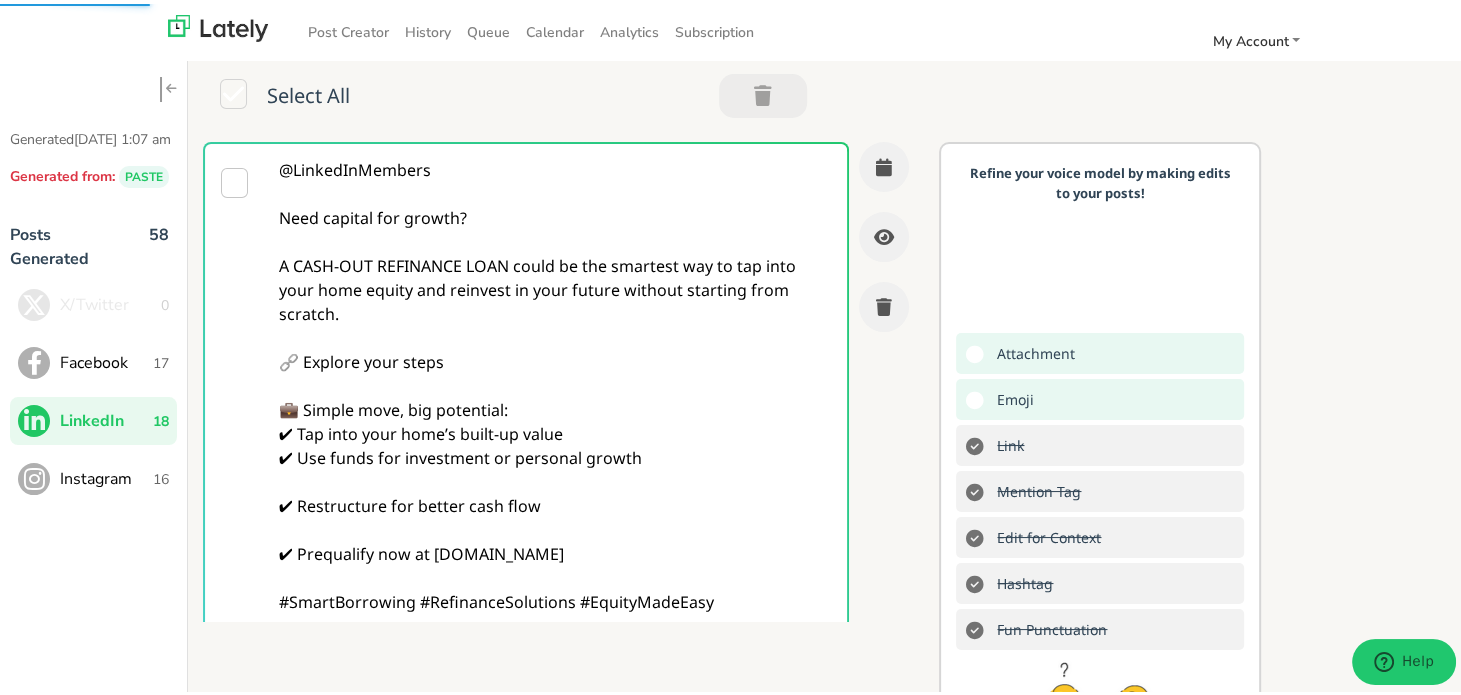 click on "@LinkedInMembers
Need capital for growth?
A CASH-OUT REFINANCE LOAN could be the smartest way to tap into your home equity and reinvest in your future without starting from scratch.
🔗 Explore your steps
💼 Simple move, big potential:
✔ Tap into your home’s built-up value
✔ Use funds for investment or personal growth
✔ Restructure for better cash flow
✔ Prequalify now at [DOMAIN_NAME]
#SmartBorrowing #RefinanceSolutions #EquityMadeEasy" at bounding box center (555, 406) 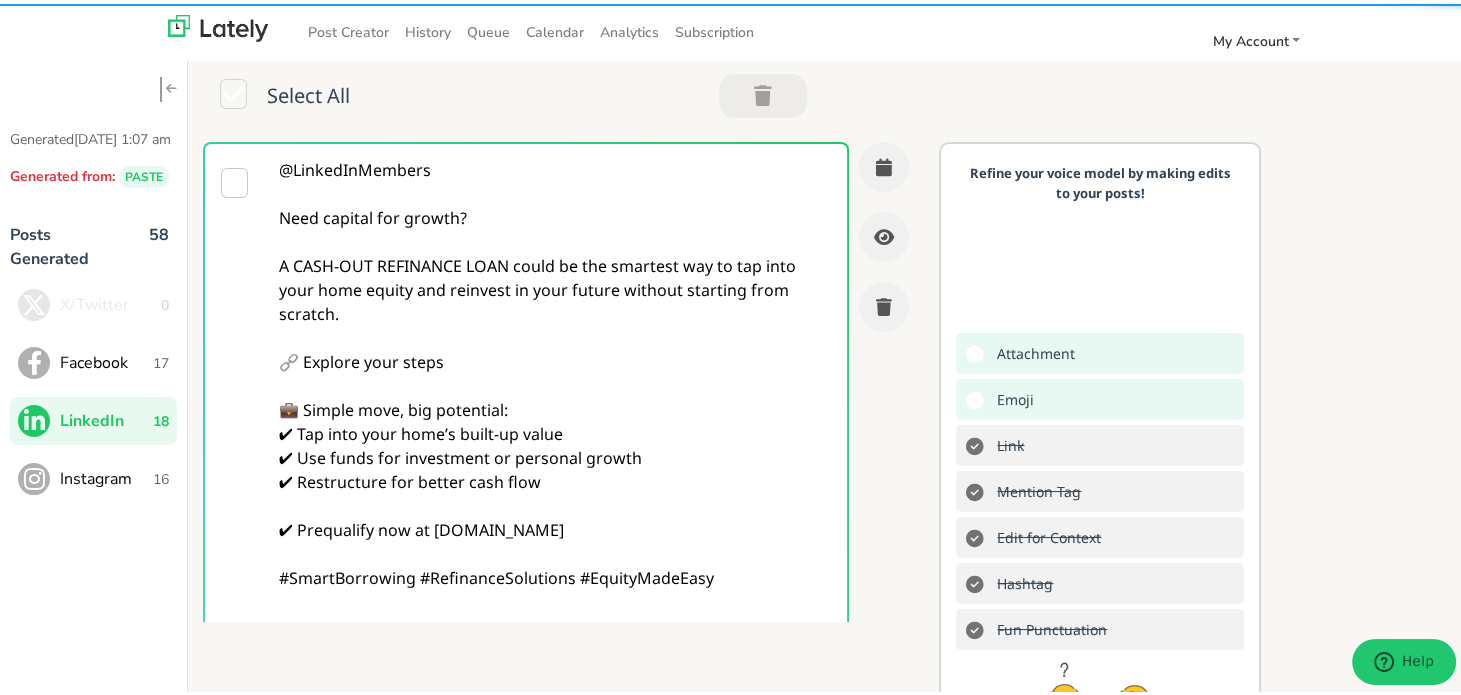 click on "@LinkedInMembers
Need capital for growth?
A CASH-OUT REFINANCE LOAN could be the smartest way to tap into your home equity and reinvest in your future without starting from scratch.
🔗 Explore your steps
💼 Simple move, big potential:
✔ Tap into your home’s built-up value
✔ Use funds for investment or personal growth
✔ Restructure for better cash flow
✔ Prequalify now at [DOMAIN_NAME]
#SmartBorrowing #RefinanceSolutions #EquityMadeEasy" at bounding box center [555, 406] 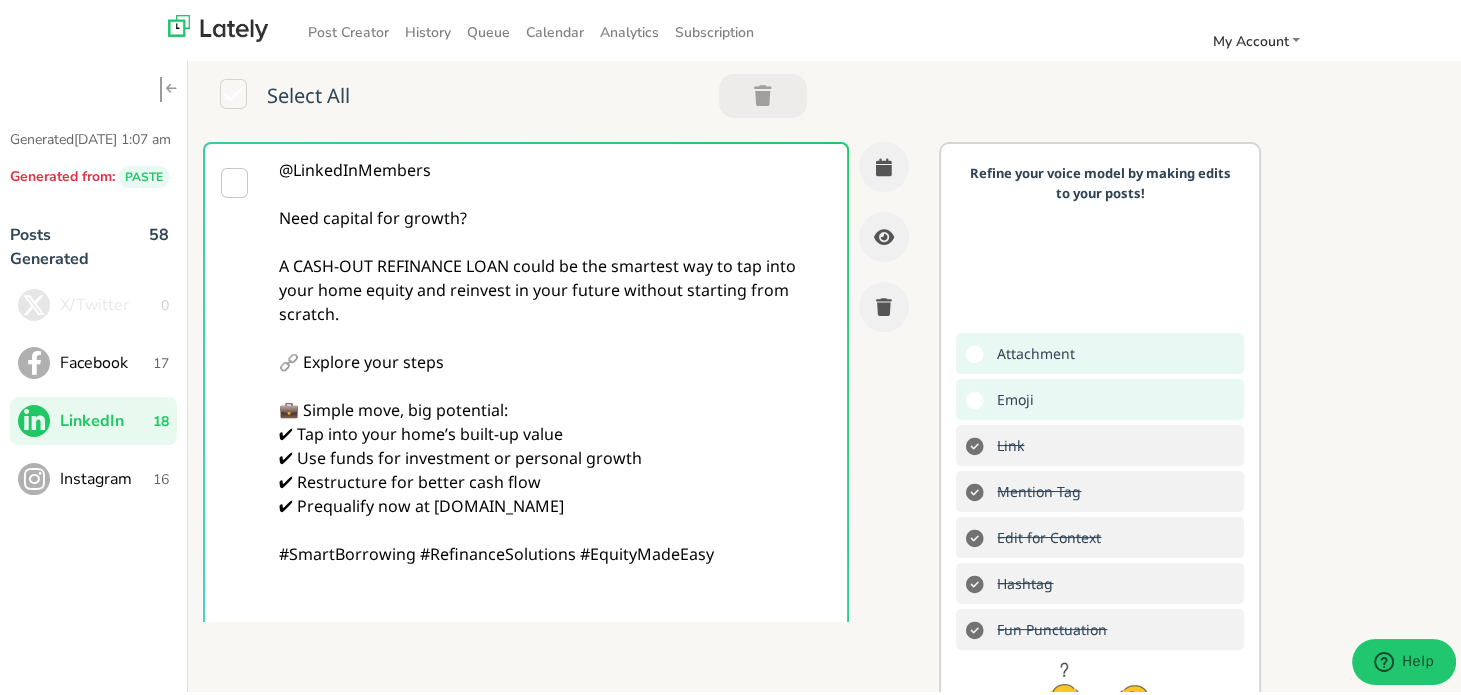click on "@LinkedInMembers
Need capital for growth?
A CASH-OUT REFINANCE LOAN could be the smartest way to tap into your home equity and reinvest in your future without starting from scratch.
🔗 Explore your steps
💼 Simple move, big potential:
✔ Tap into your home’s built-up value
✔ Use funds for investment or personal growth
✔ Restructure for better cash flow
✔ Prequalify now at [DOMAIN_NAME]
#SmartBorrowing #RefinanceSolutions #EquityMadeEasy" at bounding box center (555, 406) 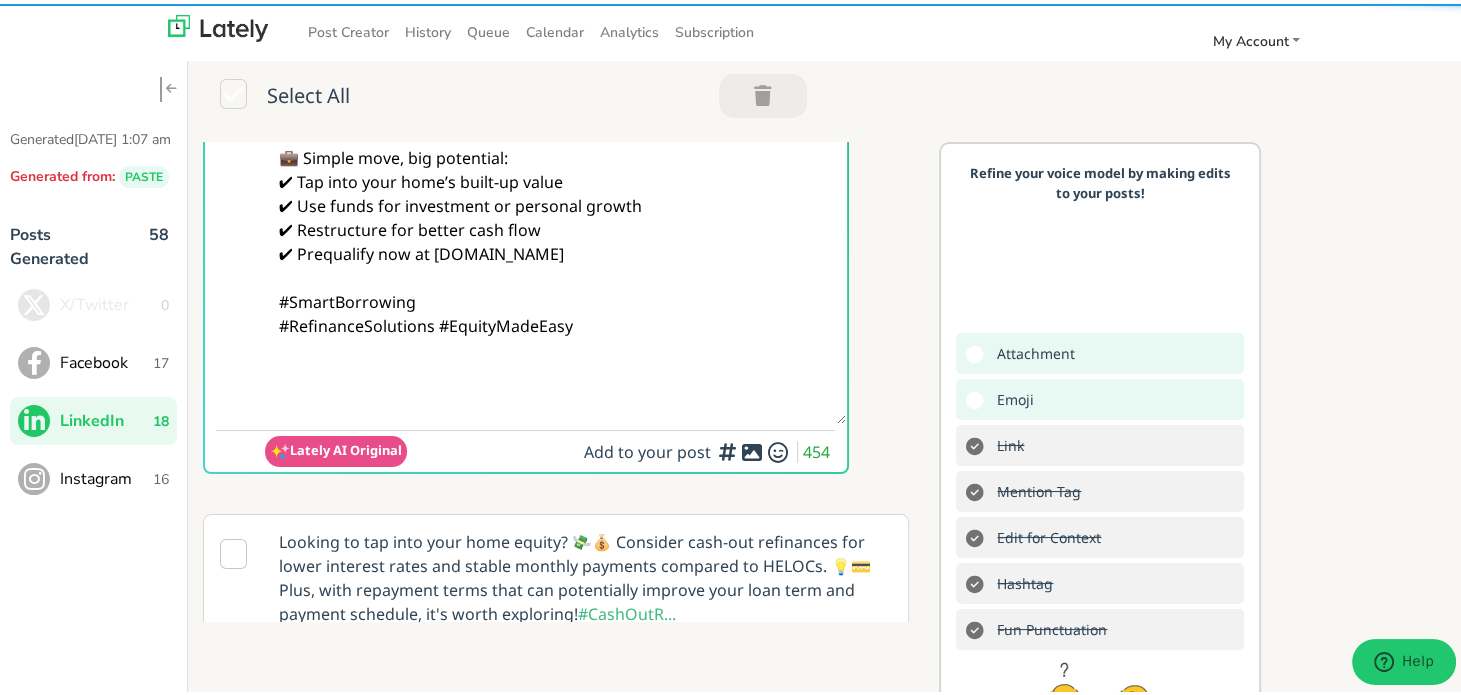 scroll, scrollTop: 300, scrollLeft: 0, axis: vertical 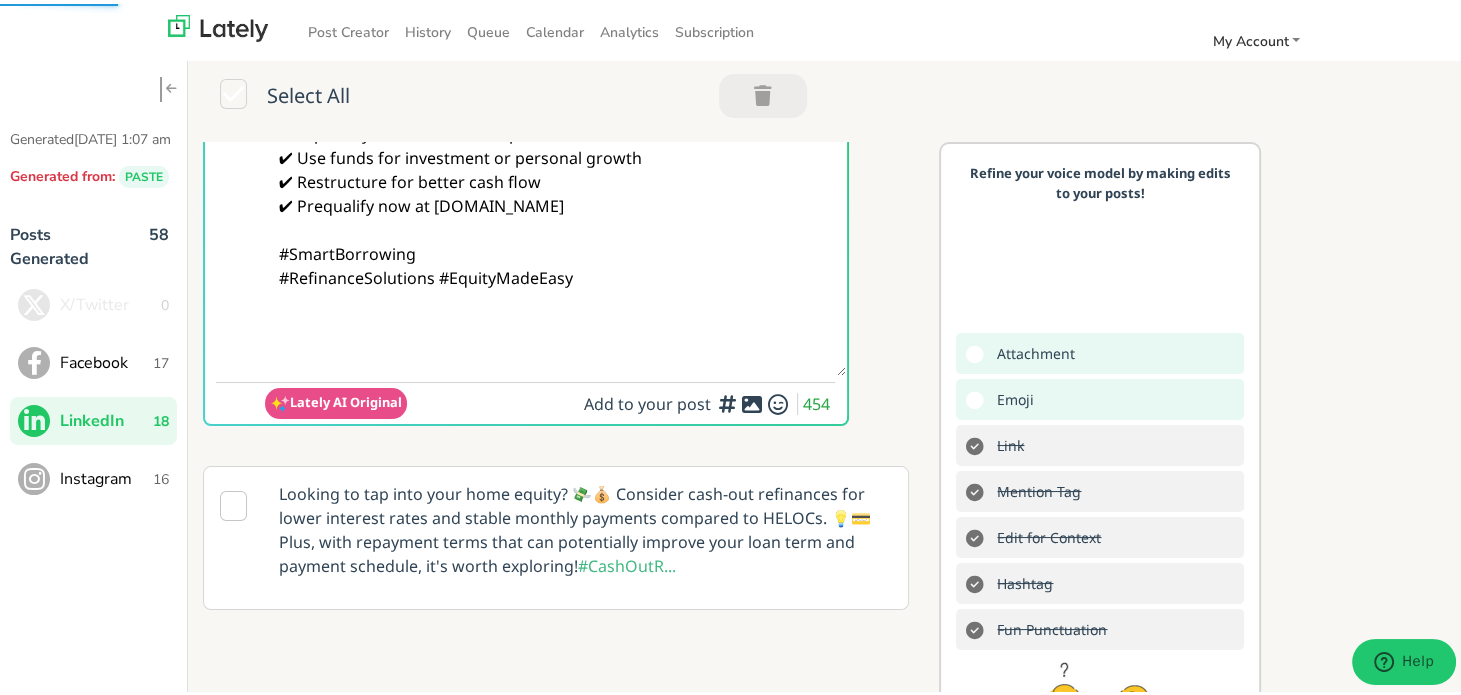 click on "@LinkedInMembers
Need capital for growth?
A CASH-OUT REFINANCE LOAN could be the smartest way to tap into your home equity and reinvest in your future without starting from scratch.
🔗 Explore your steps
💼 Simple move, big potential:
✔ Tap into your home’s built-up value
✔ Use funds for investment or personal growth
✔ Restructure for better cash flow
✔ Prequalify now at [DOMAIN_NAME]
#SmartBorrowing
#RefinanceSolutions #EquityMadeEasy" at bounding box center [555, 106] 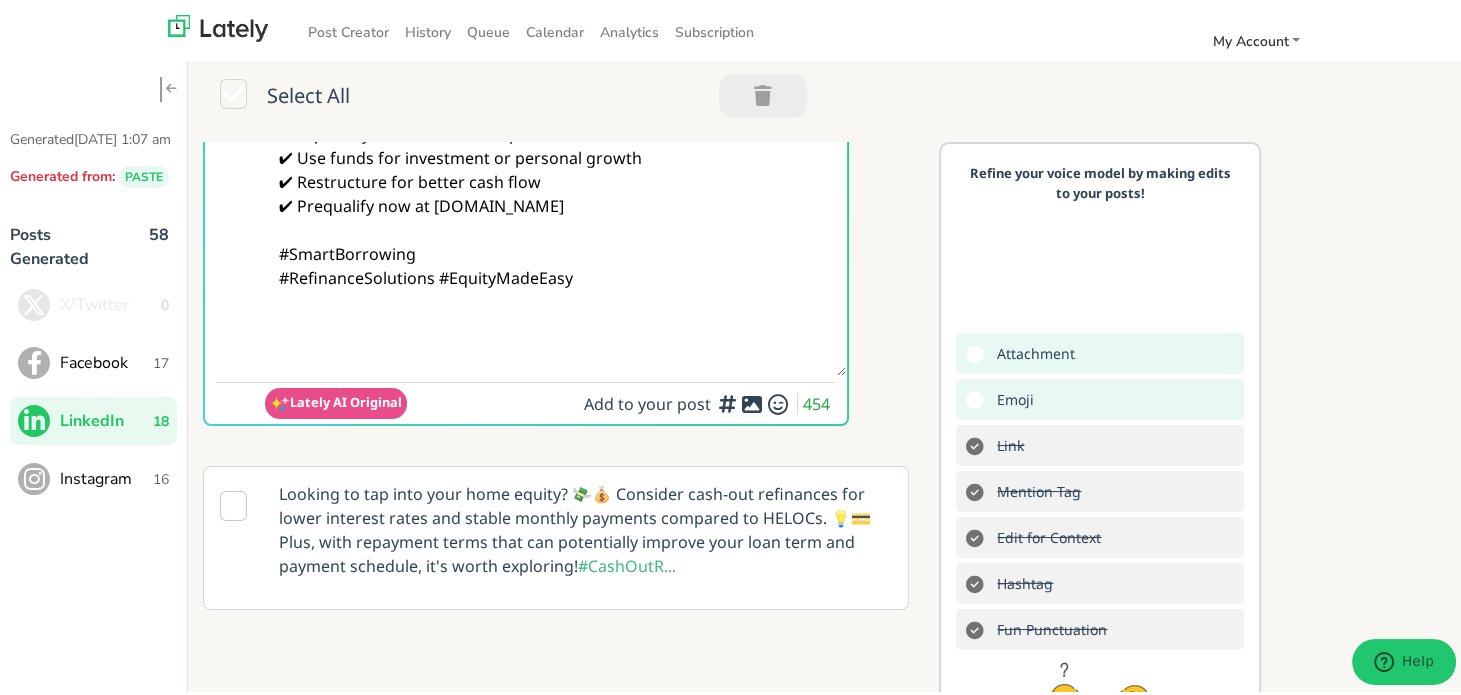 click on "@LinkedInMembers
Need capital for growth?
A CASH-OUT REFINANCE LOAN could be the smartest way to tap into your home equity and reinvest in your future without starting from scratch.
🔗 Explore your steps
💼 Simple move, big potential:
✔ Tap into your home’s built-up value
✔ Use funds for investment or personal growth
✔ Restructure for better cash flow
✔ Prequalify now at [DOMAIN_NAME]
#SmartBorrowing
#RefinanceSolutions #EquityMadeEasy" at bounding box center (555, 106) 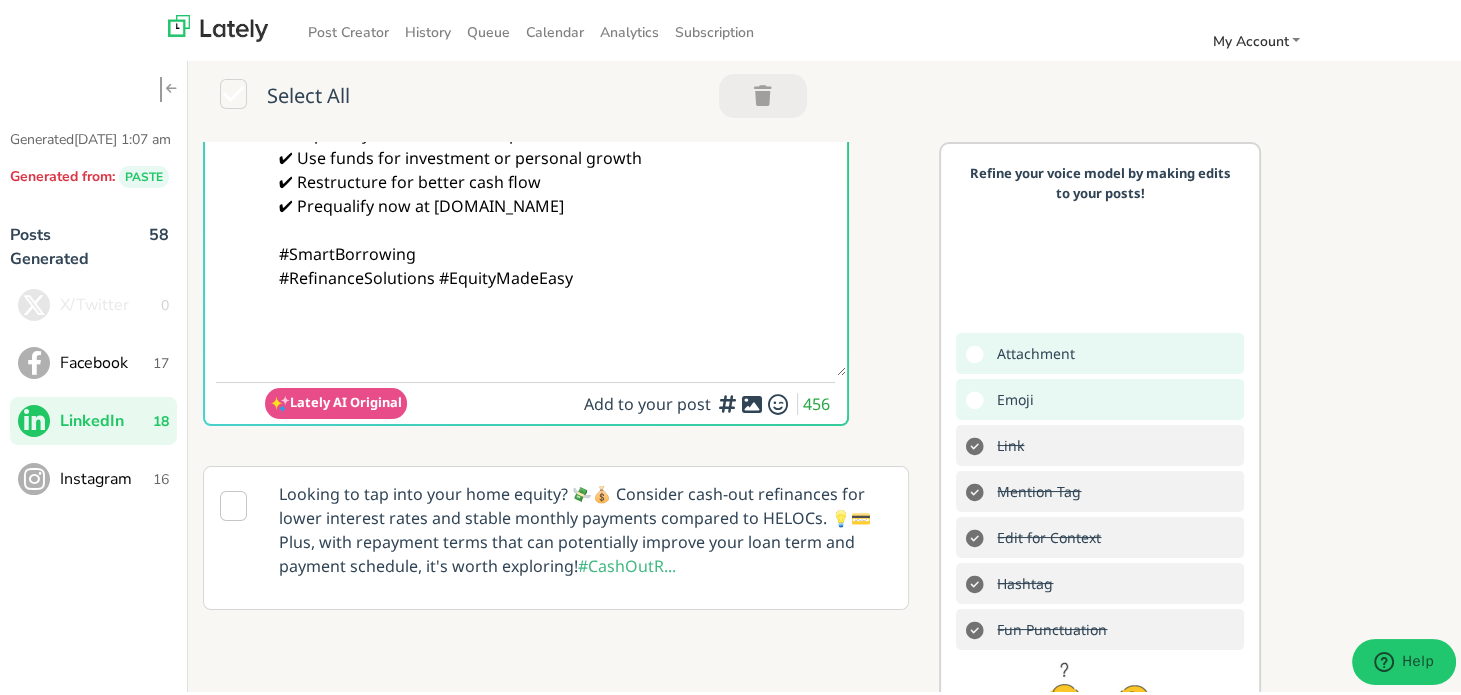 paste on "Follow Us On Our Social Media Platforms!
Facebook: [URL][DOMAIN_NAME]
LinkedIn: [URL][DOMAIN_NAME]
Instagram: [URL][DOMAIN_NAME][DOMAIN_NAME]" 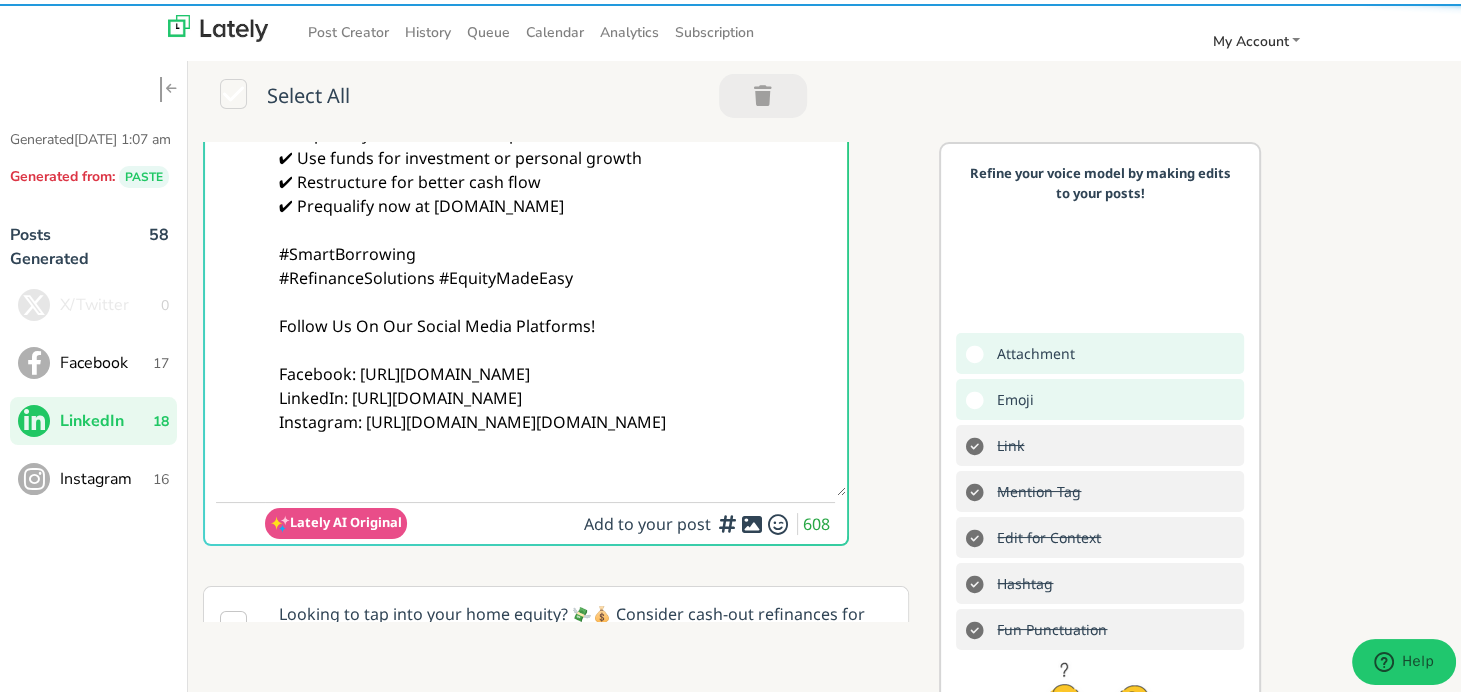 type on "@LinkedInMembers
Need capital for growth?
A CASH-OUT REFINANCE LOAN could be the smartest way to tap into your home equity and reinvest in your future without starting from scratch.
🔗 Explore your steps
💼 Simple move, big potential:
✔ Tap into your home’s built-up value
✔ Use funds for investment or personal growth
✔ Restructure for better cash flow
✔ Prequalify now at [DOMAIN_NAME]
#SmartBorrowing
#RefinanceSolutions #EquityMadeEasy
Follow Us On Our Social Media Platforms!
Facebook: [URL][DOMAIN_NAME]
LinkedIn: [URL][DOMAIN_NAME]
Instagram: [URL][DOMAIN_NAME][DOMAIN_NAME]" 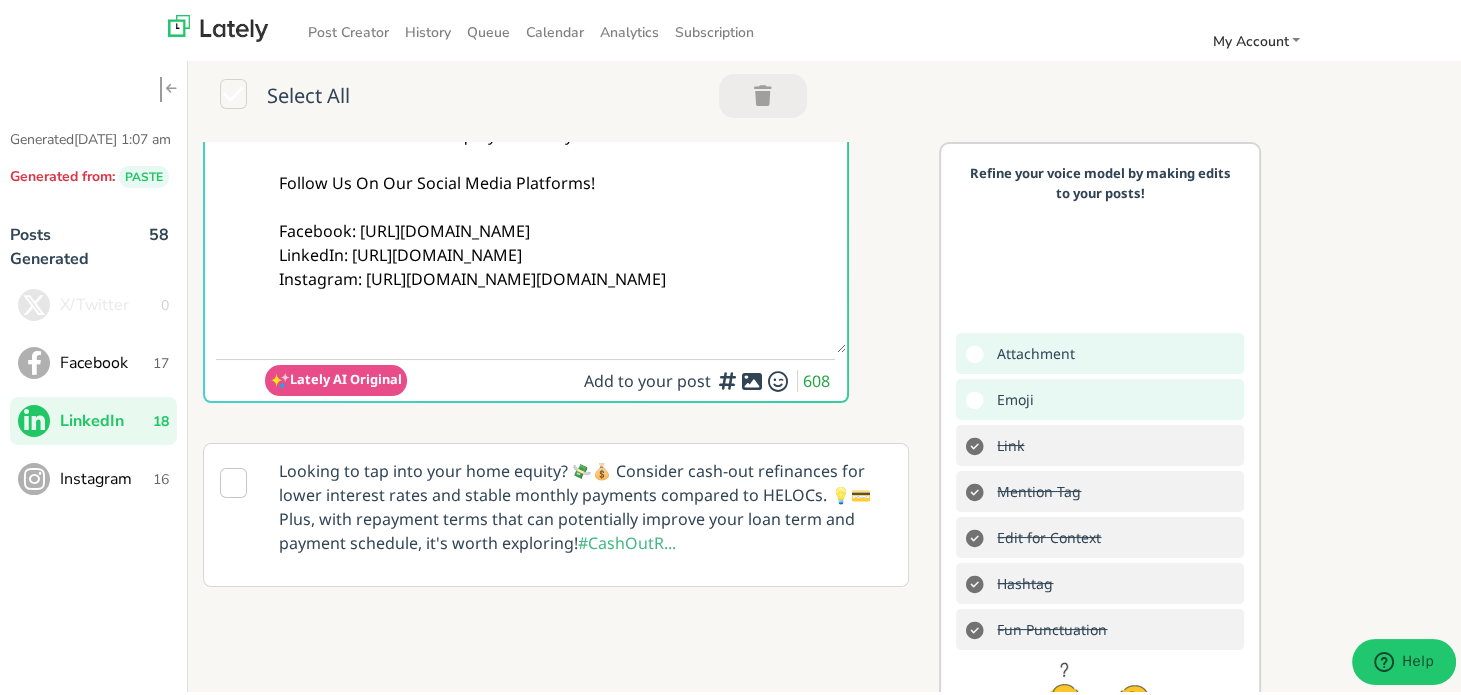 scroll, scrollTop: 500, scrollLeft: 0, axis: vertical 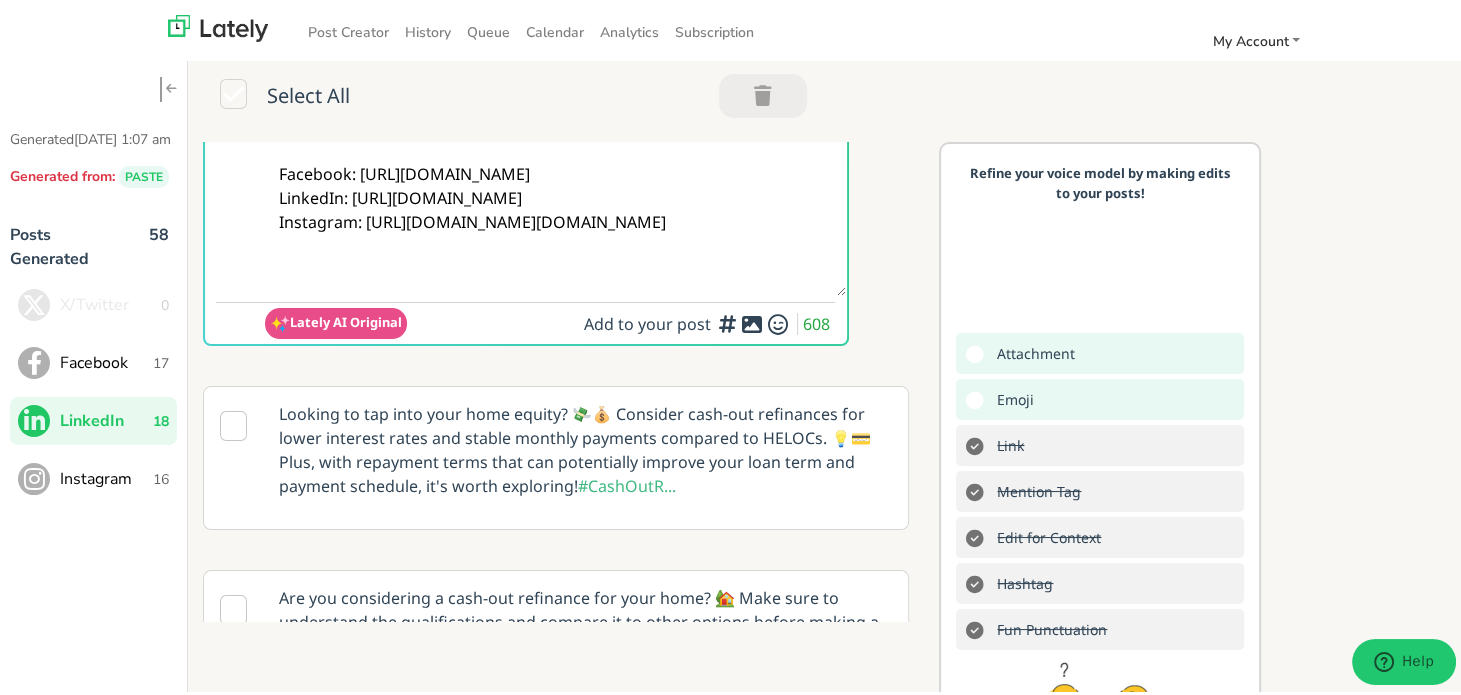 click at bounding box center (727, 316) 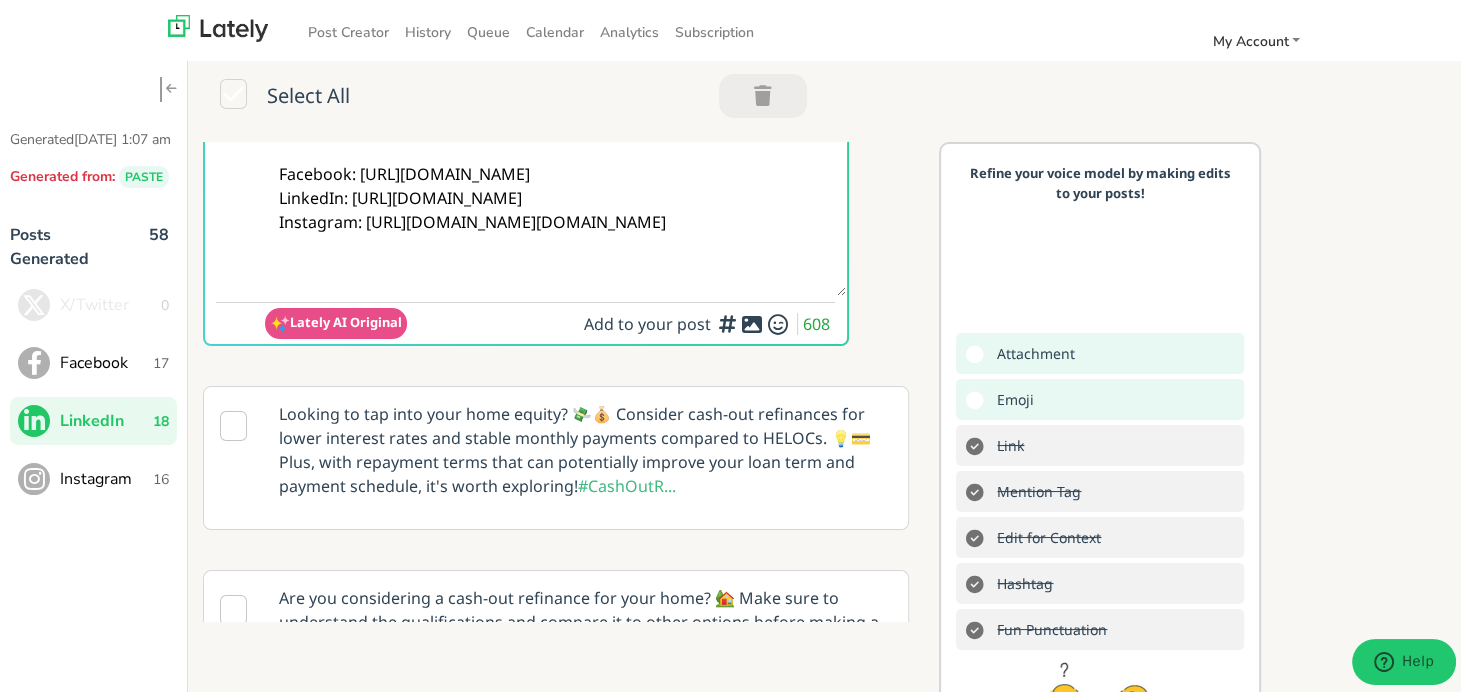 click at bounding box center [752, 320] 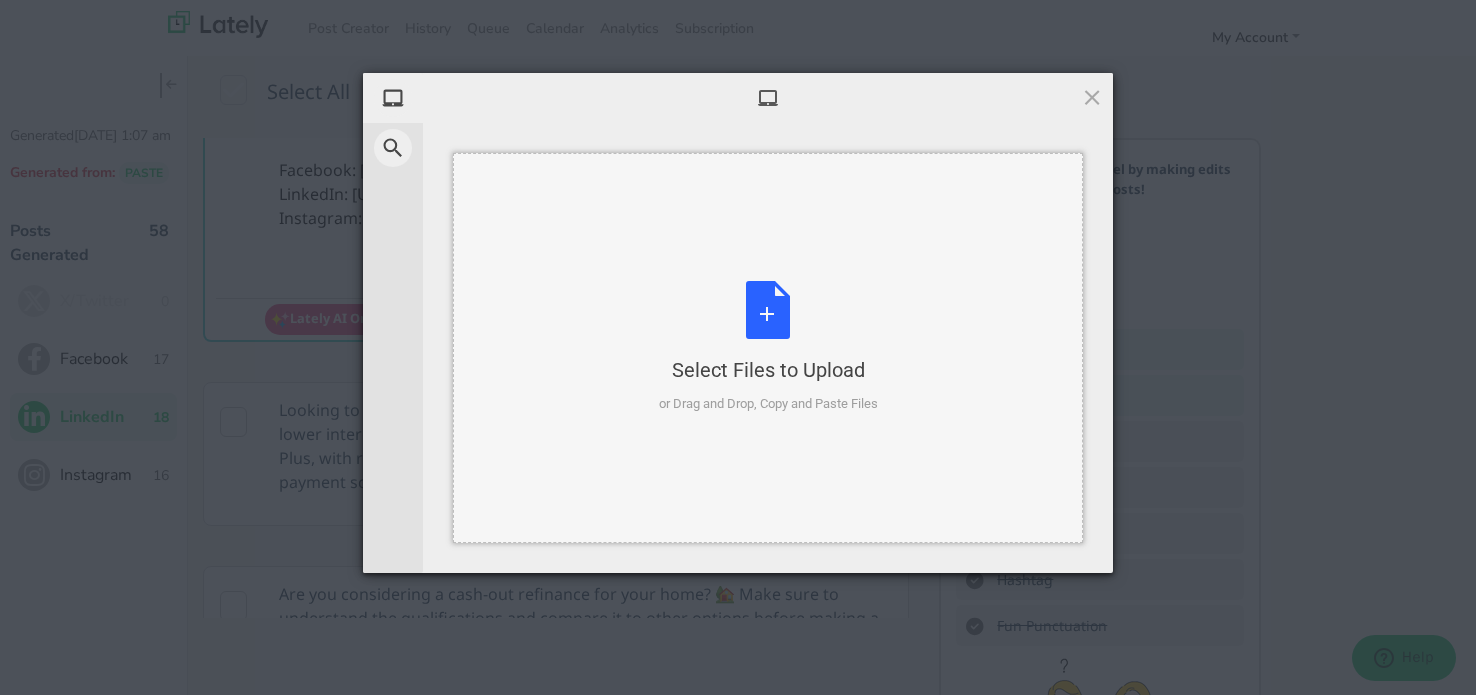 click on "Select Files to Upload
or Drag and Drop, Copy and Paste Files" at bounding box center (768, 348) 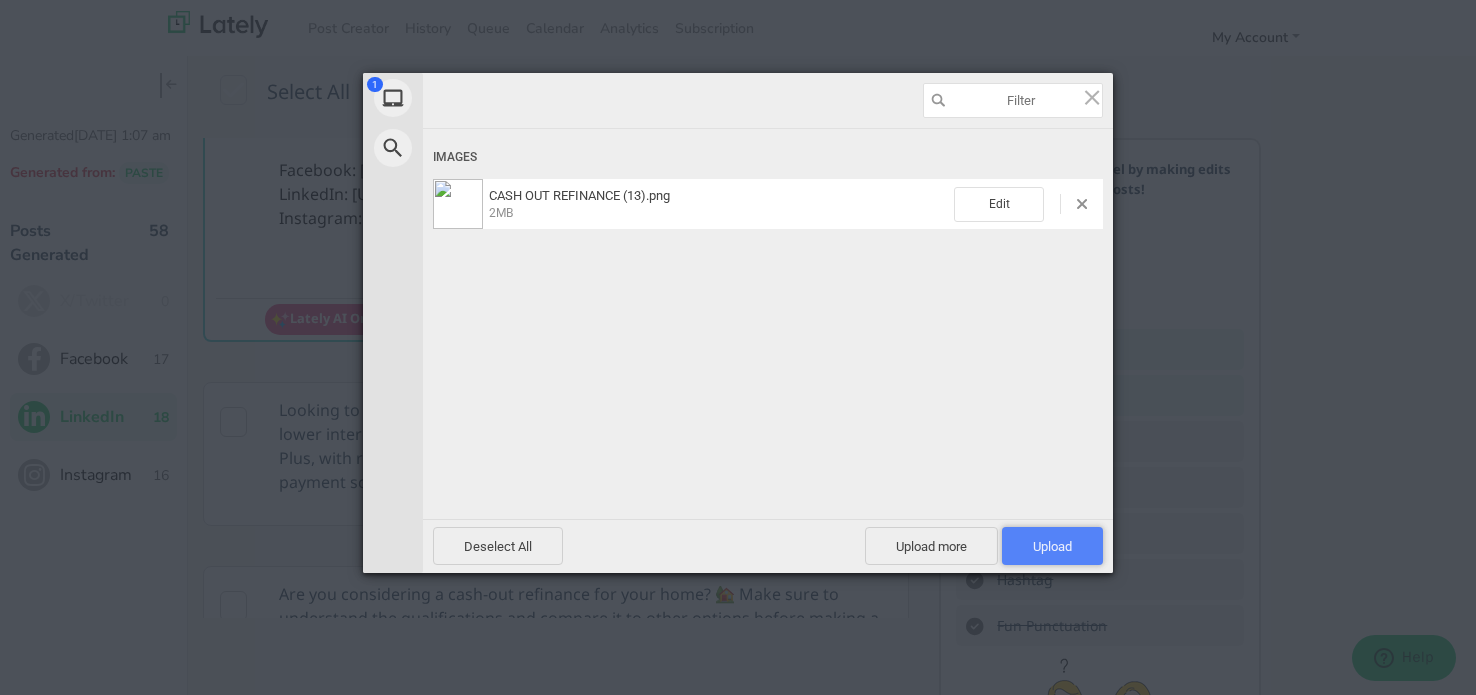 click on "Upload
1" at bounding box center [1052, 546] 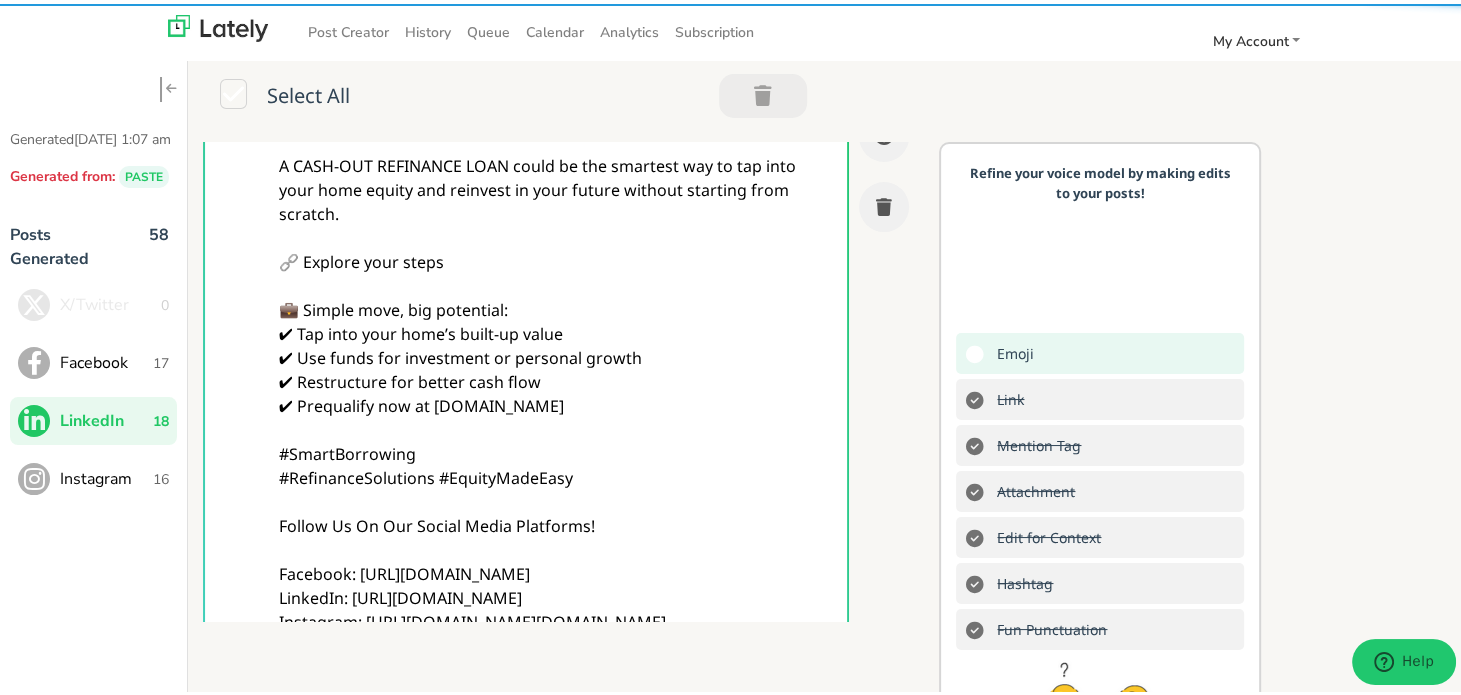 scroll, scrollTop: 0, scrollLeft: 0, axis: both 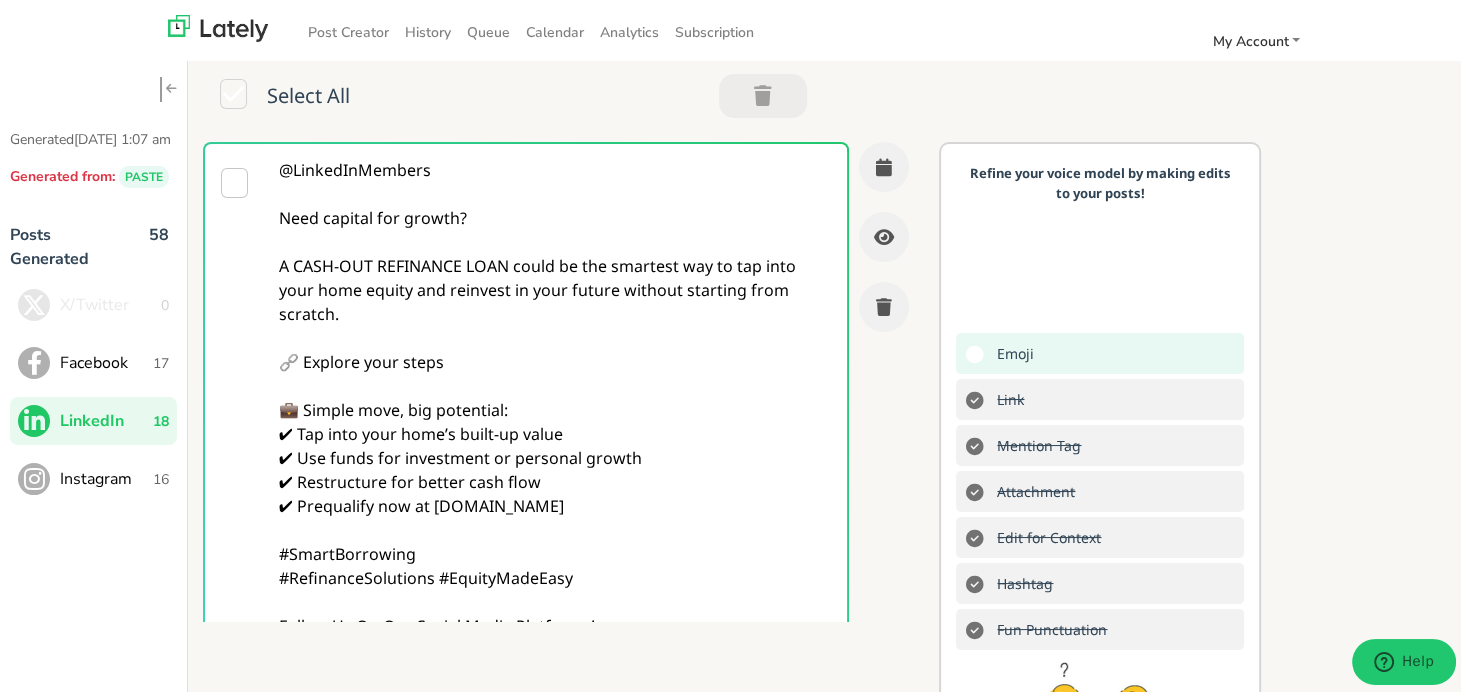 click on "@LinkedInMembers
Need capital for growth?
A CASH-OUT REFINANCE LOAN could be the smartest way to tap into your home equity and reinvest in your future without starting from scratch.
🔗 Explore your steps
💼 Simple move, big potential:
✔ Tap into your home’s built-up value
✔ Use funds for investment or personal growth
✔ Restructure for better cash flow
✔ Prequalify now at [DOMAIN_NAME]
#SmartBorrowing
#RefinanceSolutions #EquityMadeEasy
Follow Us On Our Social Media Platforms!
Facebook: [URL][DOMAIN_NAME]
LinkedIn: [URL][DOMAIN_NAME]
Instagram: [URL][DOMAIN_NAME][DOMAIN_NAME]" at bounding box center [555, 466] 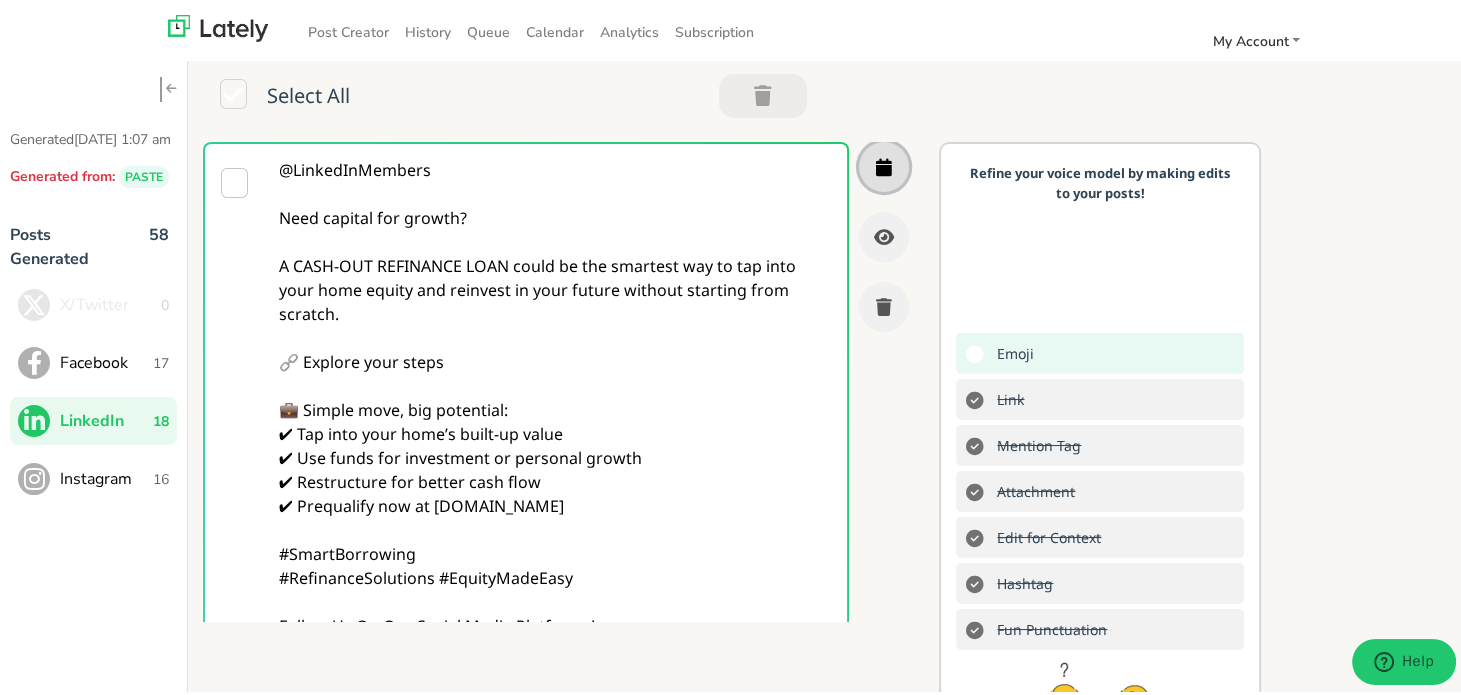 click at bounding box center [884, 163] 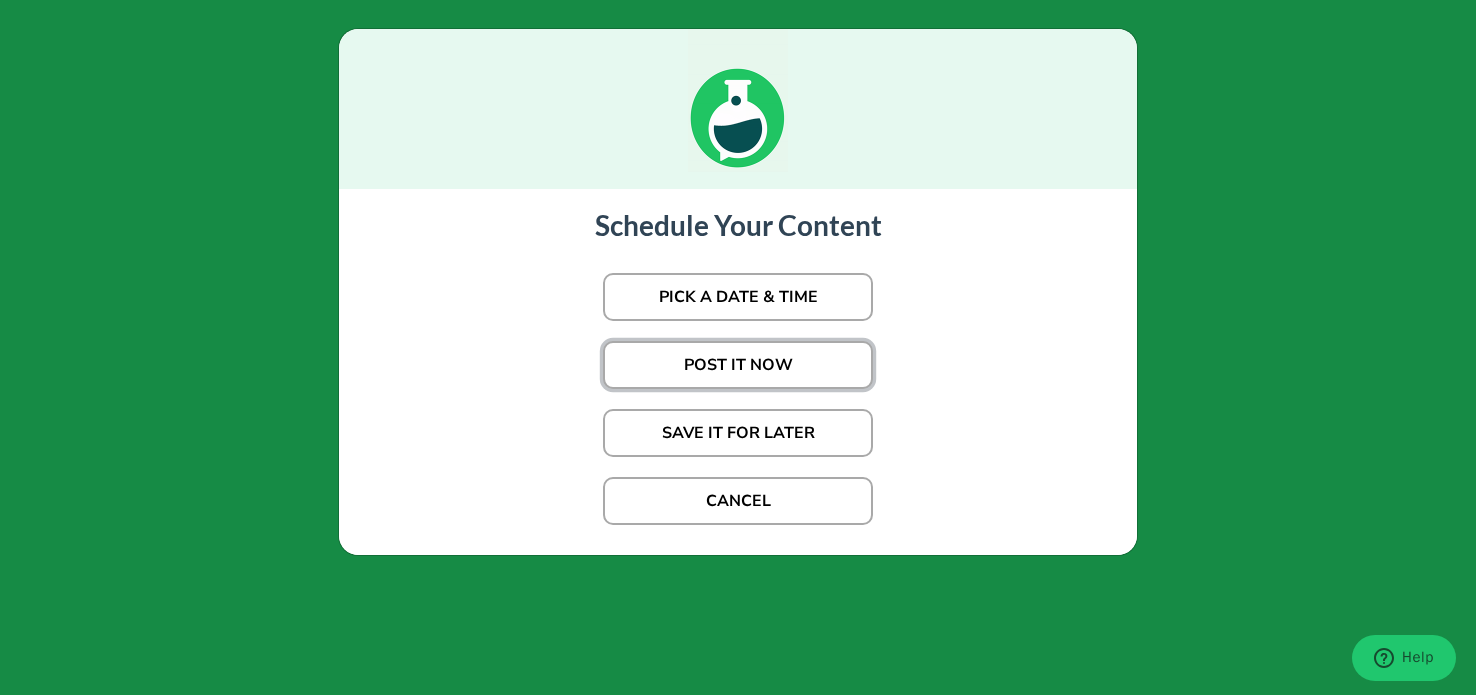 click on "POST IT NOW" at bounding box center [738, 365] 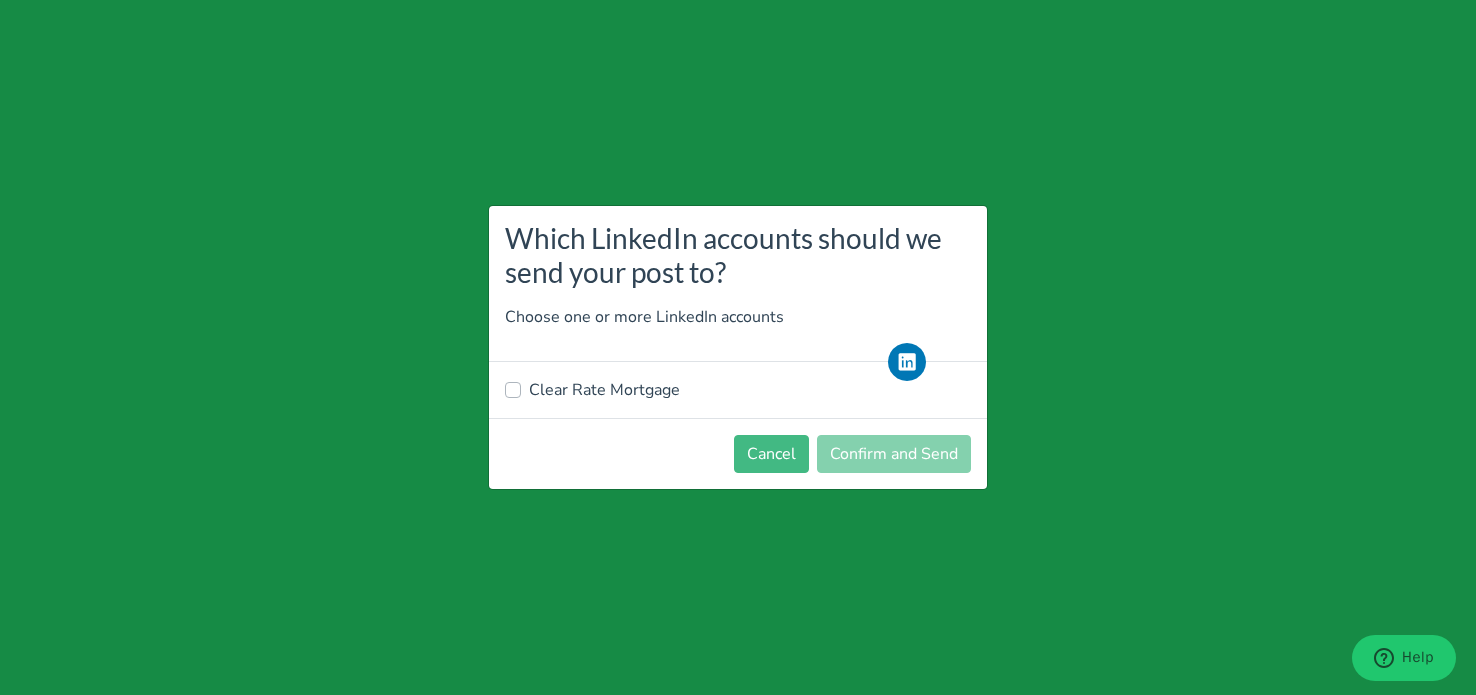 click on "Clear Rate Mortgage" at bounding box center [604, 390] 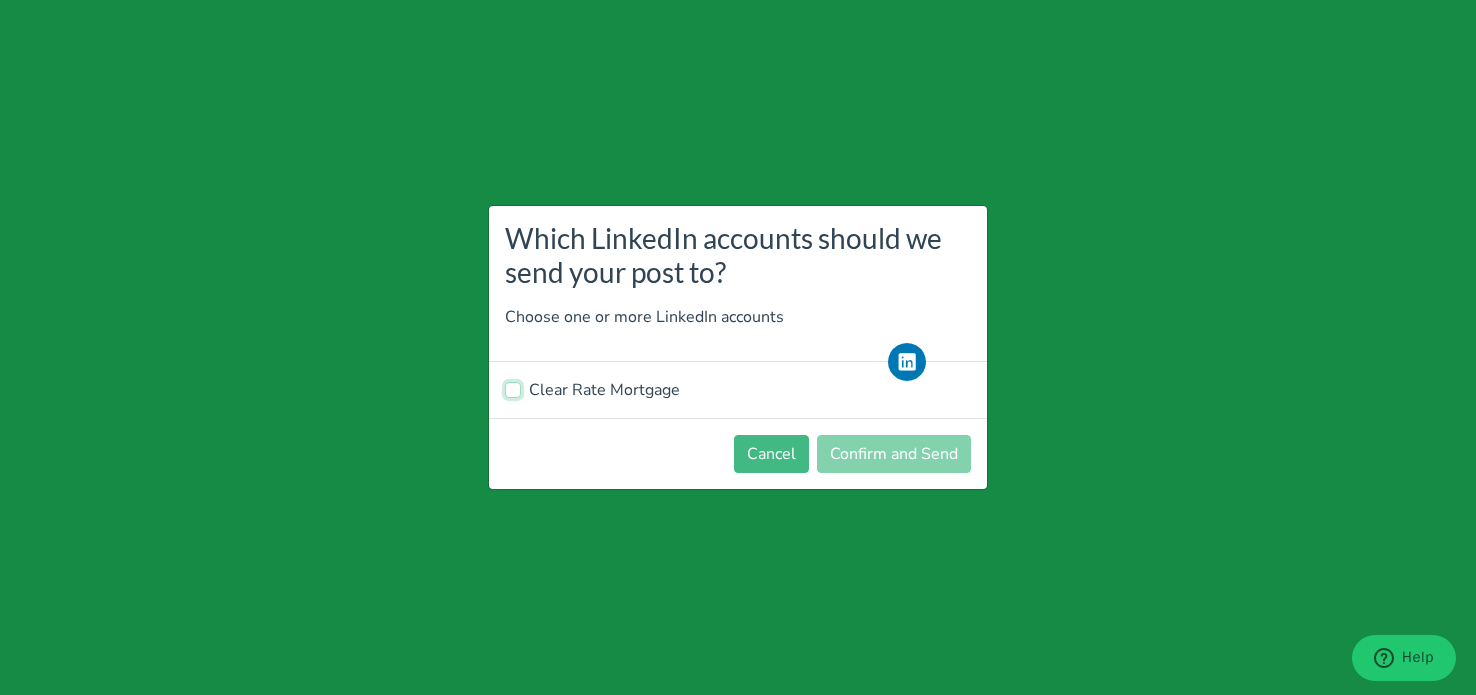 click on "Clear Rate Mortgage" at bounding box center [513, 388] 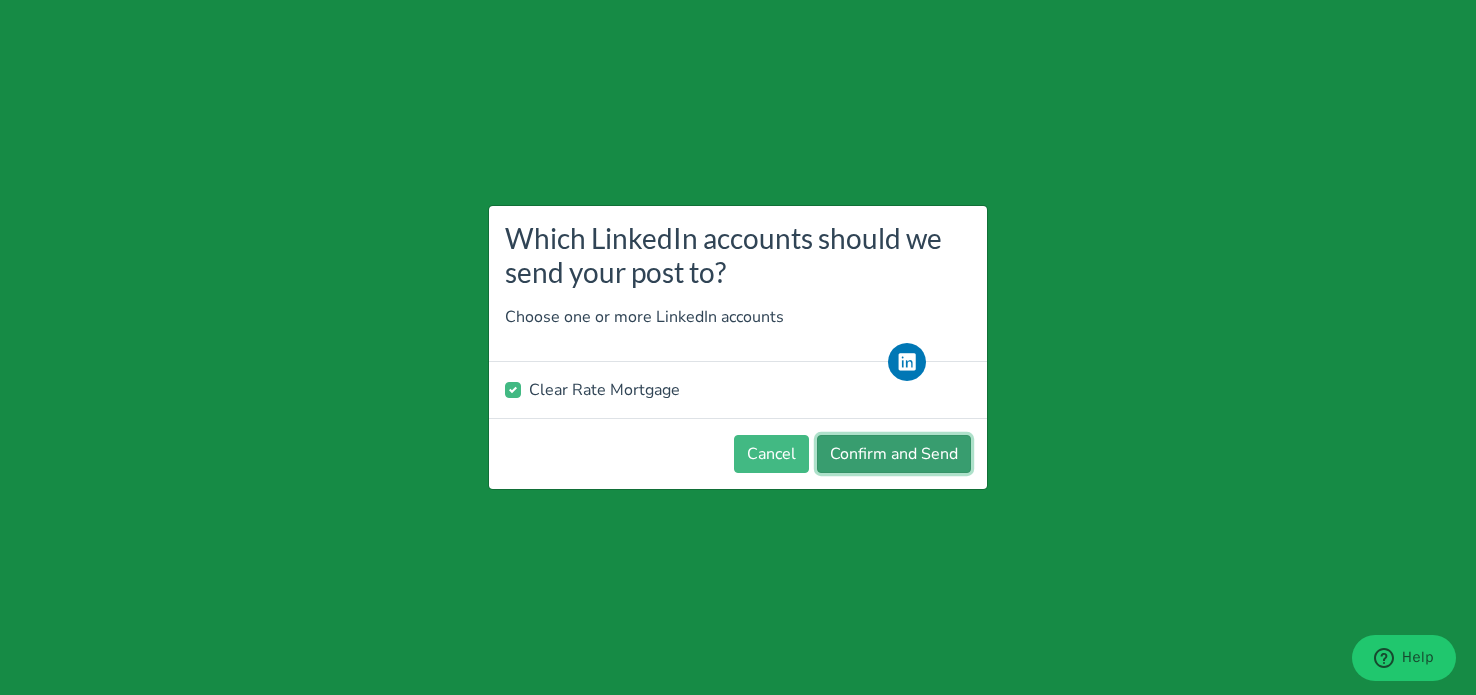 click on "Confirm and Send" at bounding box center (894, 454) 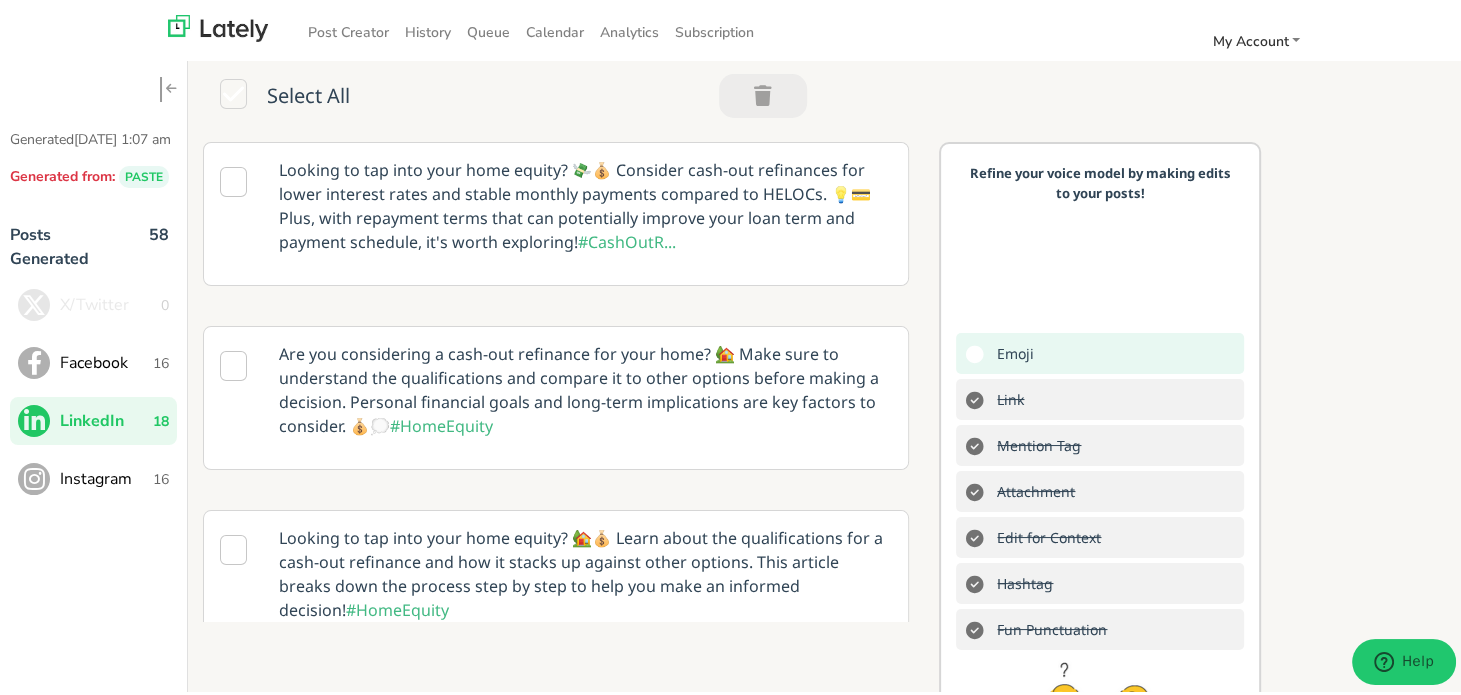 click on "Instagram" at bounding box center (106, 475) 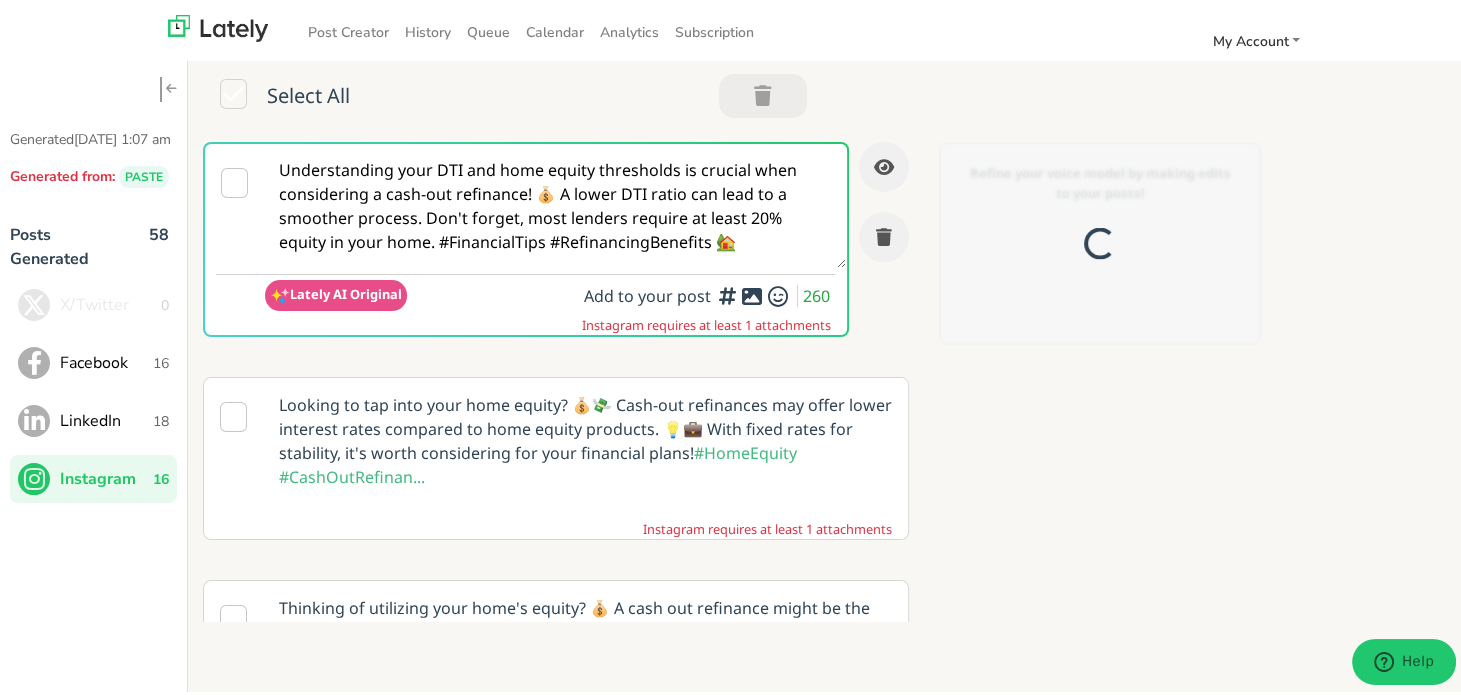 scroll, scrollTop: 0, scrollLeft: 0, axis: both 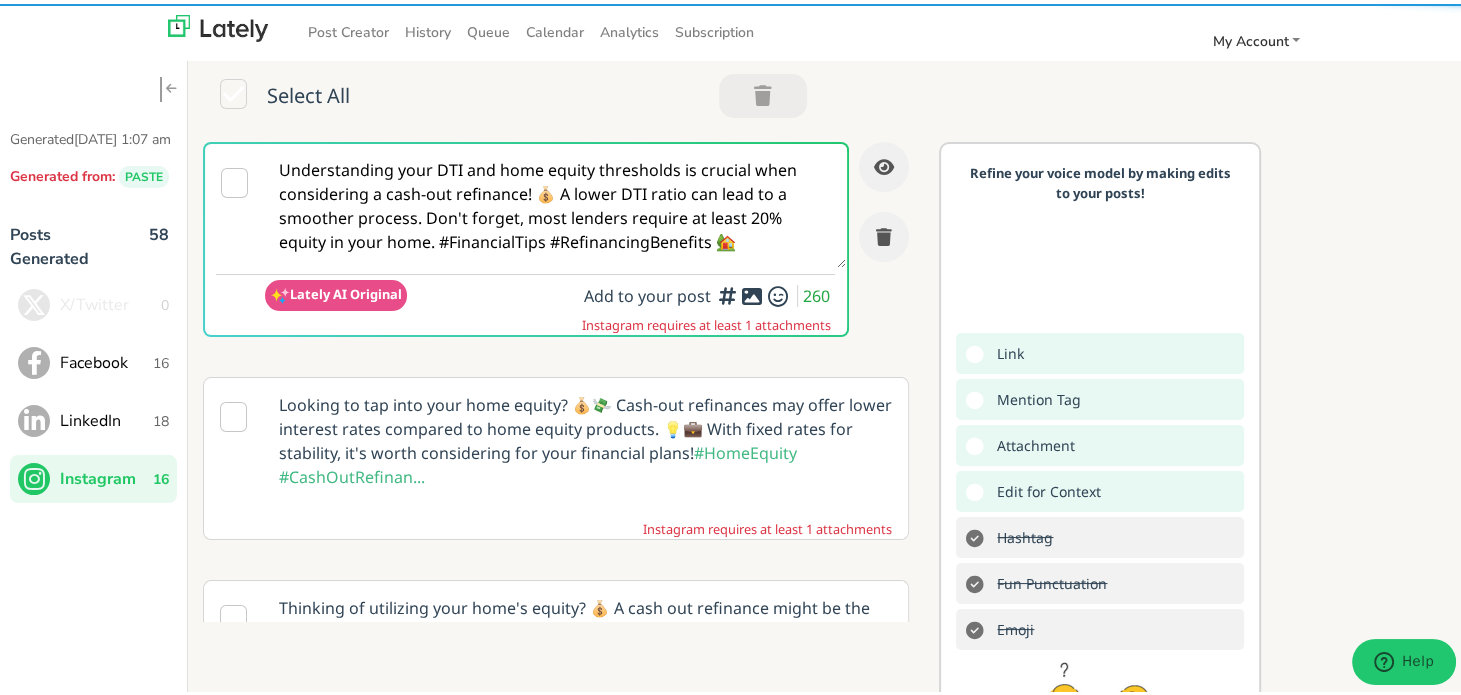click on "Understanding your DTI and home equity thresholds is crucial when considering a cash-out refinance! 💰 A lower DTI ratio can lead to a smoother process. Don't forget, most lenders require at least 20% equity in your home. #FinancialTips #RefinancingBenefits 🏡" at bounding box center (555, 202) 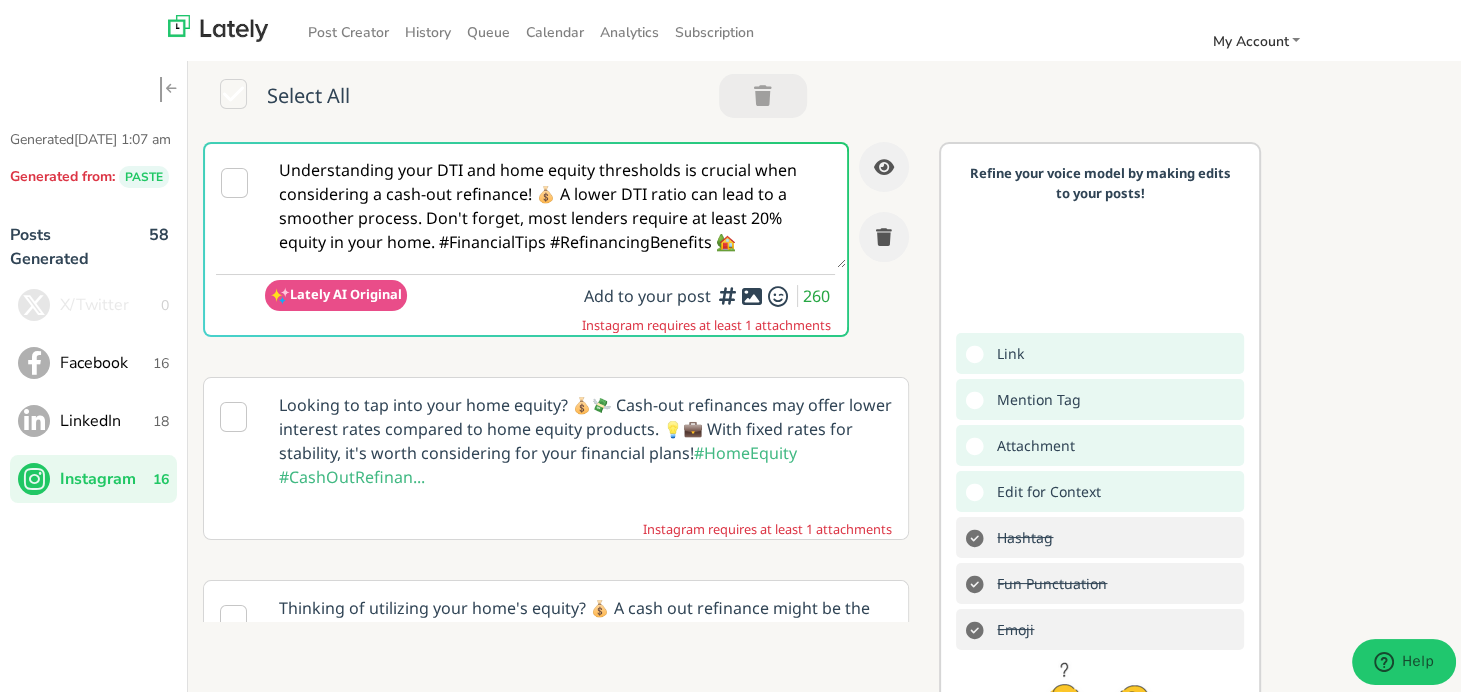 click on "Understanding your DTI and home equity thresholds is crucial when considering a cash-out refinance! 💰 A lower DTI ratio can lead to a smoother process. Don't forget, most lenders require at least 20% equity in your home. #FinancialTips #RefinancingBenefits 🏡" at bounding box center (555, 202) 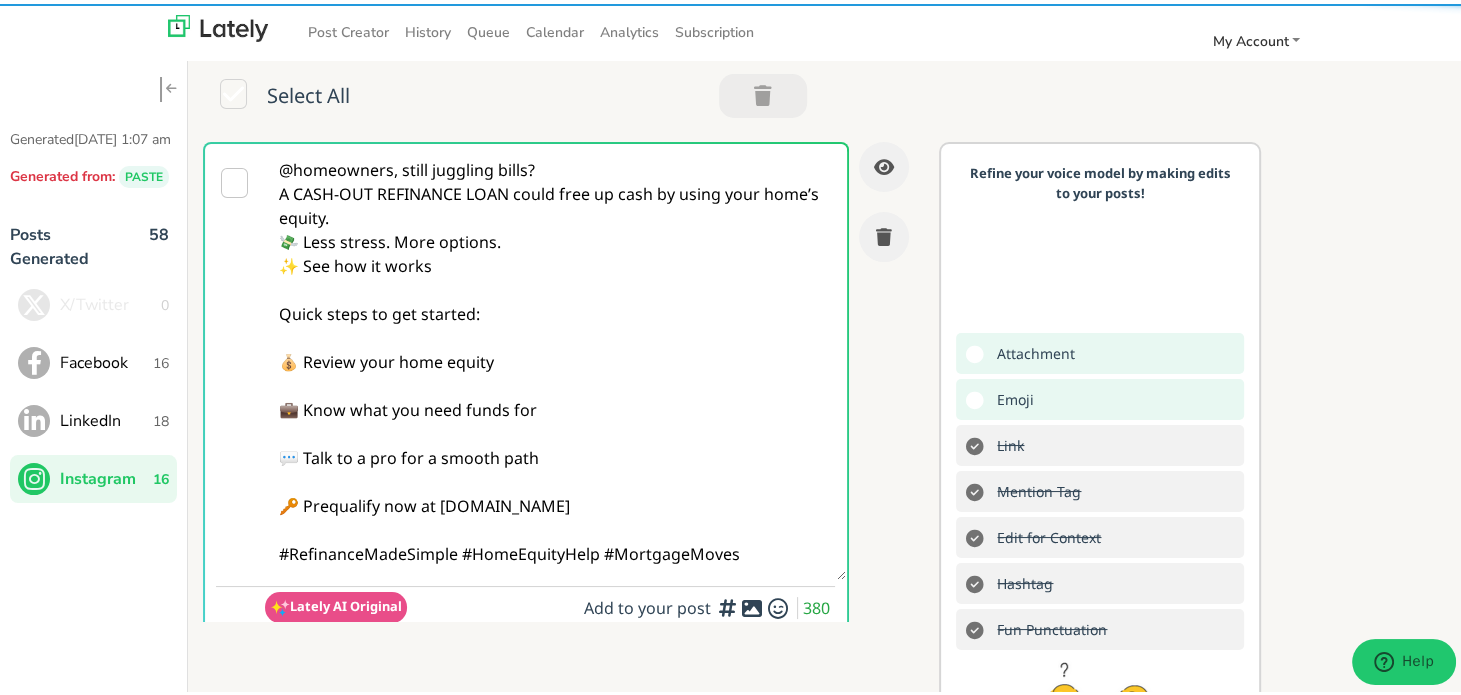 click on "@homeowners, still juggling bills?
A CASH-OUT REFINANCE LOAN could free up cash by using your home’s equity.
💸 Less stress. More options.
✨ See how it works
Quick steps to get started:
💰 Review your home equity
💼 Know what you need funds for
💬 Talk to a pro for a smooth path
🔑 Prequalify now at [DOMAIN_NAME]
#RefinanceMadeSimple #HomeEquityHelp #MortgageMoves" at bounding box center [555, 358] 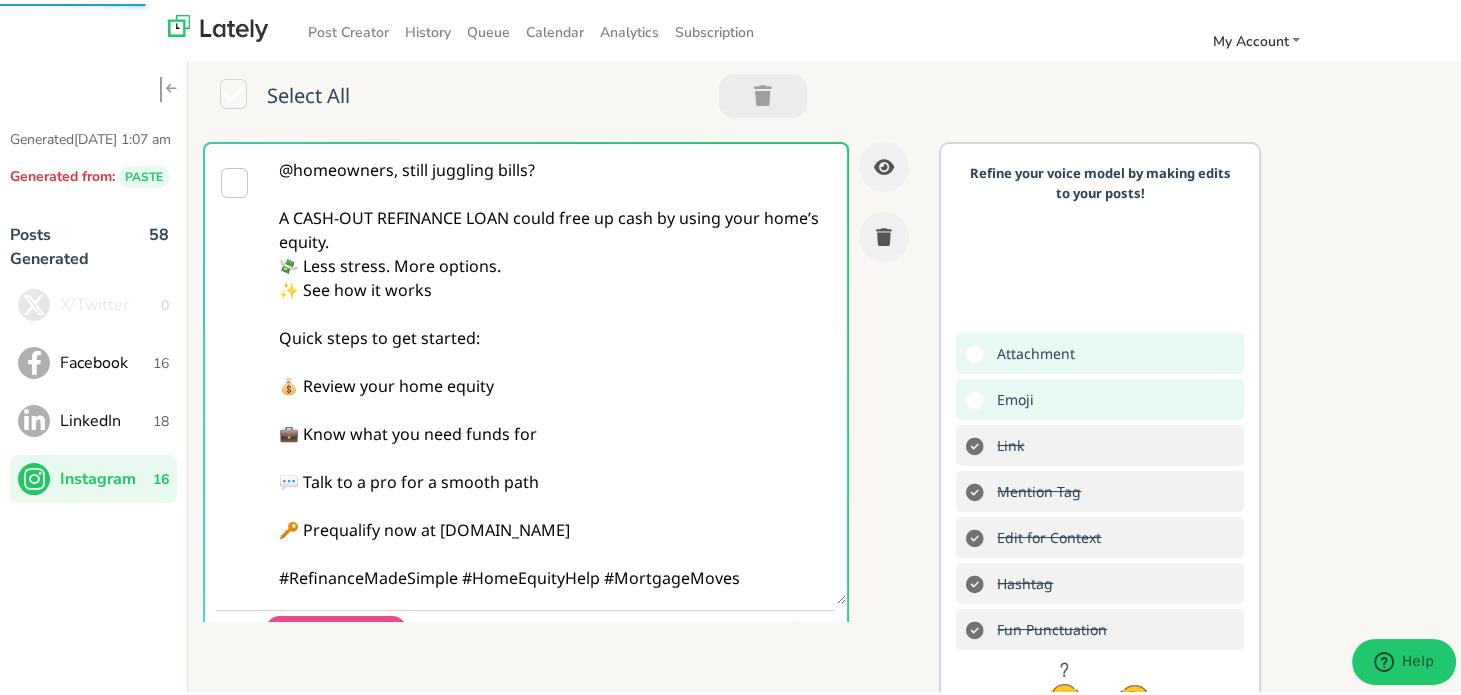 click on "@homeowners, still juggling bills?
A CASH-OUT REFINANCE LOAN could free up cash by using your home’s equity.
💸 Less stress. More options.
✨ See how it works
Quick steps to get started:
💰 Review your home equity
💼 Know what you need funds for
💬 Talk to a pro for a smooth path
🔑 Prequalify now at [DOMAIN_NAME]
#RefinanceMadeSimple #HomeEquityHelp #MortgageMoves" at bounding box center (555, 370) 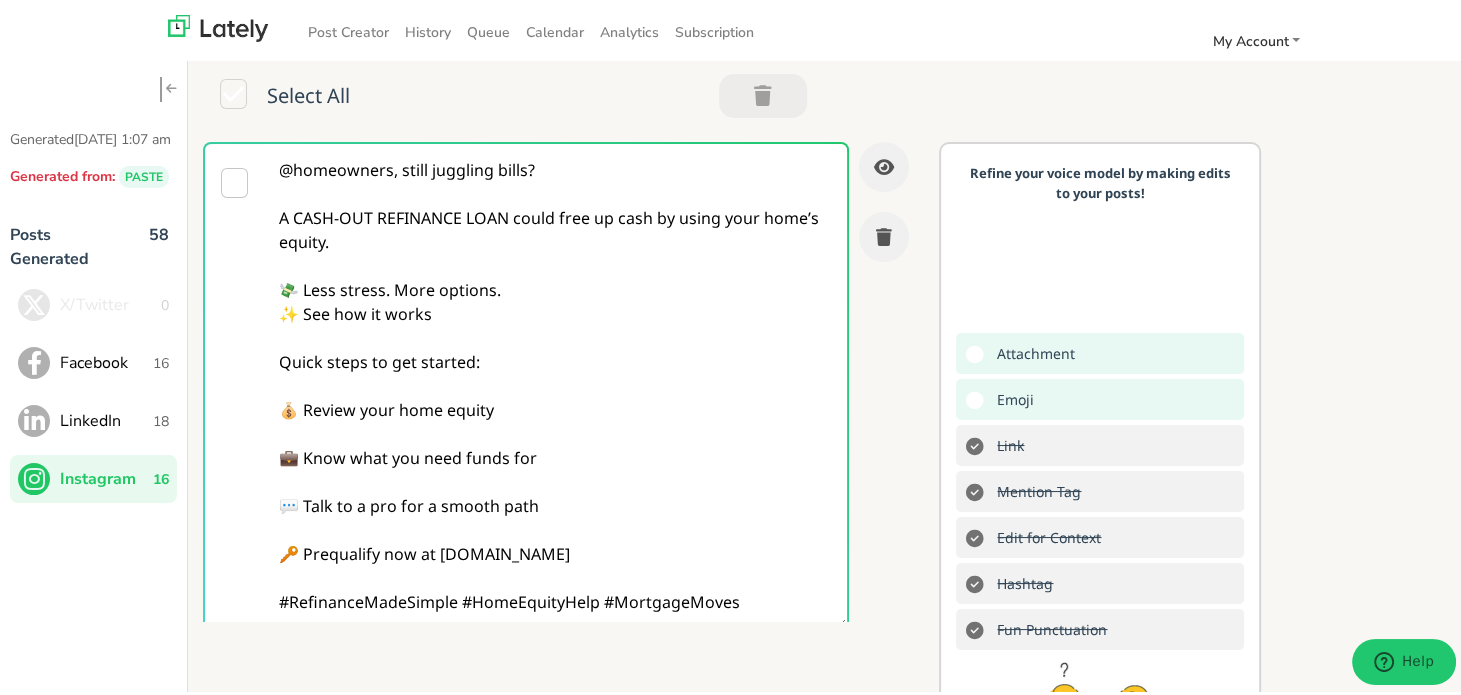 click on "@homeowners, still juggling bills?
A CASH-OUT REFINANCE LOAN could free up cash by using your home’s equity.
💸 Less stress. More options.
✨ See how it works
Quick steps to get started:
💰 Review your home equity
💼 Know what you need funds for
💬 Talk to a pro for a smooth path
🔑 Prequalify now at [DOMAIN_NAME]
#RefinanceMadeSimple #HomeEquityHelp #MortgageMoves" at bounding box center (555, 382) 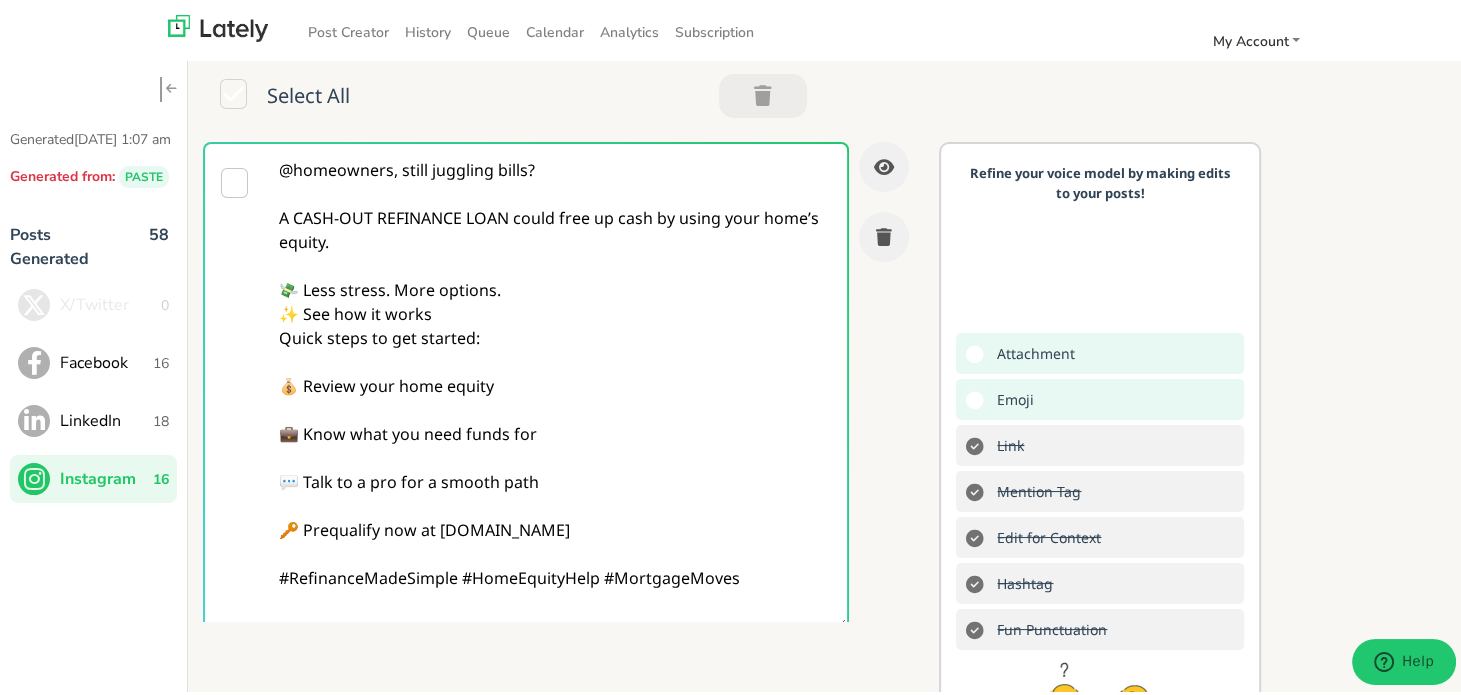 click on "@homeowners, still juggling bills?
A CASH-OUT REFINANCE LOAN could free up cash by using your home’s equity.
💸 Less stress. More options.
✨ See how it works
Quick steps to get started:
💰 Review your home equity
💼 Know what you need funds for
💬 Talk to a pro for a smooth path
🔑 Prequalify now at [DOMAIN_NAME]
#RefinanceMadeSimple #HomeEquityHelp #MortgageMoves" at bounding box center (555, 382) 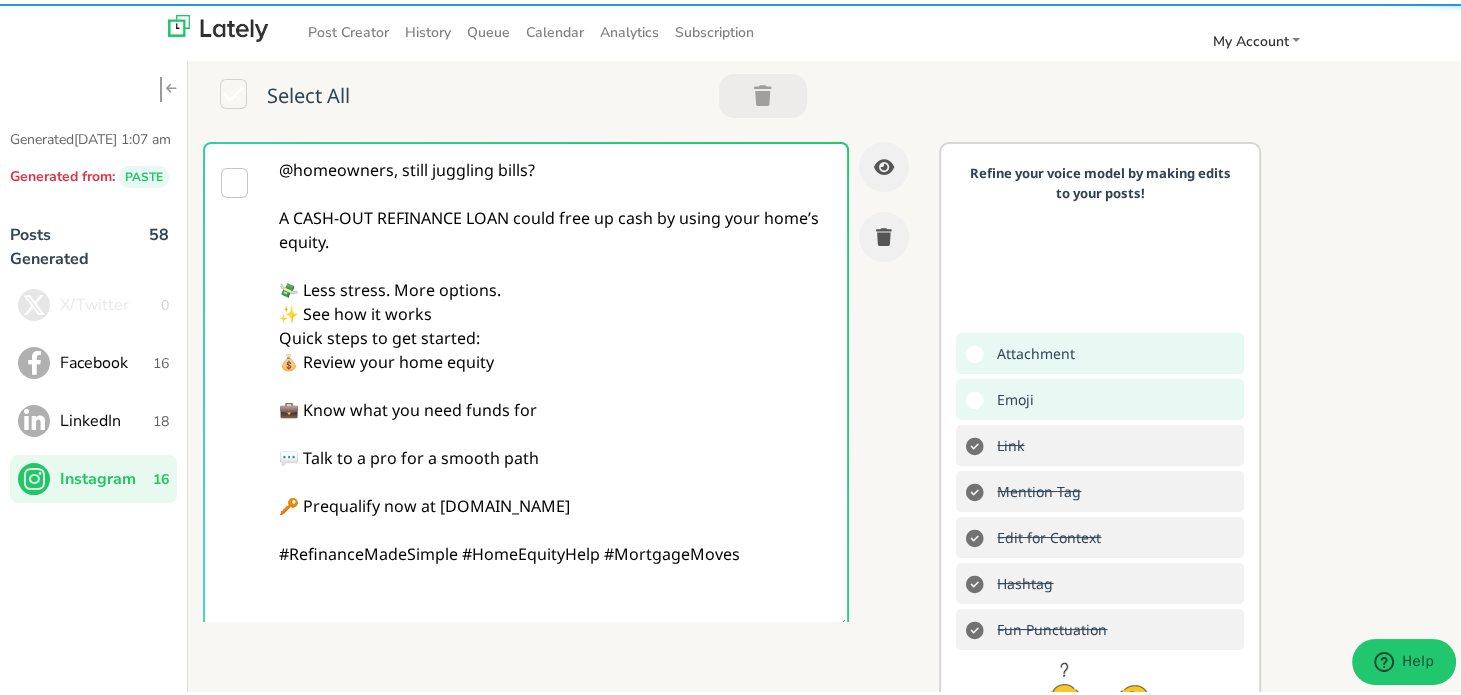 click on "@homeowners, still juggling bills?
A CASH-OUT REFINANCE LOAN could free up cash by using your home’s equity.
💸 Less stress. More options.
✨ See how it works
Quick steps to get started:
💰 Review your home equity
💼 Know what you need funds for
💬 Talk to a pro for a smooth path
🔑 Prequalify now at [DOMAIN_NAME]
#RefinanceMadeSimple #HomeEquityHelp #MortgageMoves" at bounding box center [555, 382] 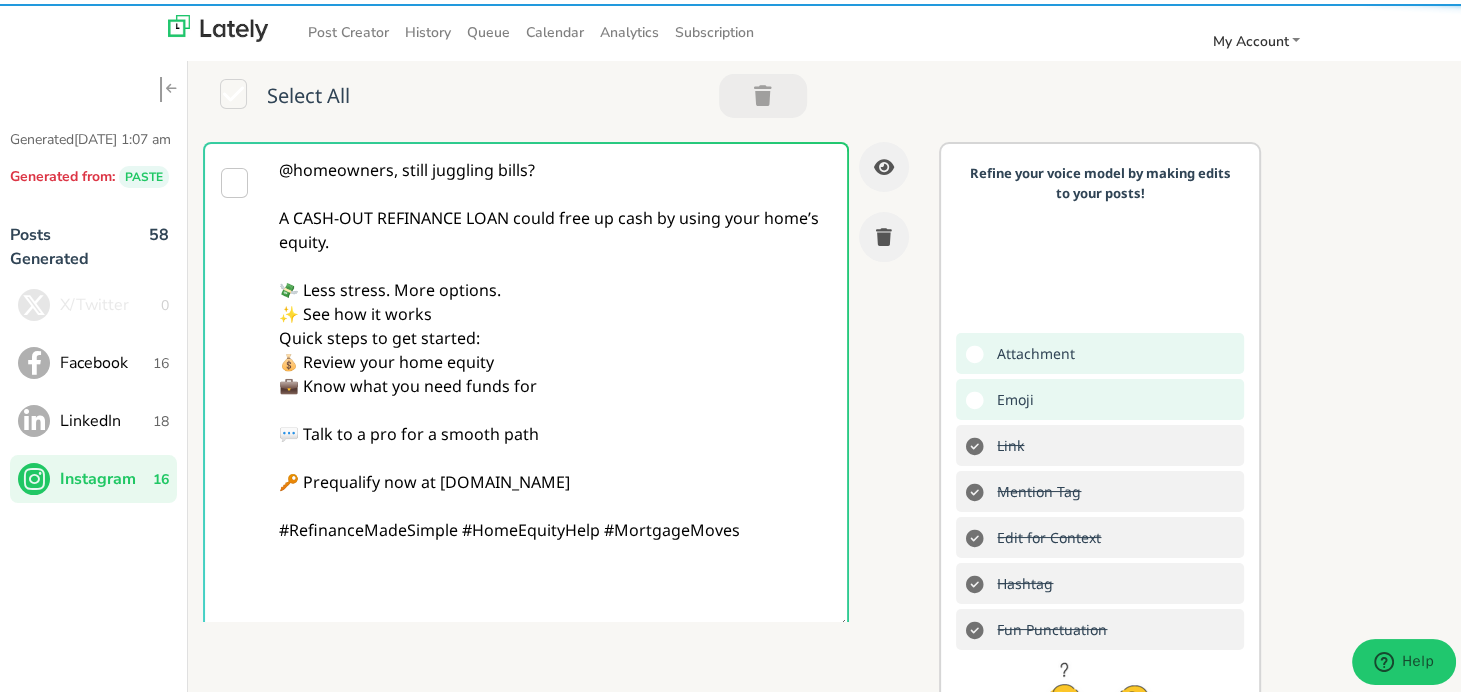 click on "@homeowners, still juggling bills?
A CASH-OUT REFINANCE LOAN could free up cash by using your home’s equity.
💸 Less stress. More options.
✨ See how it works
Quick steps to get started:
💰 Review your home equity
💼 Know what you need funds for
💬 Talk to a pro for a smooth path
🔑 Prequalify now at [DOMAIN_NAME]
#RefinanceMadeSimple #HomeEquityHelp #MortgageMoves" at bounding box center [555, 382] 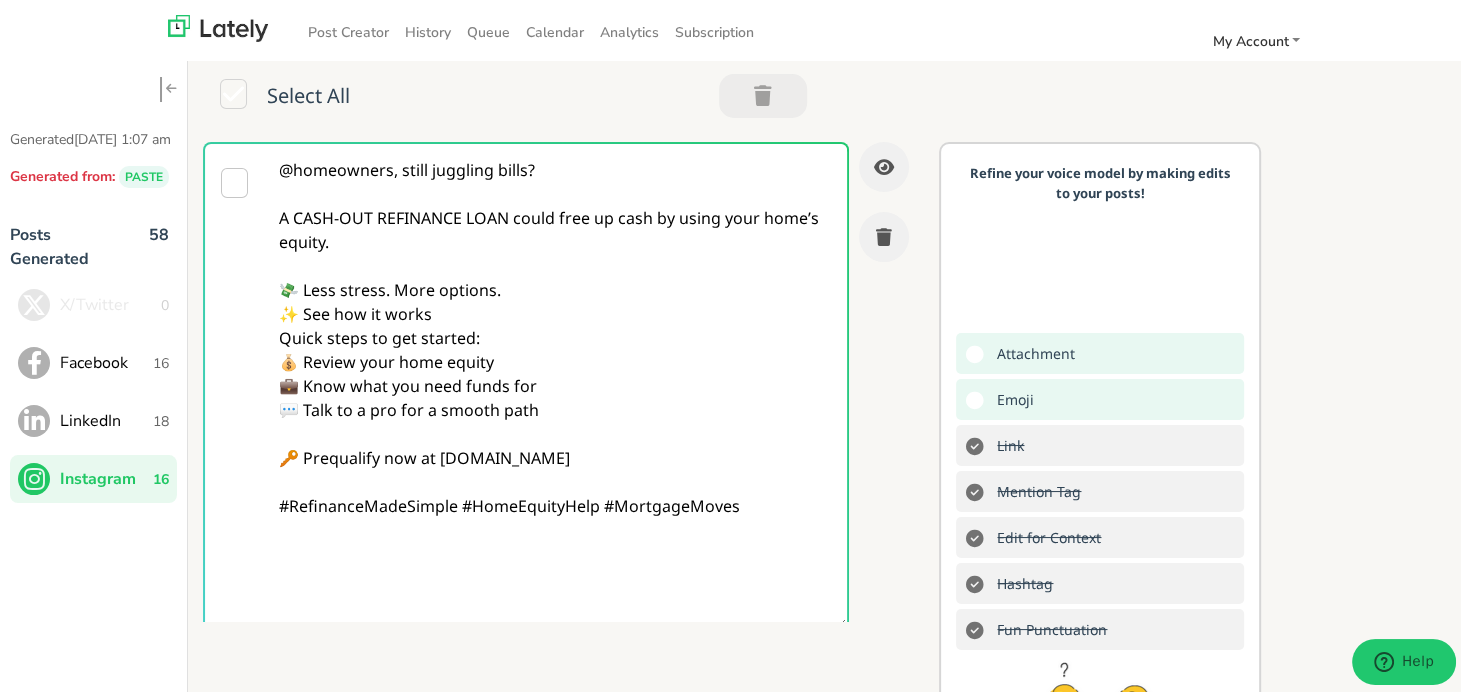 click on "@homeowners, still juggling bills?
A CASH-OUT REFINANCE LOAN could free up cash by using your home’s equity.
💸 Less stress. More options.
✨ See how it works
Quick steps to get started:
💰 Review your home equity
💼 Know what you need funds for
💬 Talk to a pro for a smooth path
🔑 Prequalify now at [DOMAIN_NAME]
#RefinanceMadeSimple #HomeEquityHelp #MortgageMoves" at bounding box center [555, 382] 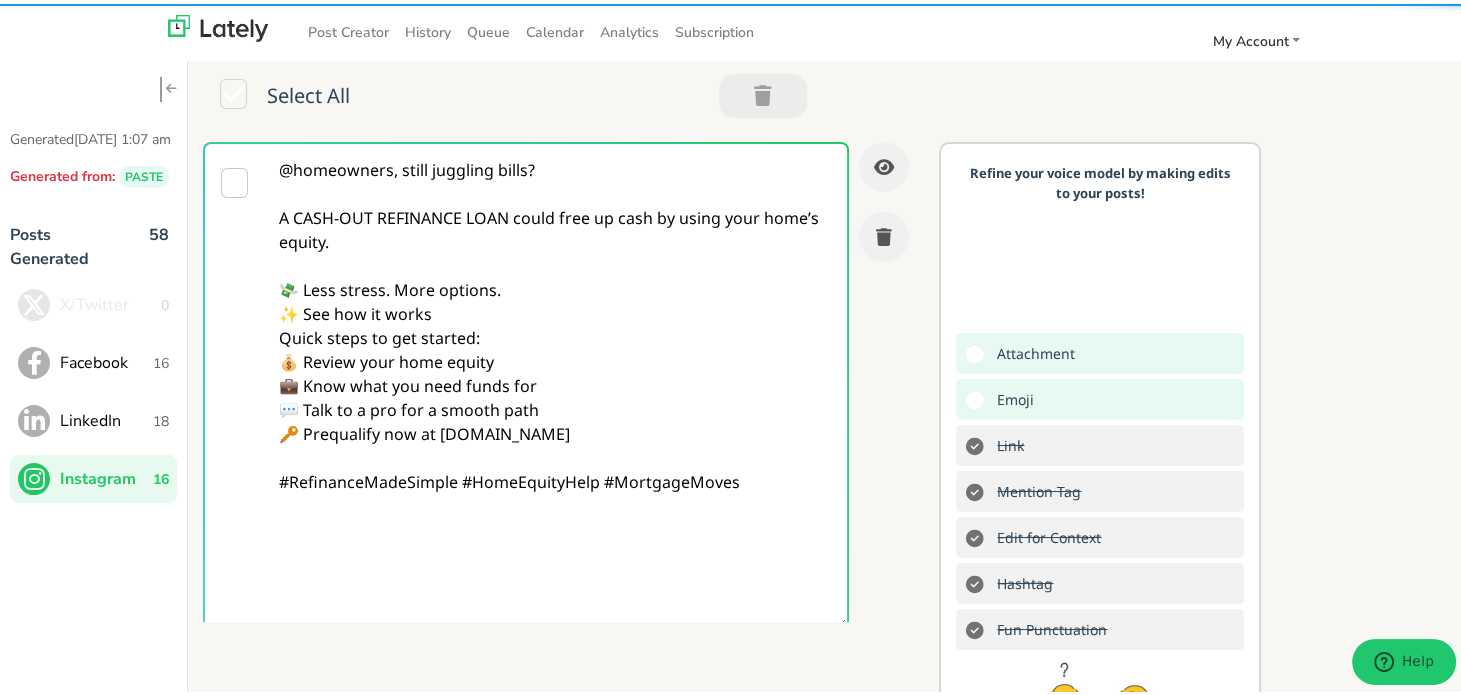 click on "@homeowners, still juggling bills?
A CASH-OUT REFINANCE LOAN could free up cash by using your home’s equity.
💸 Less stress. More options.
✨ See how it works
Quick steps to get started:
💰 Review your home equity
💼 Know what you need funds for
💬 Talk to a pro for a smooth path
🔑 Prequalify now at [DOMAIN_NAME]
#RefinanceMadeSimple #HomeEquityHelp #MortgageMoves" at bounding box center (555, 382) 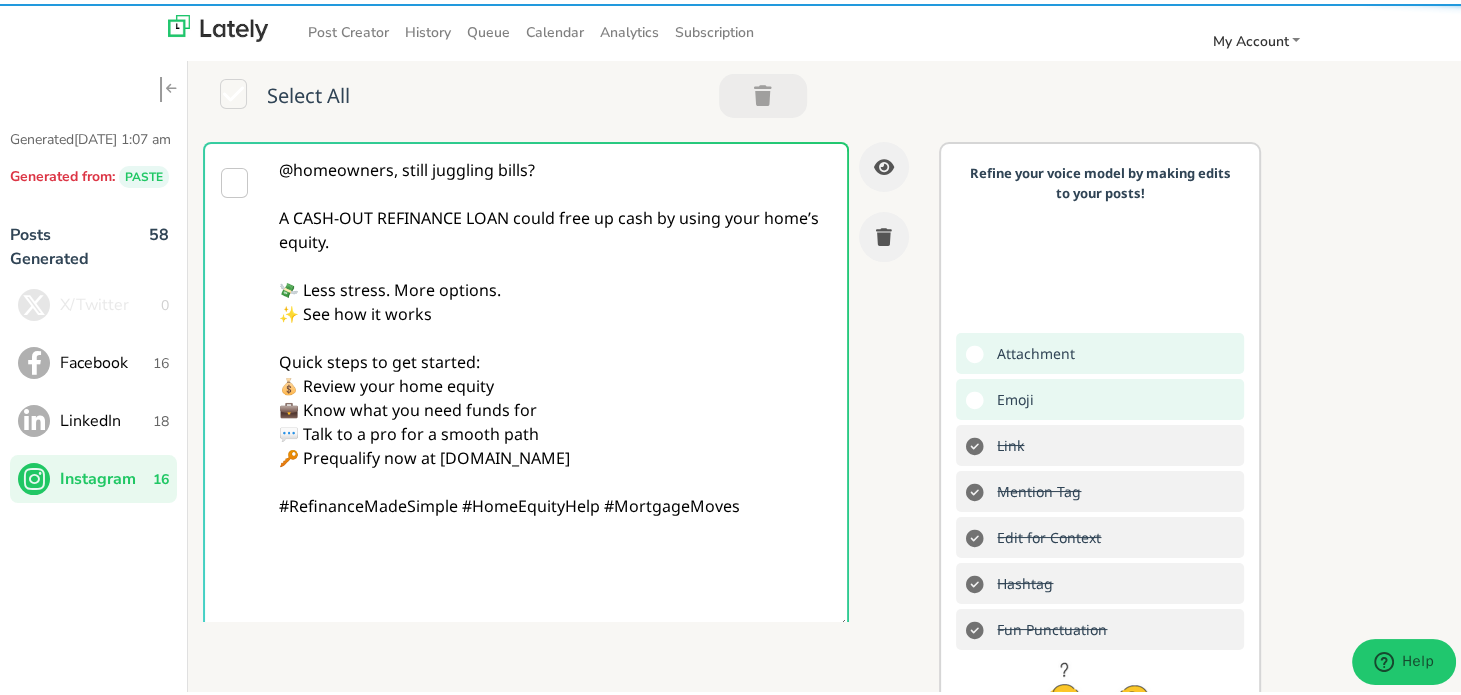 click on "@homeowners, still juggling bills?
A CASH-OUT REFINANCE LOAN could free up cash by using your home’s equity.
💸 Less stress. More options.
✨ See how it works
Quick steps to get started:
💰 Review your home equity
💼 Know what you need funds for
💬 Talk to a pro for a smooth path
🔑 Prequalify now at [DOMAIN_NAME]
#RefinanceMadeSimple #HomeEquityHelp #MortgageMoves" at bounding box center (555, 382) 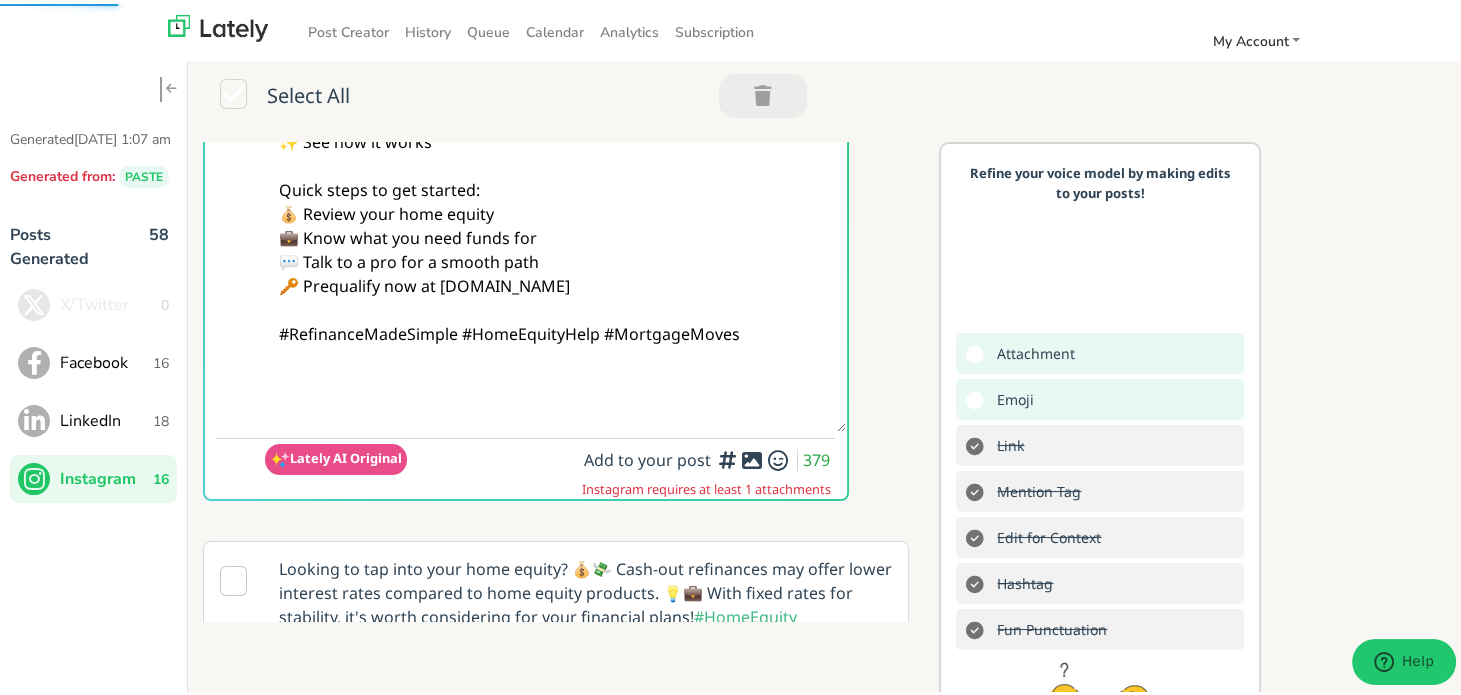 scroll, scrollTop: 200, scrollLeft: 0, axis: vertical 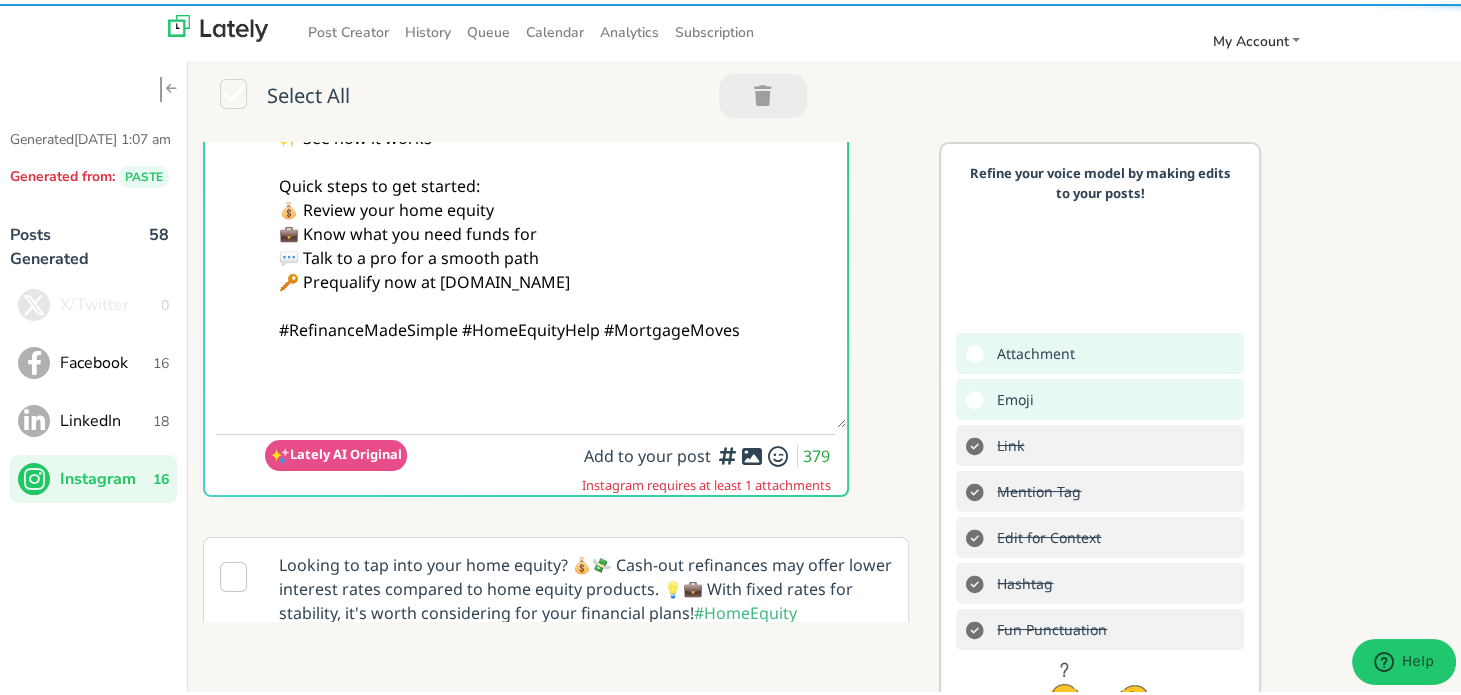click on "@homeowners, still juggling bills?
A CASH-OUT REFINANCE LOAN could free up cash by using your home’s equity.
💸 Less stress. More options.
✨ See how it works
Quick steps to get started:
💰 Review your home equity
💼 Know what you need funds for
💬 Talk to a pro for a smooth path
🔑 Prequalify now at [DOMAIN_NAME]
#RefinanceMadeSimple #HomeEquityHelp #MortgageMoves" at bounding box center (555, 182) 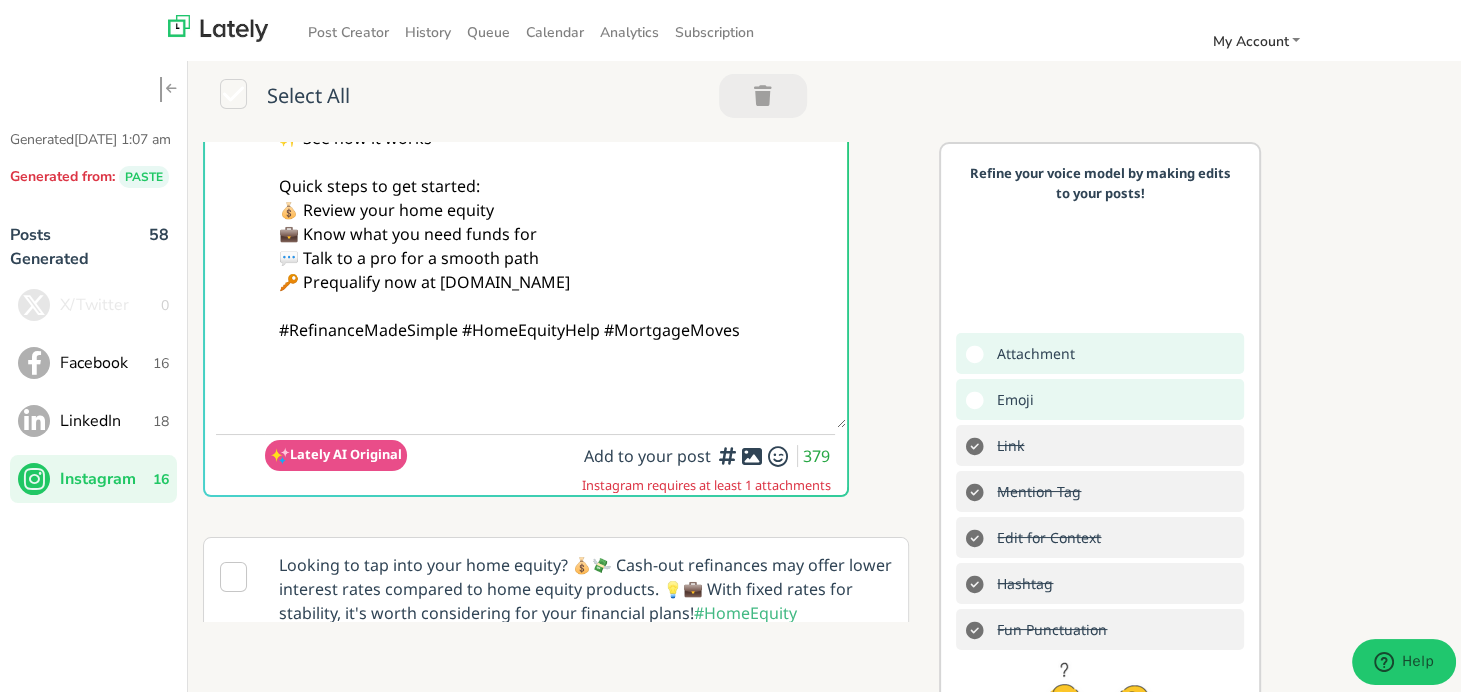 click on "@homeowners, still juggling bills?
A CASH-OUT REFINANCE LOAN could free up cash by using your home’s equity.
💸 Less stress. More options.
✨ See how it works
Quick steps to get started:
💰 Review your home equity
💼 Know what you need funds for
💬 Talk to a pro for a smooth path
🔑 Prequalify now at [DOMAIN_NAME]
#RefinanceMadeSimple #HomeEquityHelp #MortgageMoves" at bounding box center (555, 182) 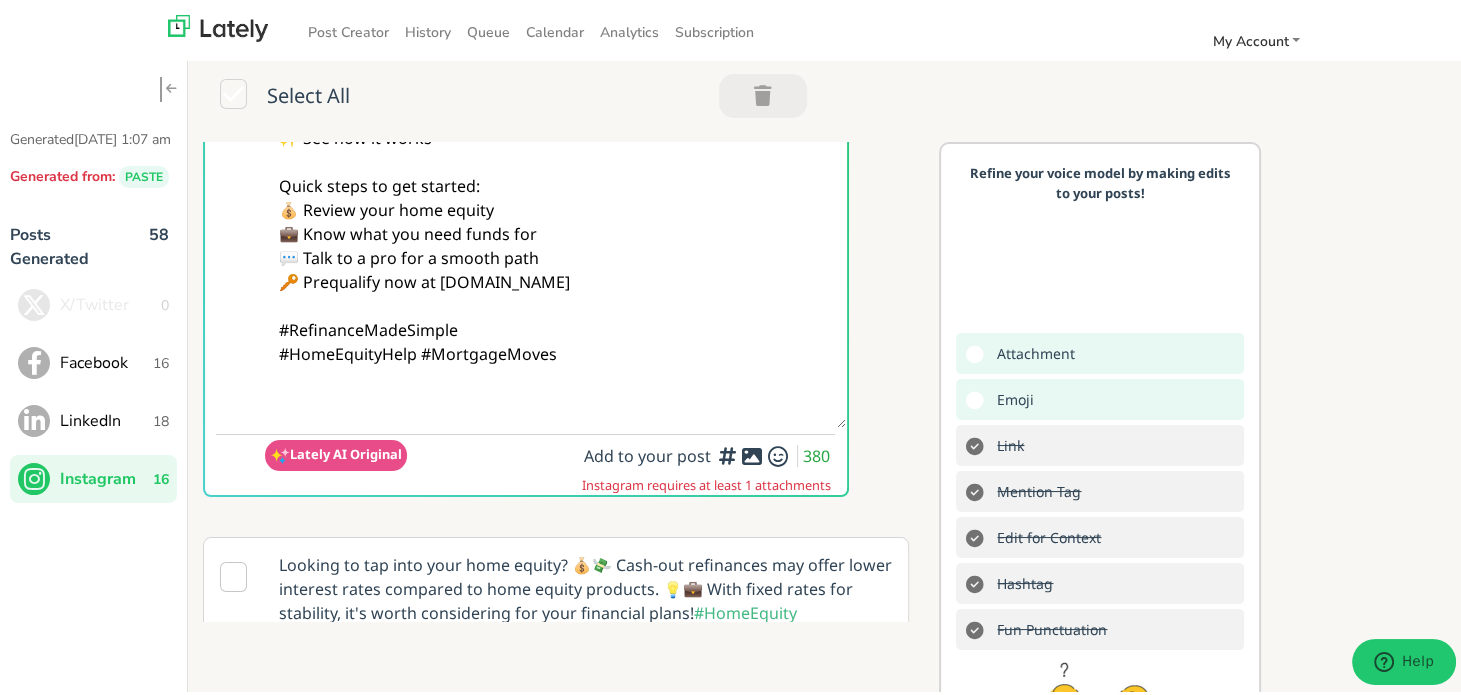 paste on "Follow Us On Our Social Media Platforms!
Facebook: [URL][DOMAIN_NAME]
LinkedIn: [URL][DOMAIN_NAME]
Instagram: [URL][DOMAIN_NAME][DOMAIN_NAME]" 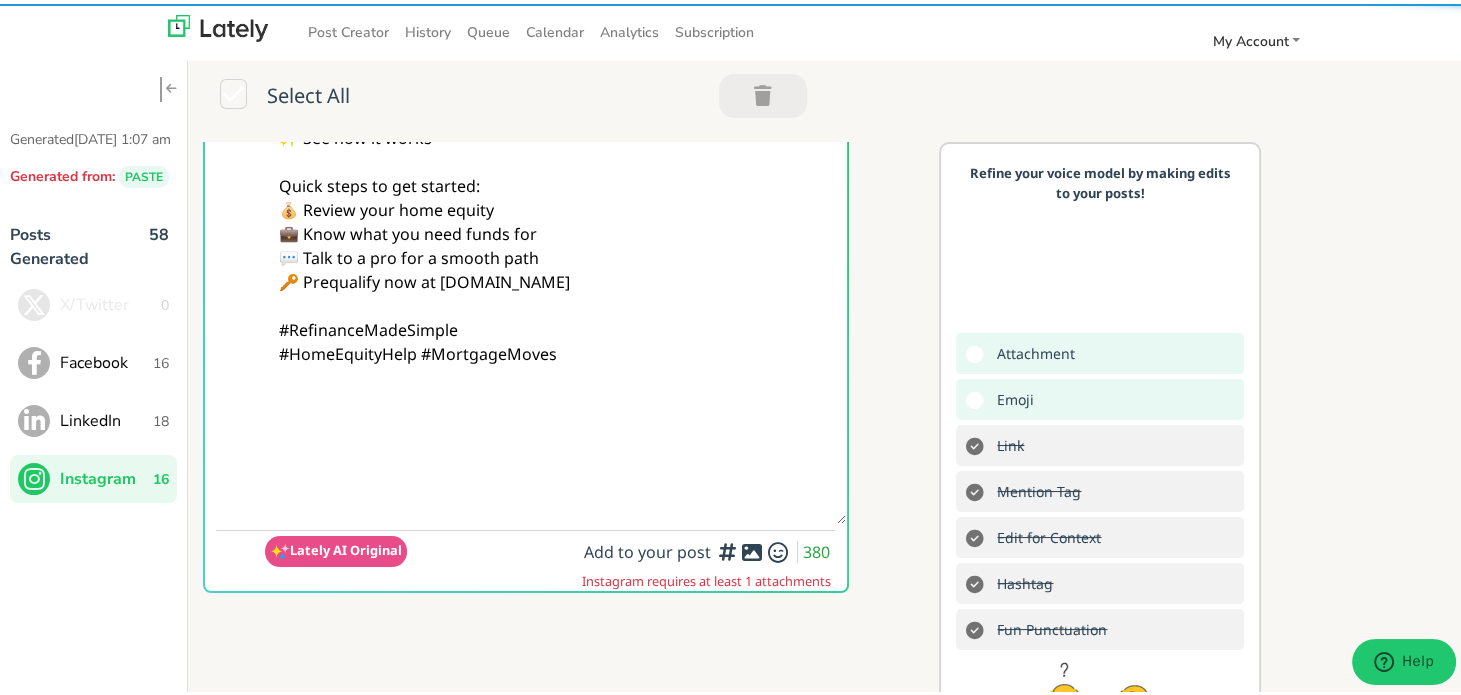 click on "@homeowners, still juggling bills?
A CASH-OUT REFINANCE LOAN could free up cash by using your home’s equity.
💸 Less stress. More options.
✨ See how it works
Quick steps to get started:
💰 Review your home equity
💼 Know what you need funds for
💬 Talk to a pro for a smooth path
🔑 Prequalify now at [DOMAIN_NAME]
#RefinanceMadeSimple
#HomeEquityHelp #MortgageMoves" at bounding box center (555, 230) 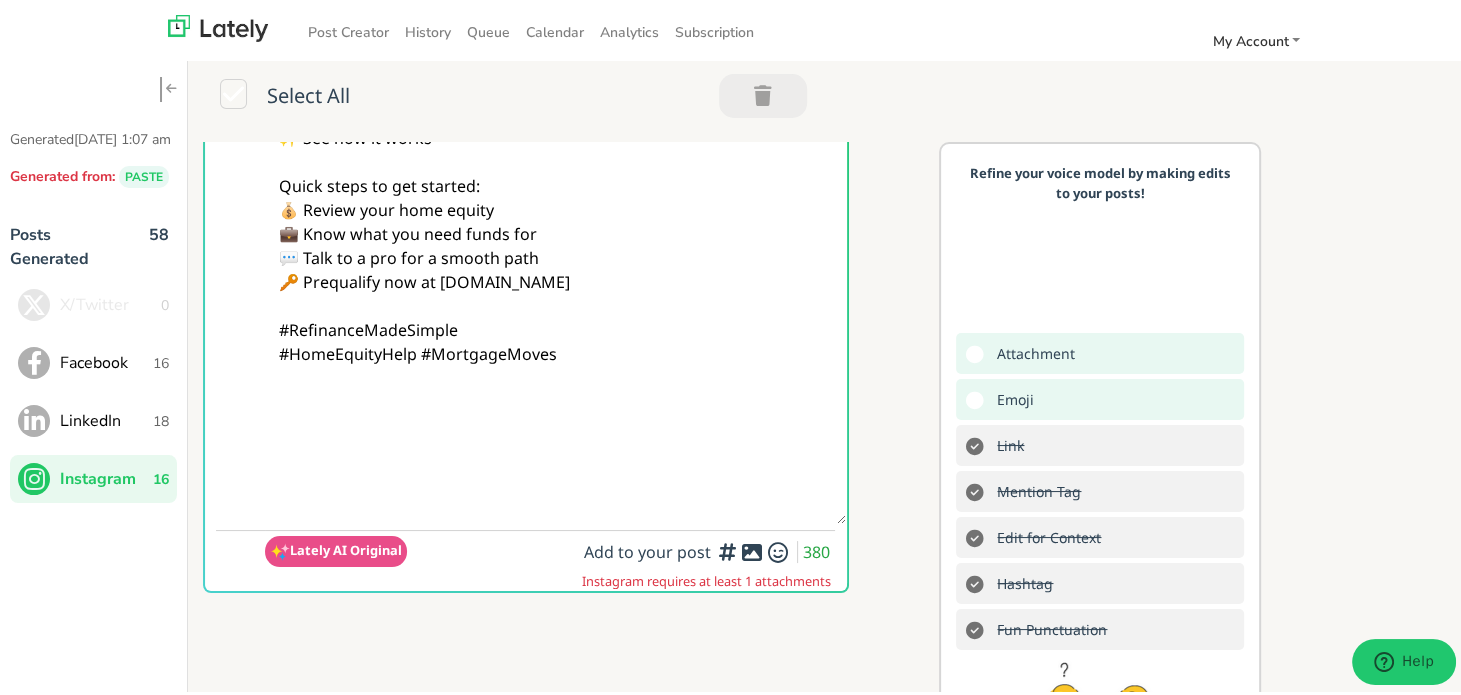 click on "@homeowners, still juggling bills?
A CASH-OUT REFINANCE LOAN could free up cash by using your home’s equity.
💸 Less stress. More options.
✨ See how it works
Quick steps to get started:
💰 Review your home equity
💼 Know what you need funds for
💬 Talk to a pro for a smooth path
🔑 Prequalify now at [DOMAIN_NAME]
#RefinanceMadeSimple
#HomeEquityHelp #MortgageMoves" at bounding box center [555, 230] 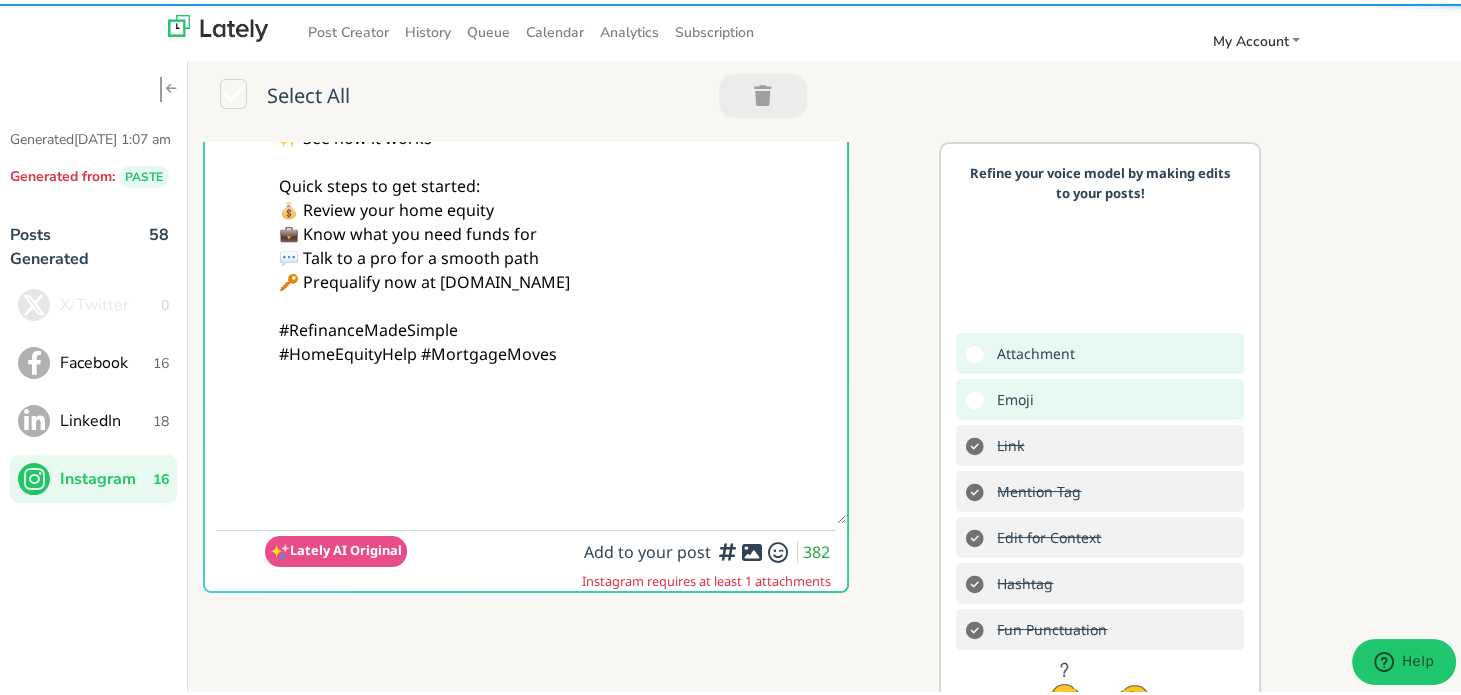 paste on "Follow Us On Our Social Media Platforms!
Facebook: [URL][DOMAIN_NAME]
LinkedIn: [URL][DOMAIN_NAME]
Instagram: [URL][DOMAIN_NAME][DOMAIN_NAME]" 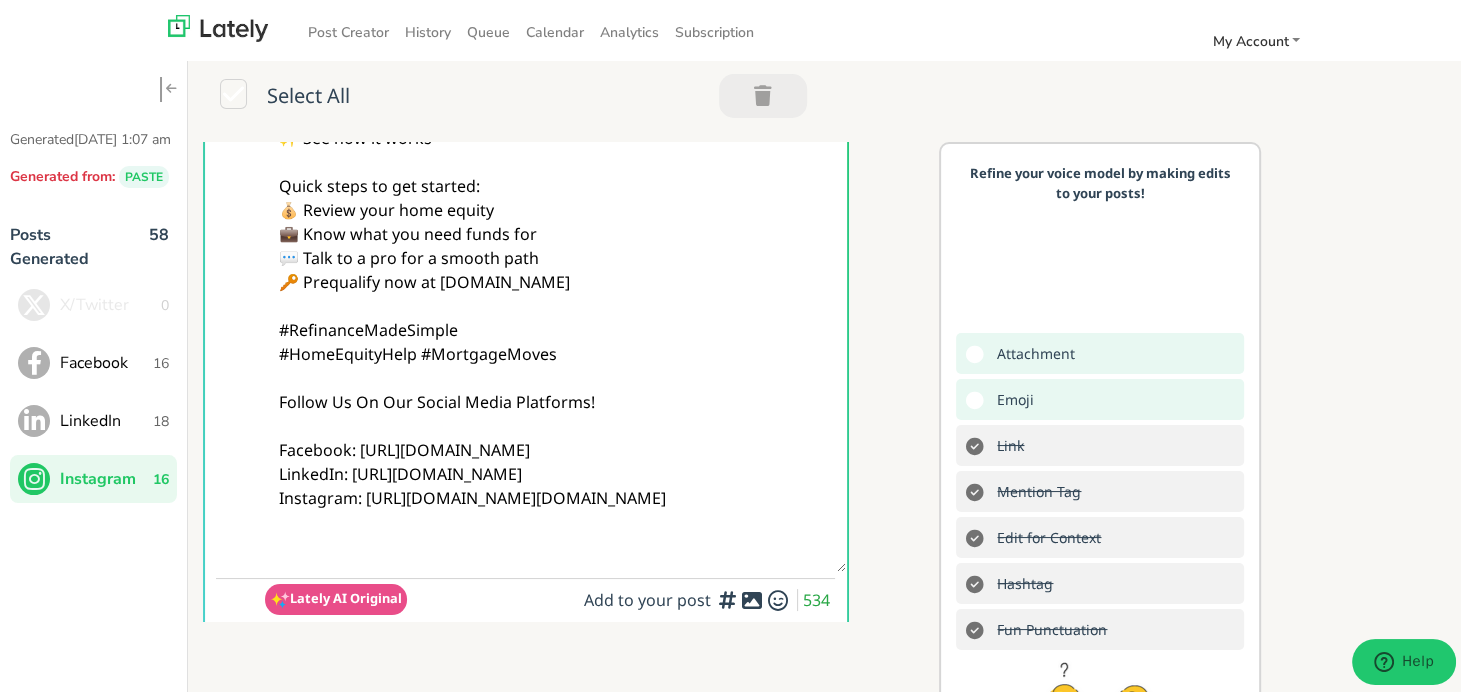 type on "@homeowners, still juggling bills?
A CASH-OUT REFINANCE LOAN could free up cash by using your home’s equity.
💸 Less stress. More options.
✨ See how it works
Quick steps to get started:
💰 Review your home equity
💼 Know what you need funds for
💬 Talk to a pro for a smooth path
🔑 Prequalify now at [DOMAIN_NAME]
#RefinanceMadeSimple
#HomeEquityHelp #MortgageMoves
Follow Us On Our Social Media Platforms!
Facebook: [URL][DOMAIN_NAME]
LinkedIn: [URL][DOMAIN_NAME]
Instagram: [URL][DOMAIN_NAME][DOMAIN_NAME]" 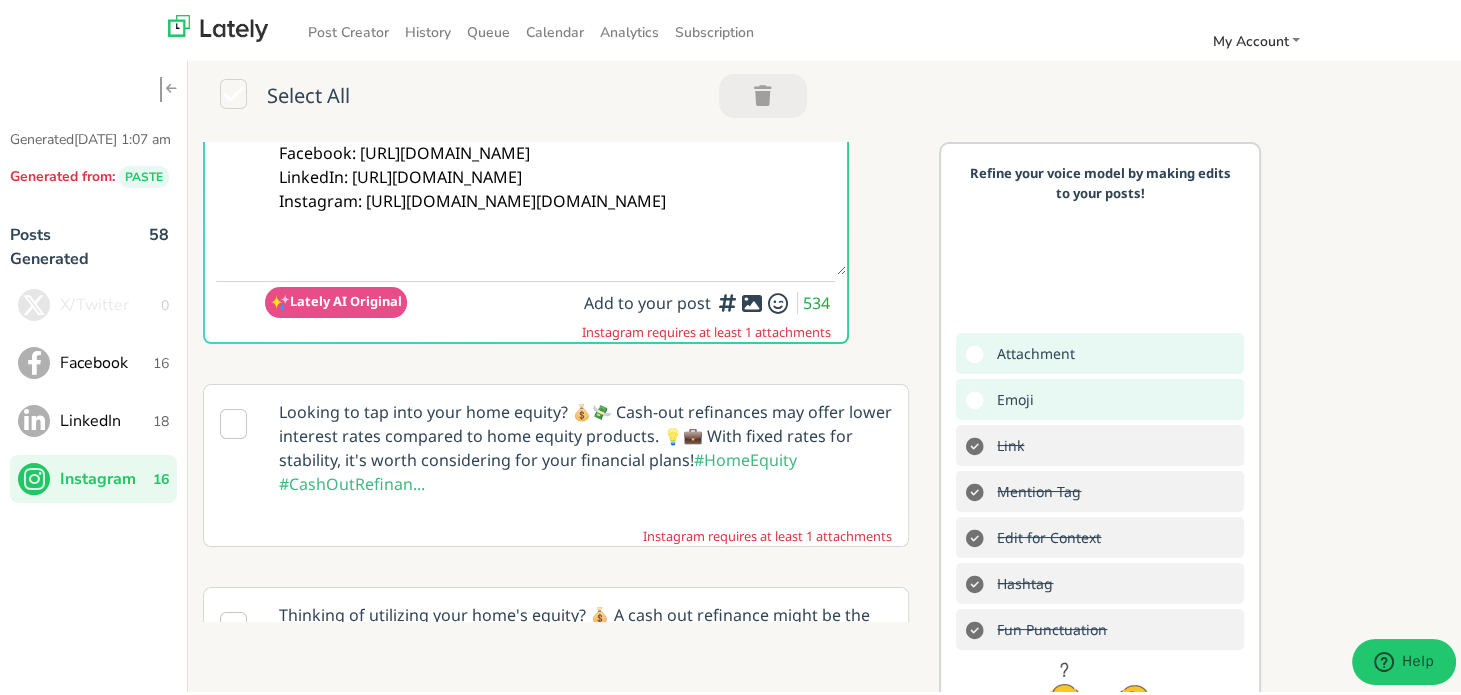 scroll, scrollTop: 500, scrollLeft: 0, axis: vertical 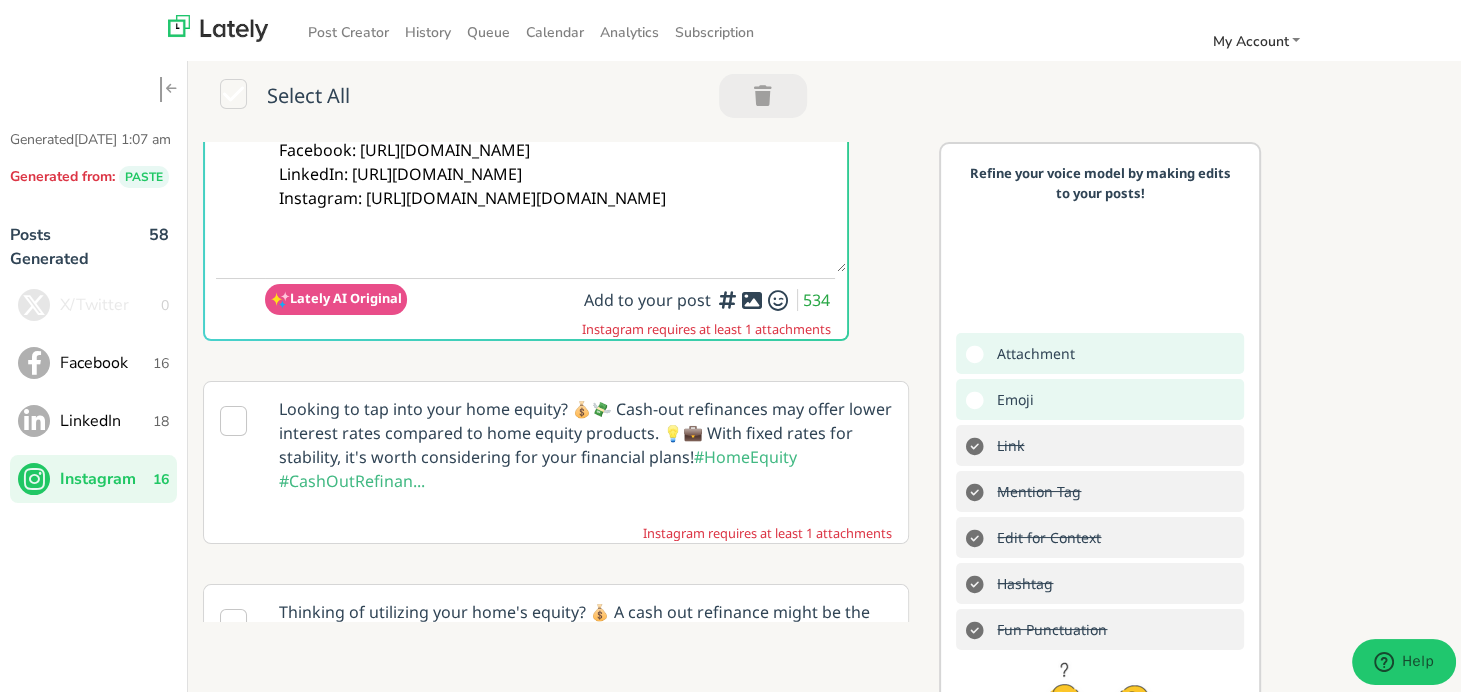 click at bounding box center [752, 296] 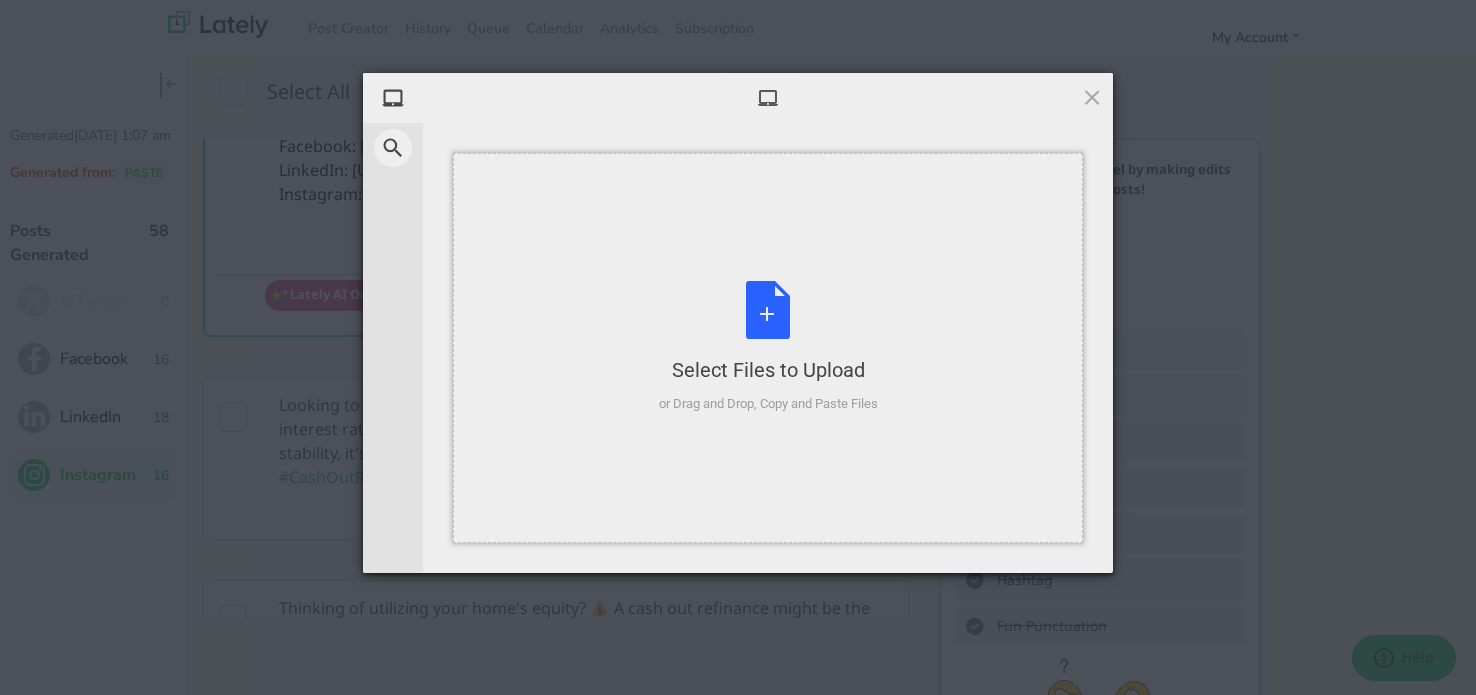 click on "Select Files to Upload
or Drag and Drop, Copy and Paste Files" at bounding box center (768, 347) 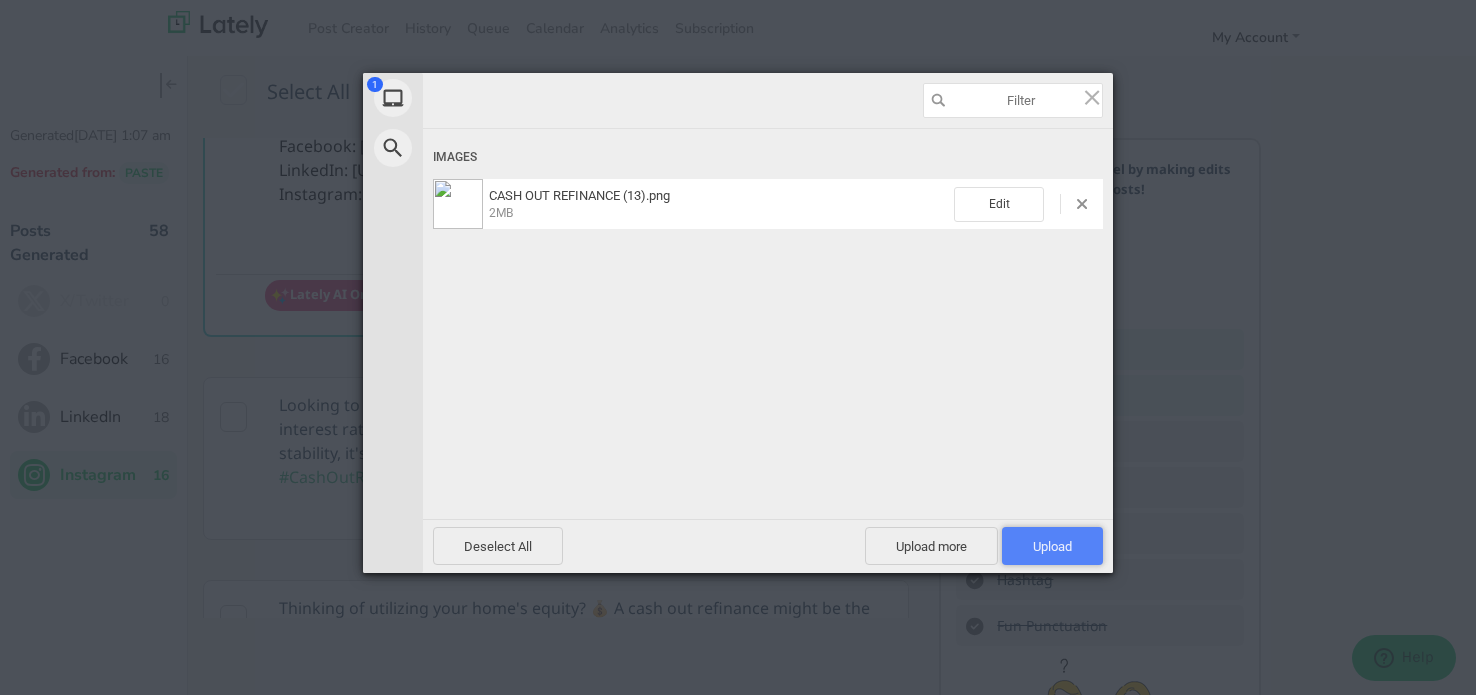 click on "Upload
1" at bounding box center (1052, 546) 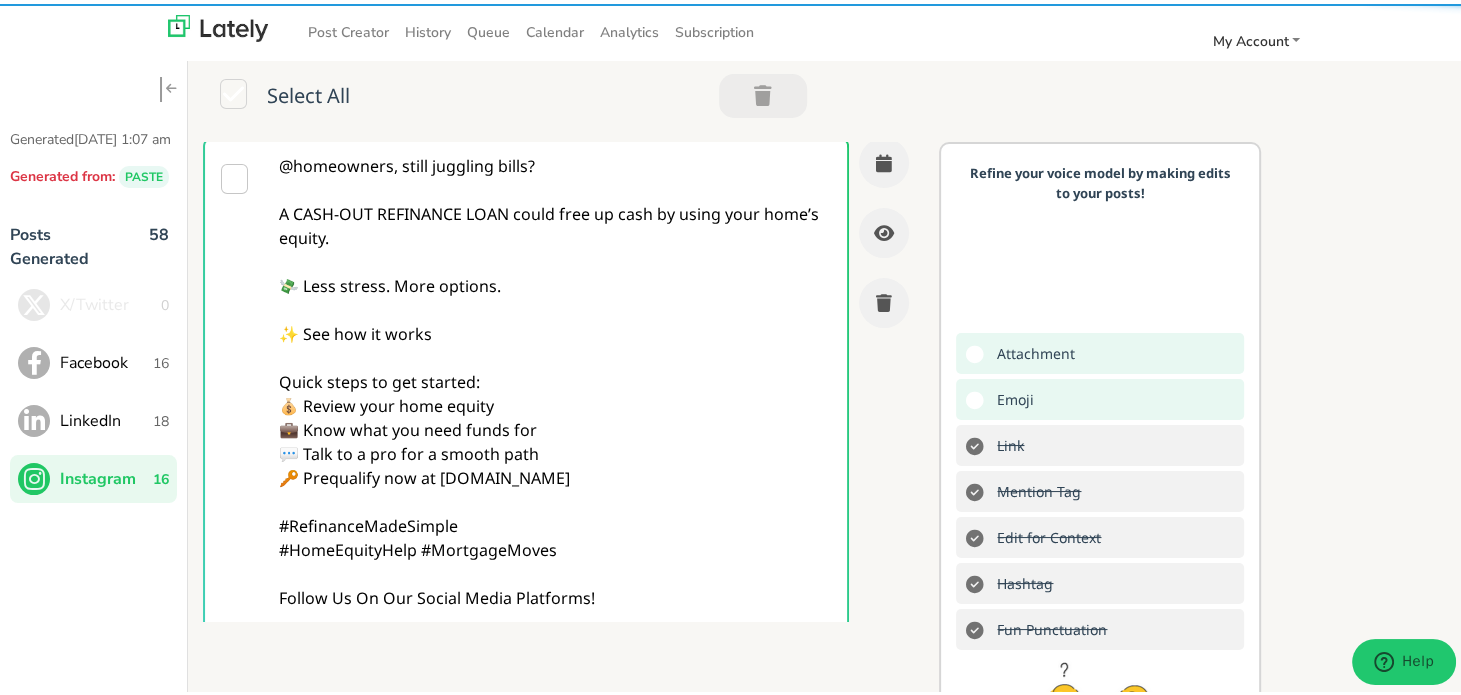 scroll, scrollTop: 0, scrollLeft: 0, axis: both 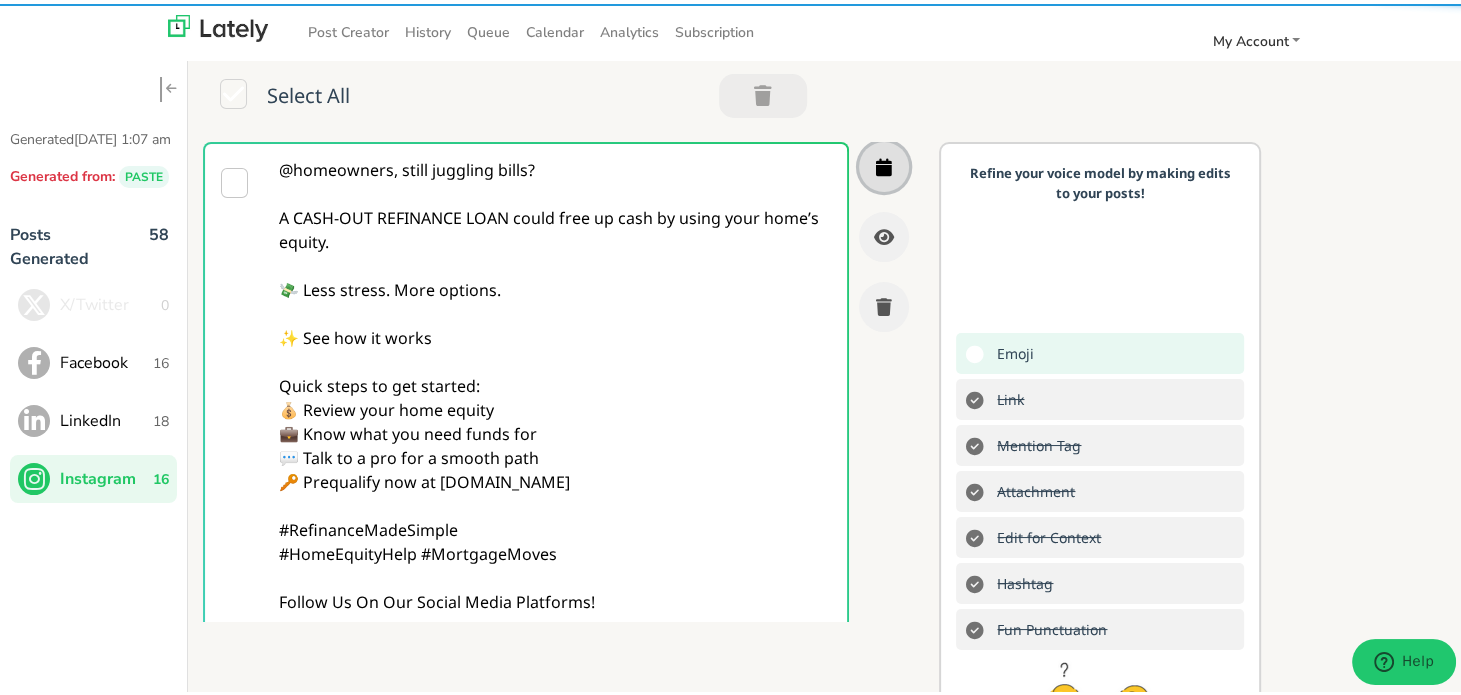 click at bounding box center (884, 163) 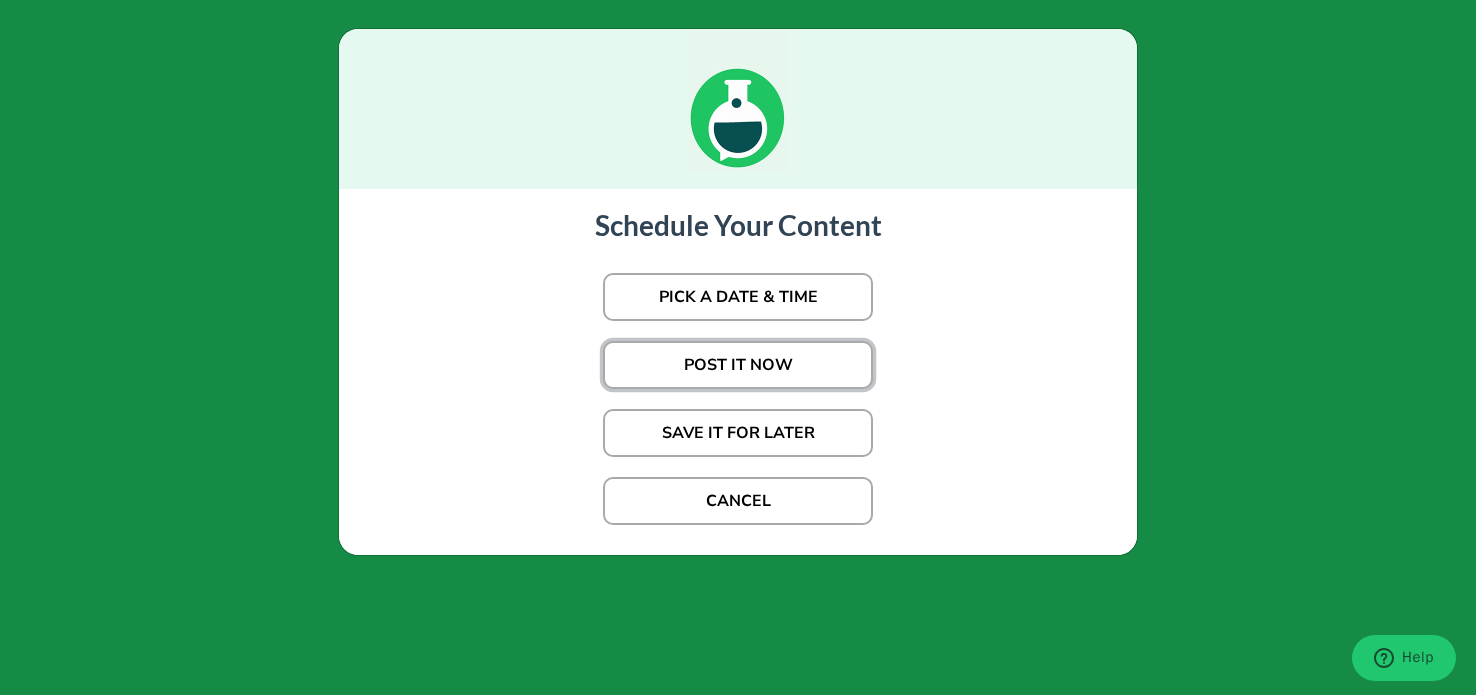 click on "POST IT NOW" at bounding box center [738, 365] 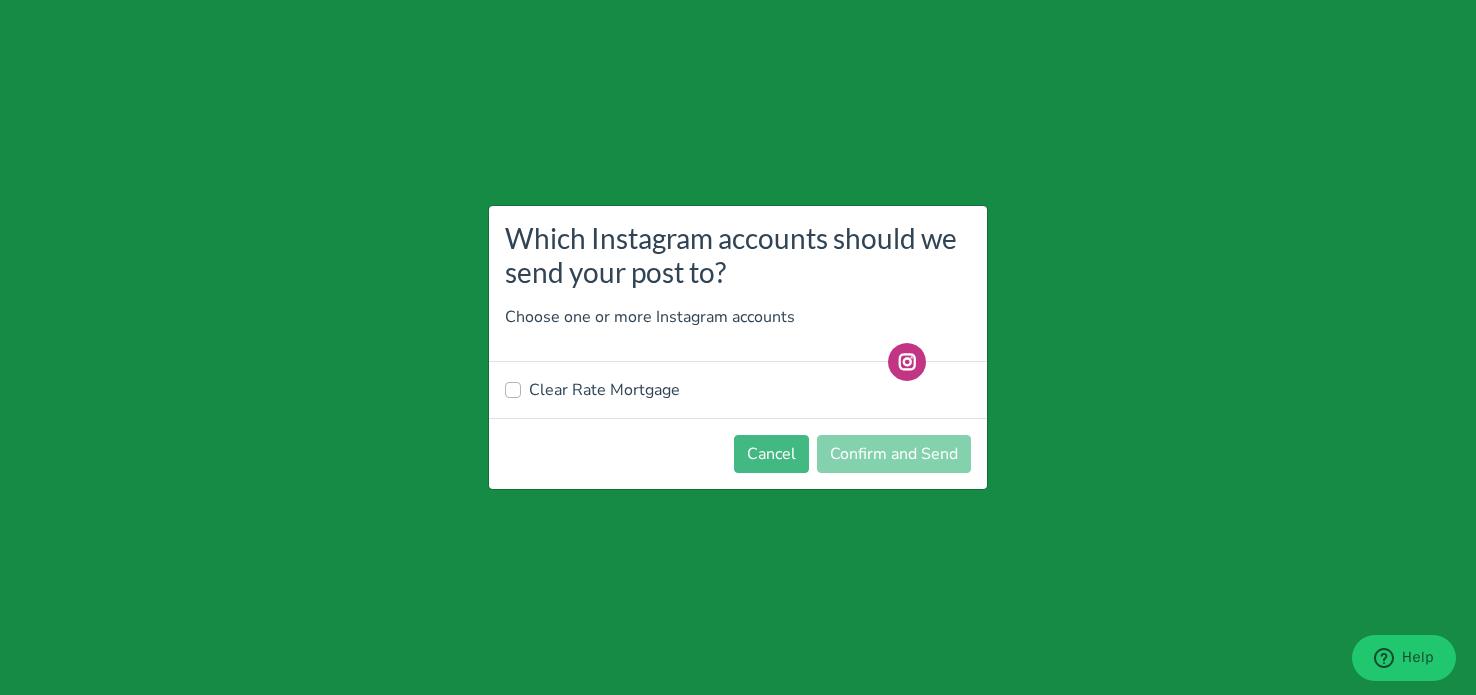click on "Clear Rate Mortgage" at bounding box center [604, 390] 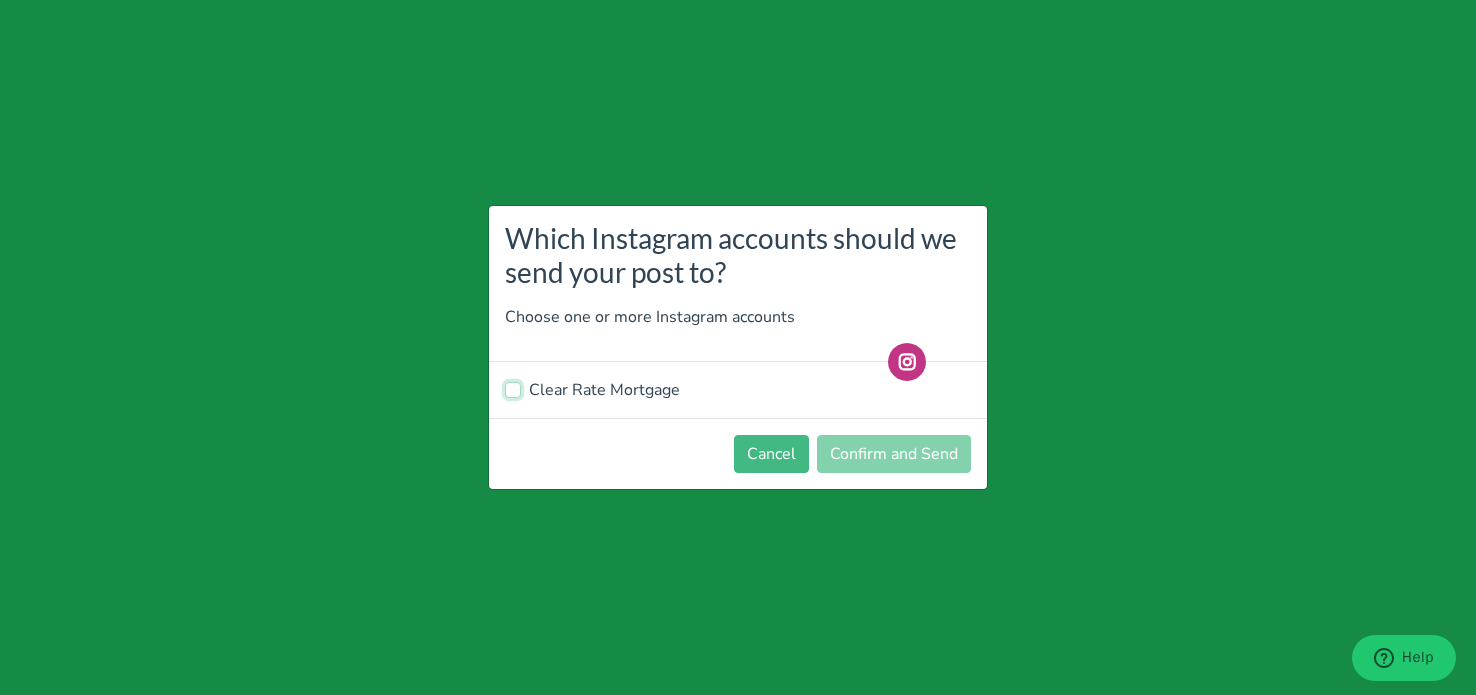 click on "Clear Rate Mortgage" at bounding box center (513, 388) 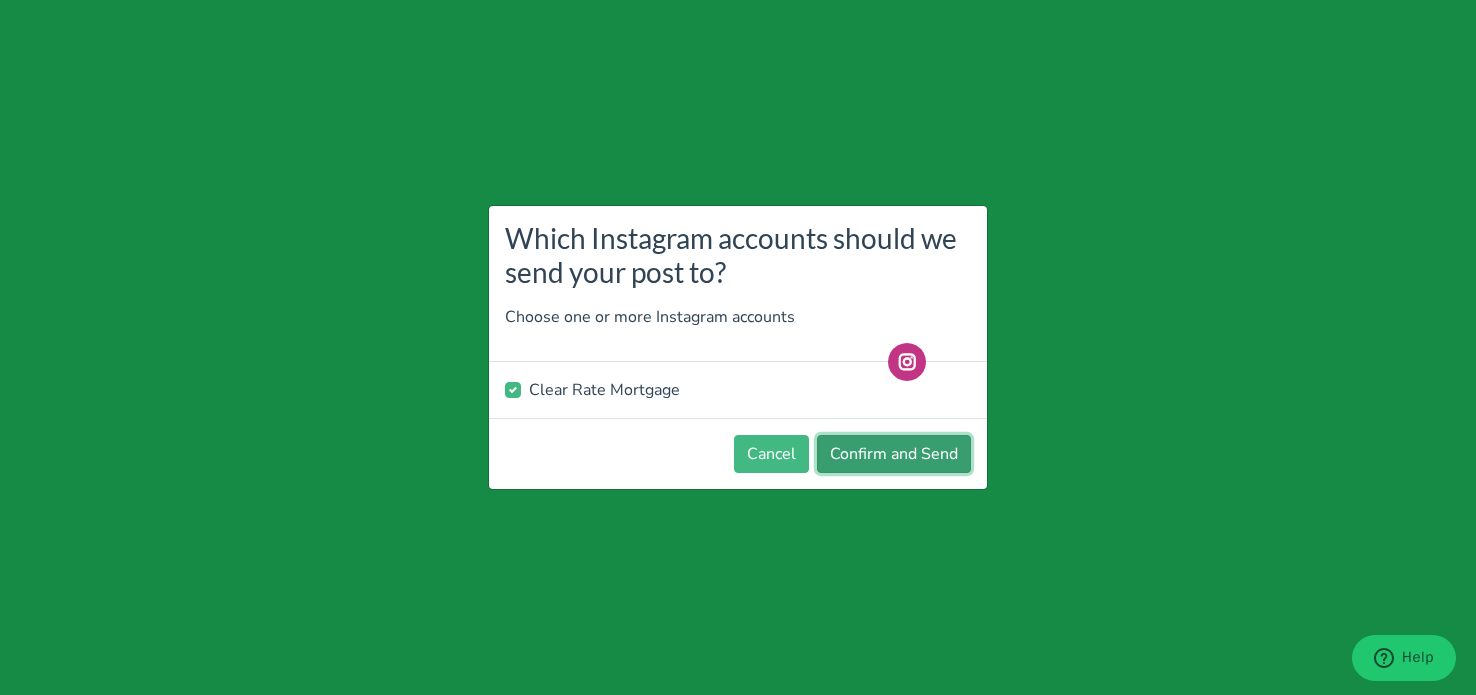 click on "Confirm and Send" at bounding box center (894, 454) 